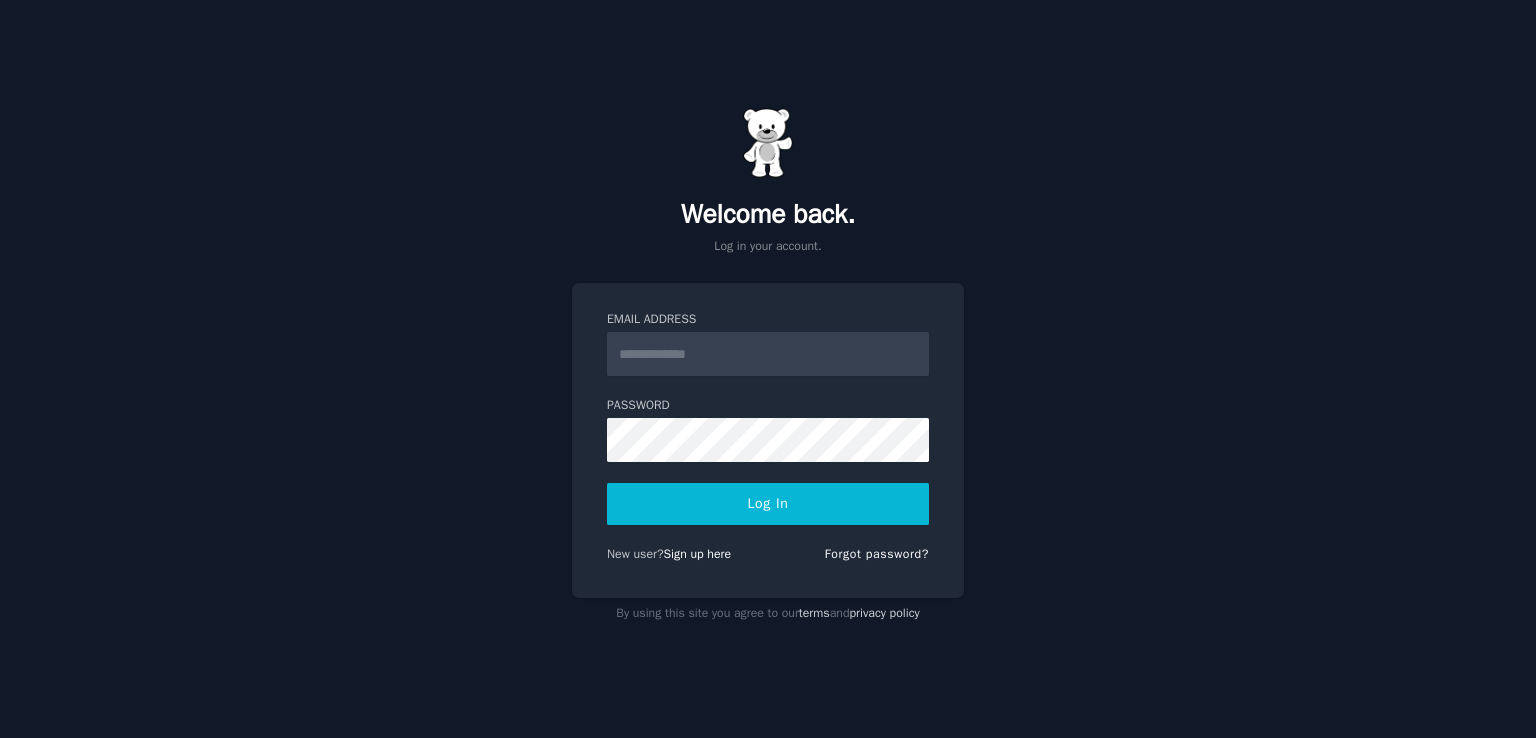 scroll, scrollTop: 0, scrollLeft: 0, axis: both 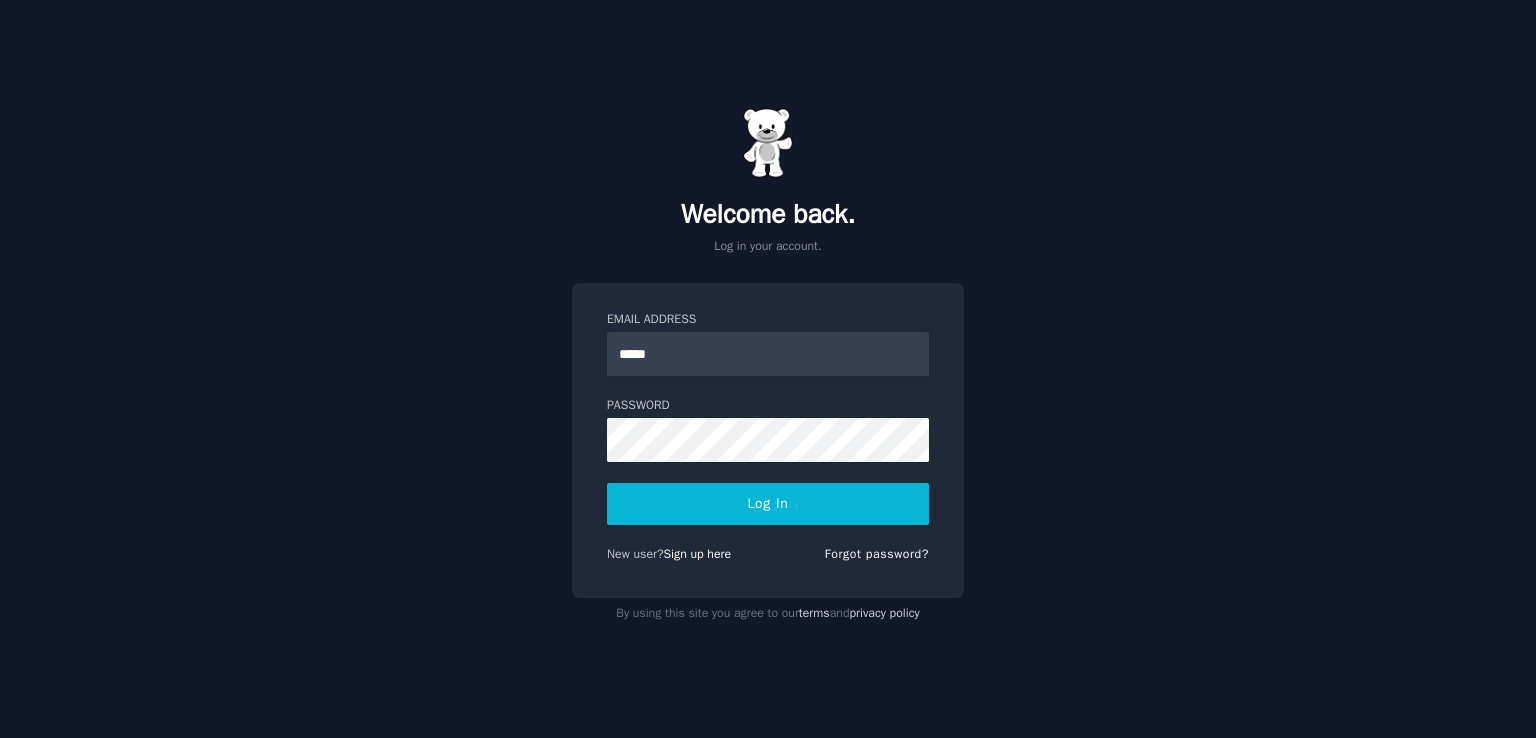 type on "**********" 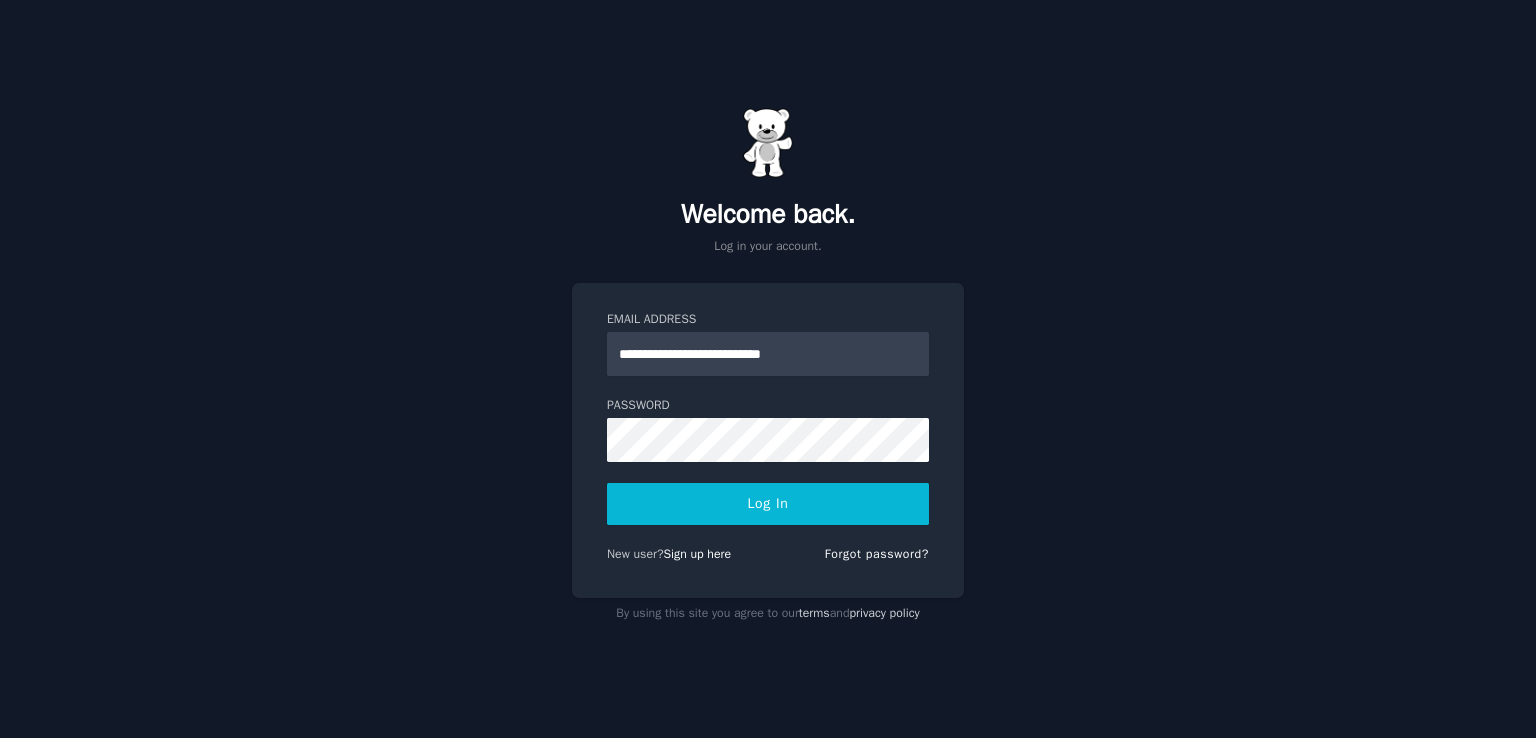 click on "Log In" at bounding box center [768, 504] 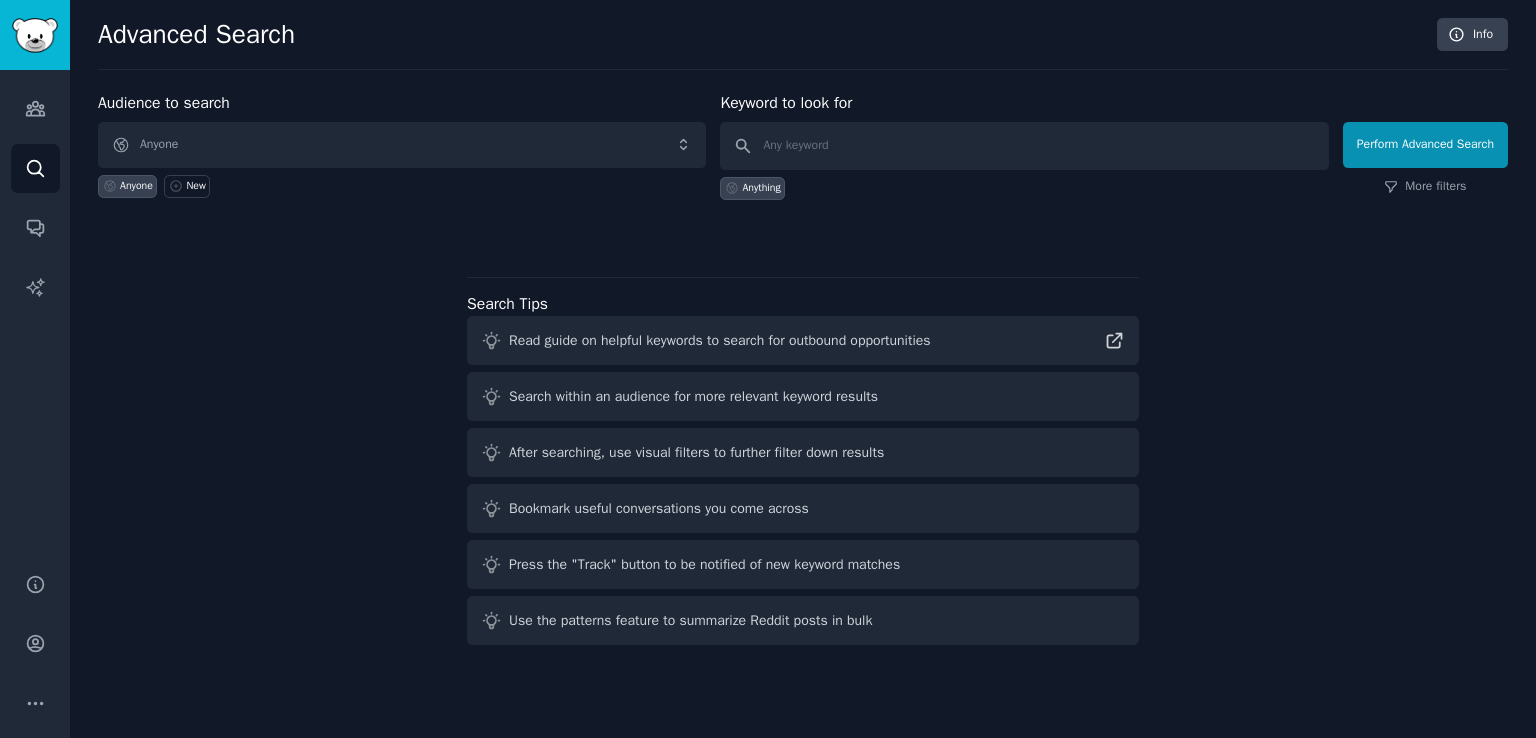 scroll, scrollTop: 0, scrollLeft: 0, axis: both 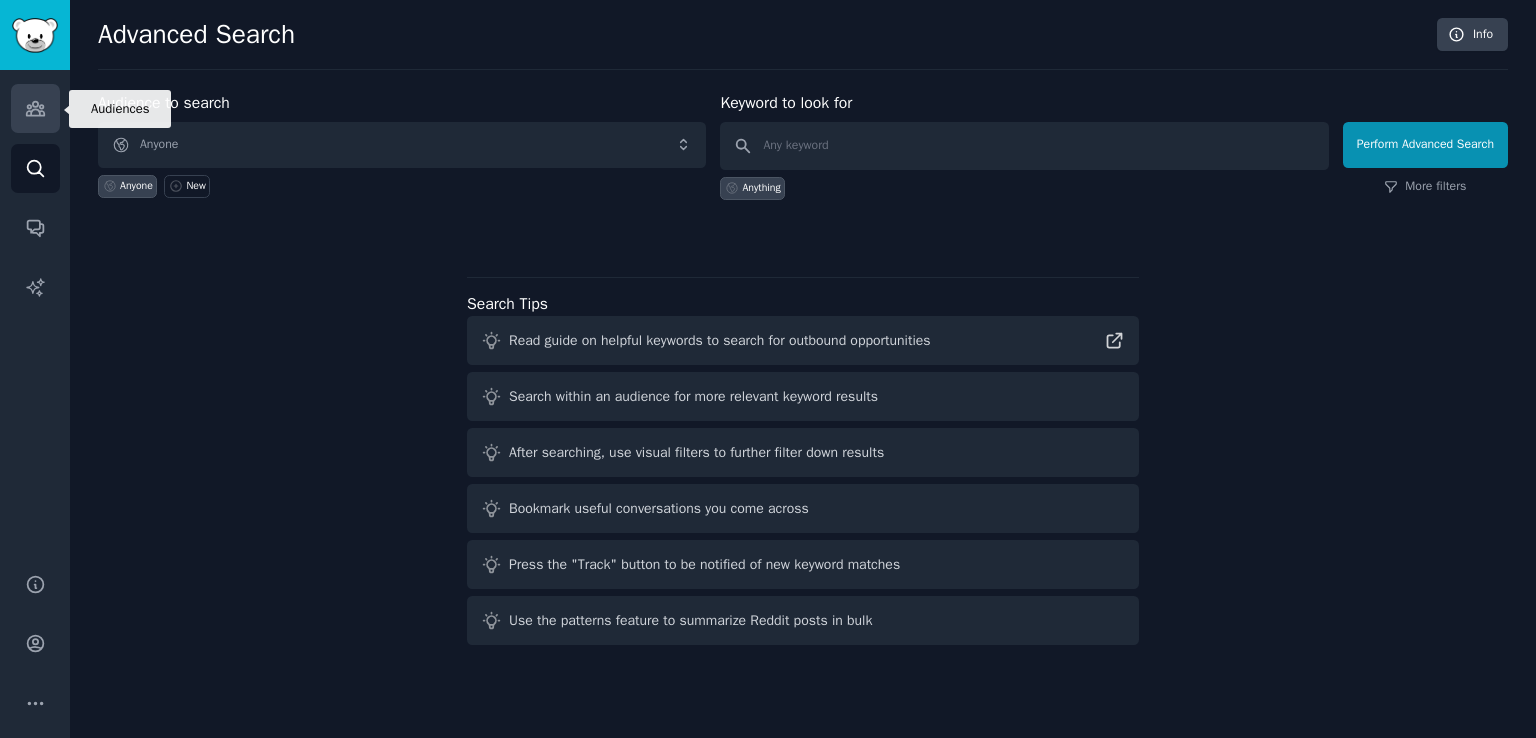 click 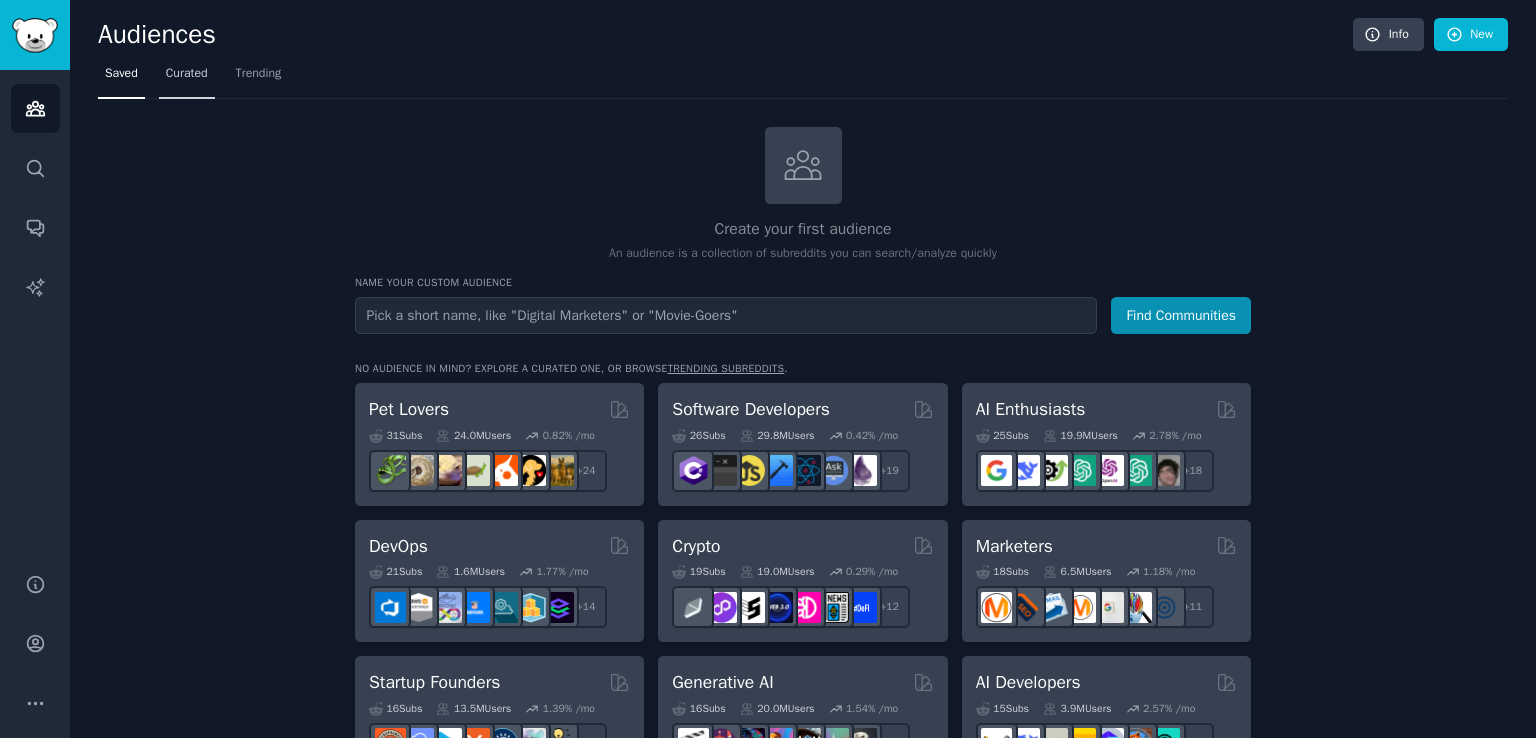 click on "Curated" at bounding box center [187, 74] 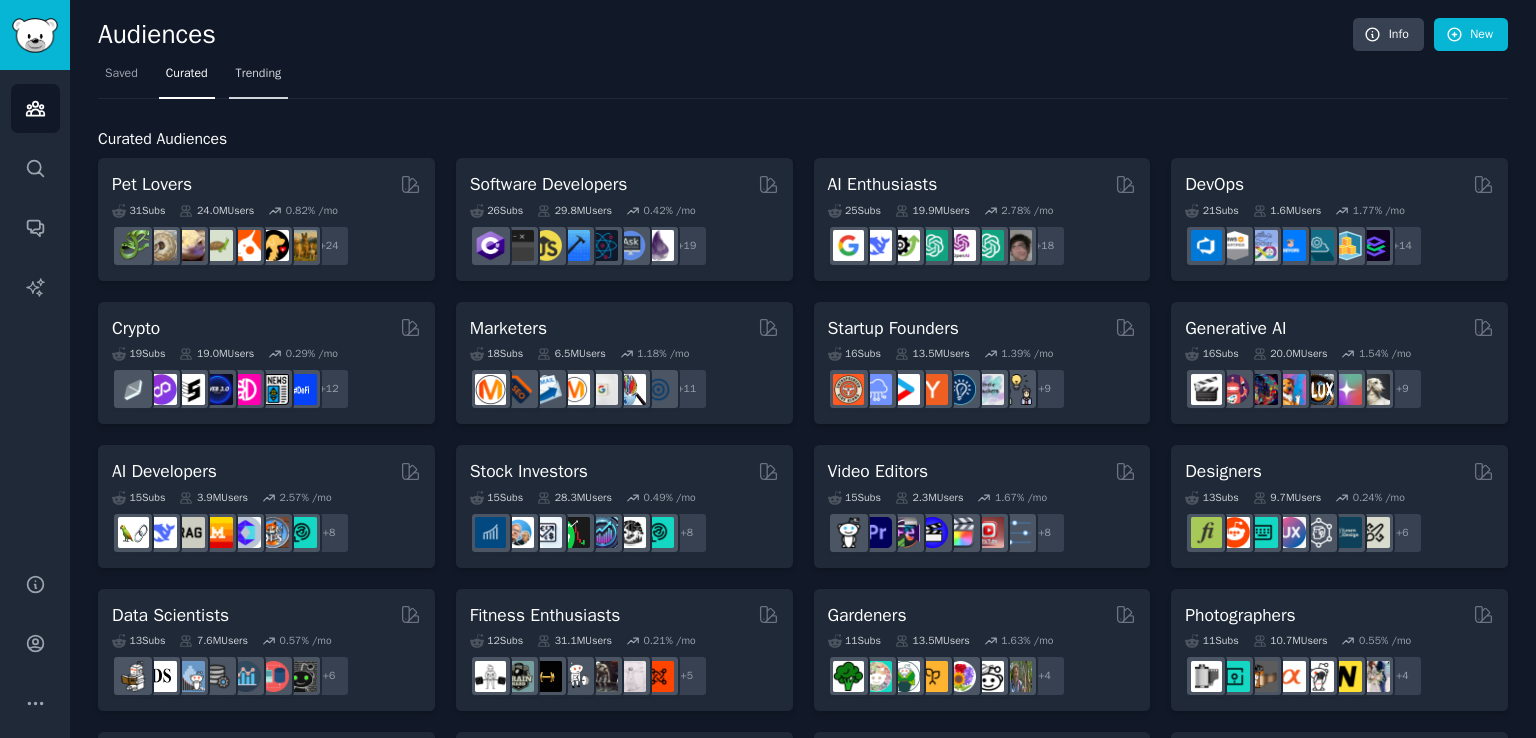click on "Trending" at bounding box center [259, 74] 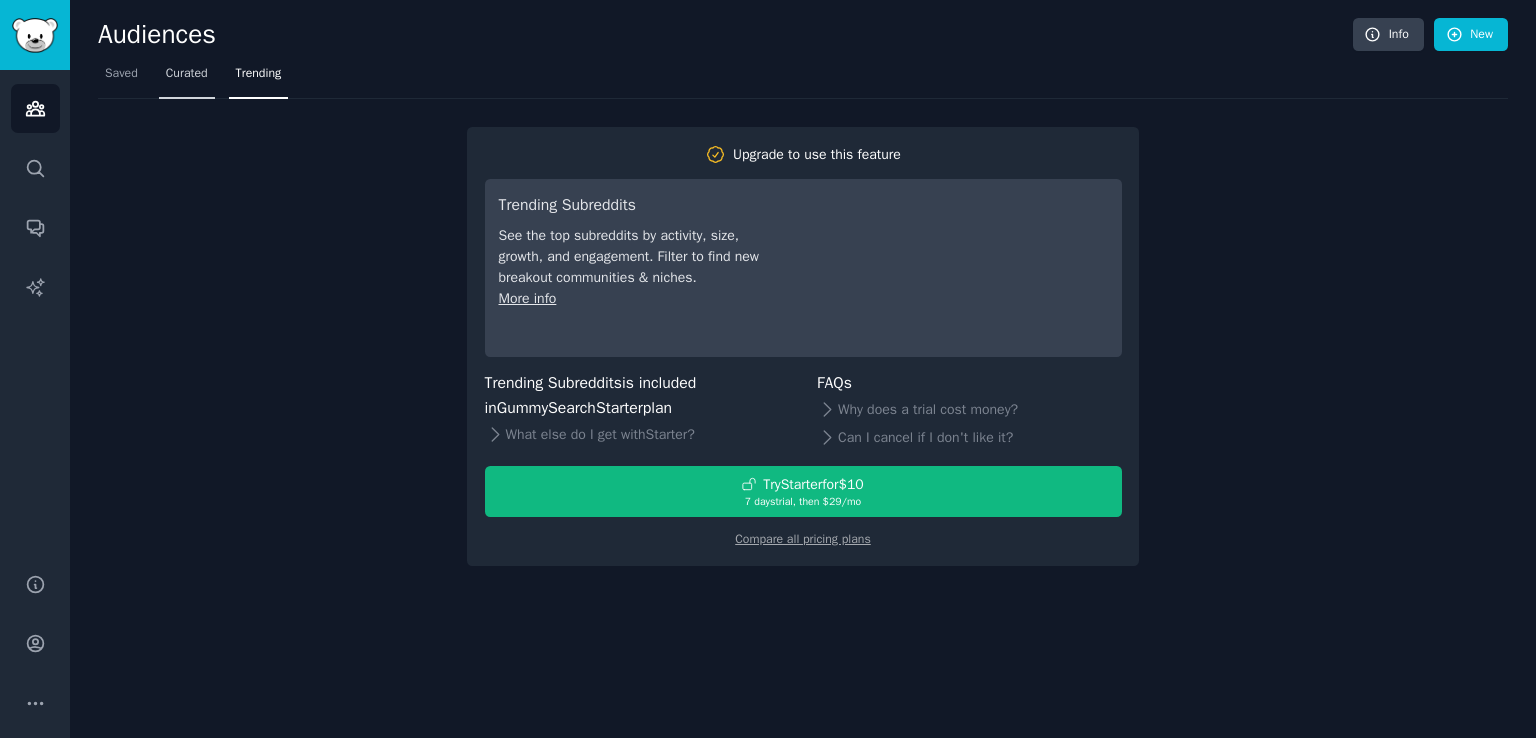 click on "Curated" at bounding box center (187, 74) 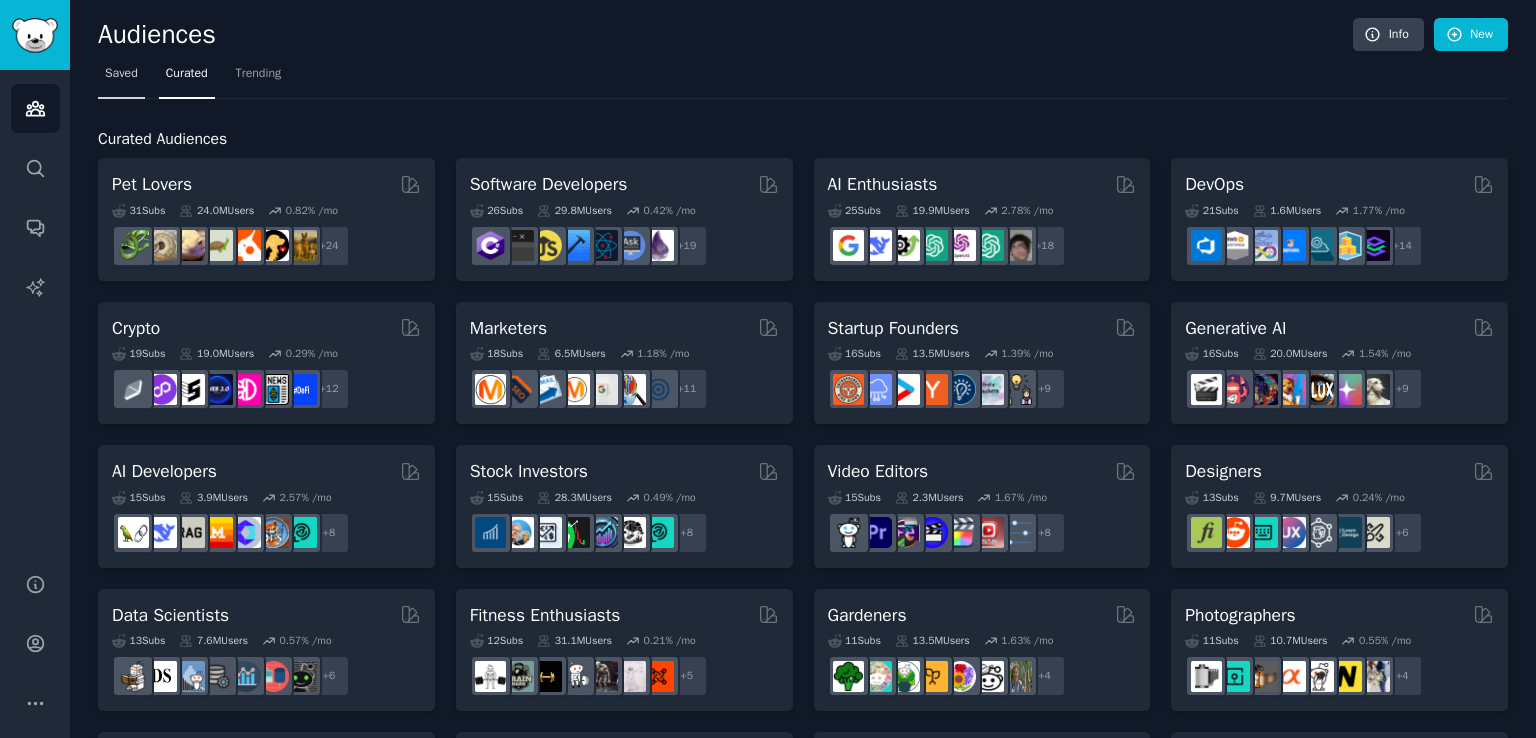 click on "Saved" at bounding box center [121, 78] 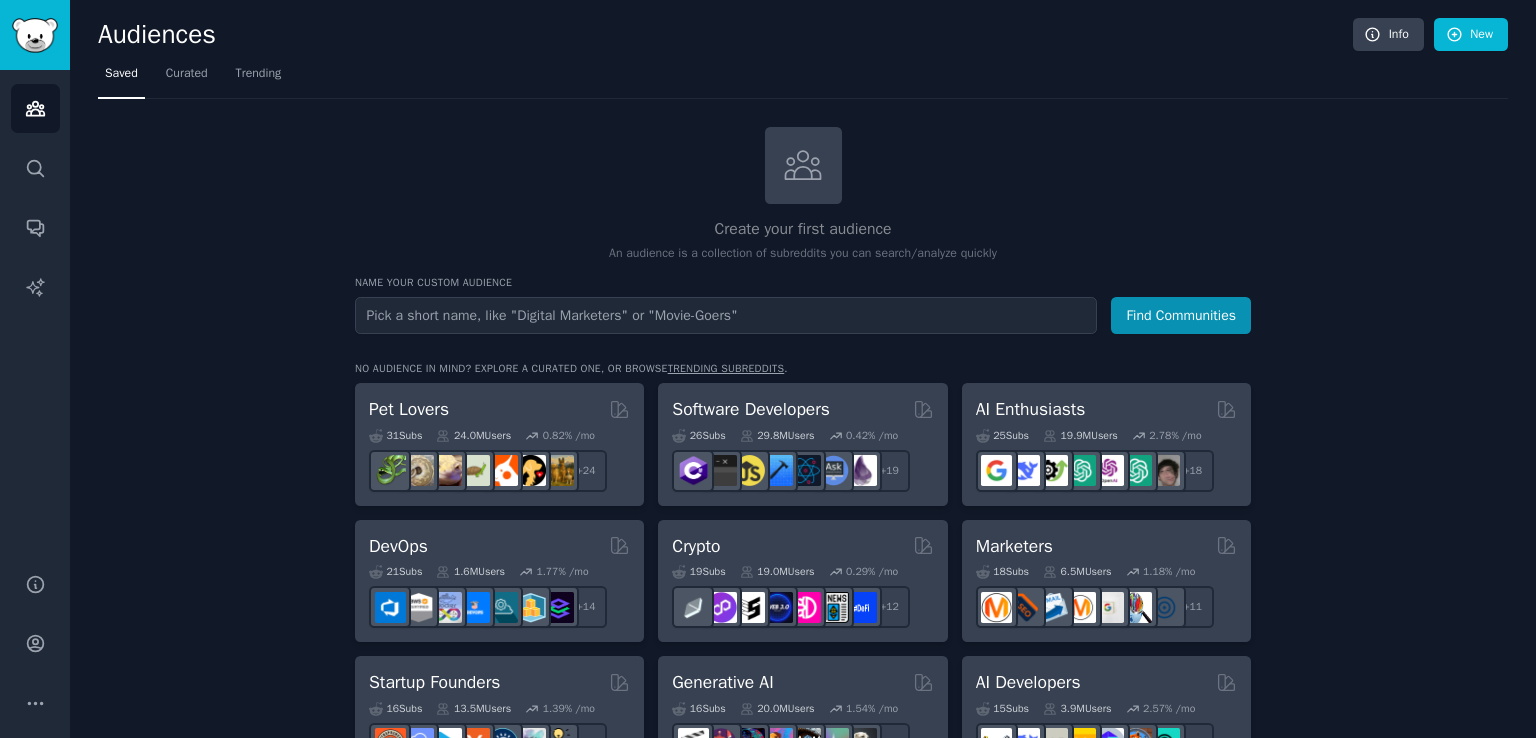 click at bounding box center (726, 315) 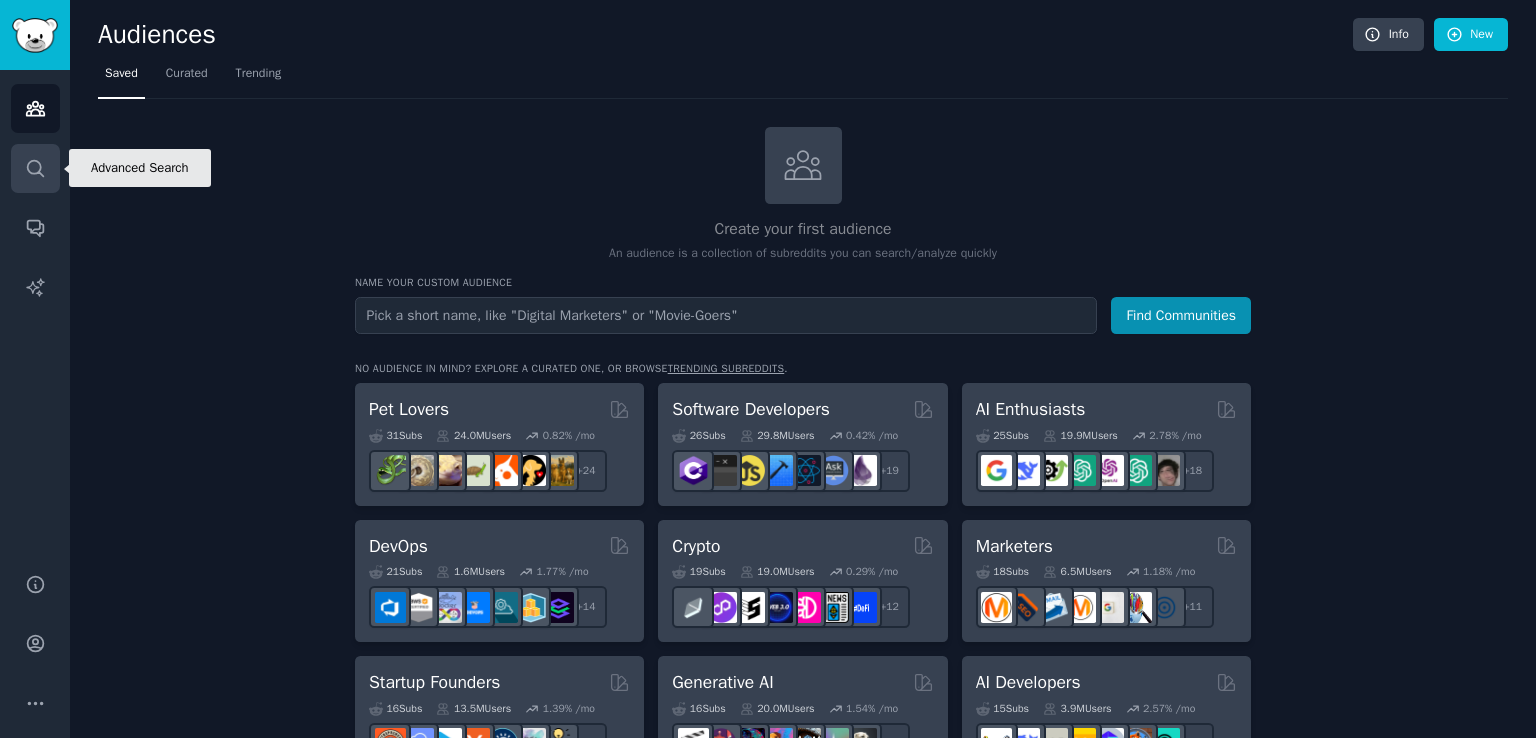 click 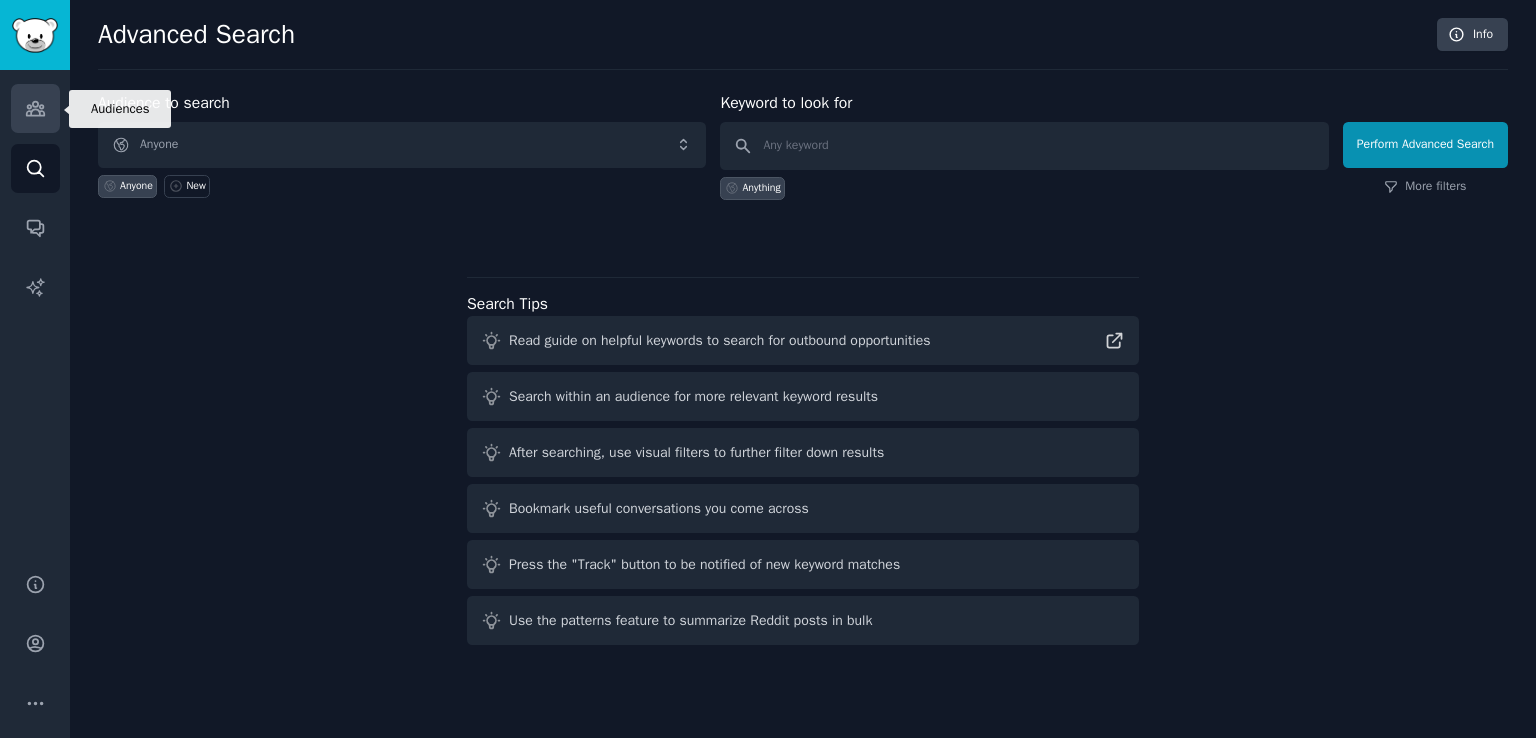 click on "Audiences" at bounding box center (35, 108) 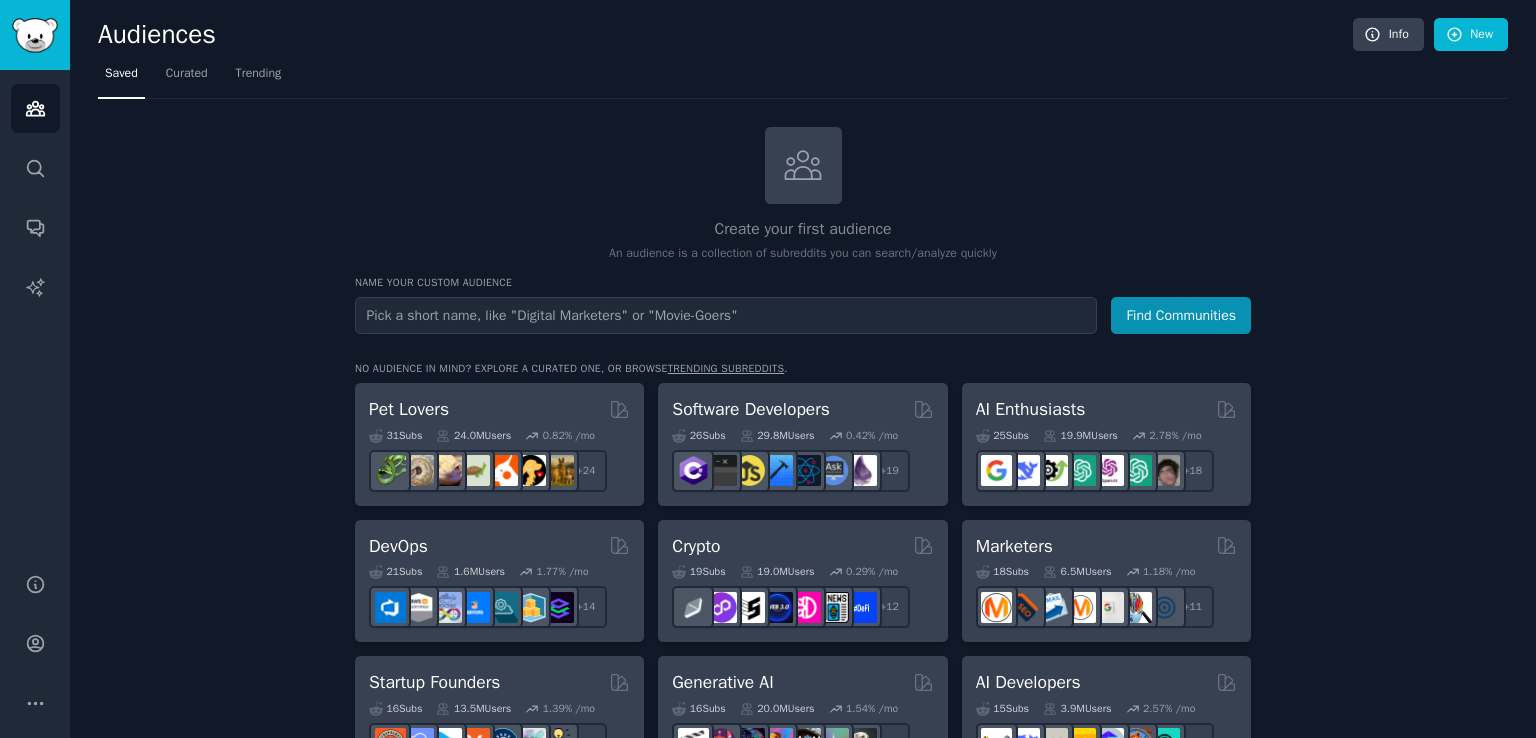 click at bounding box center (726, 315) 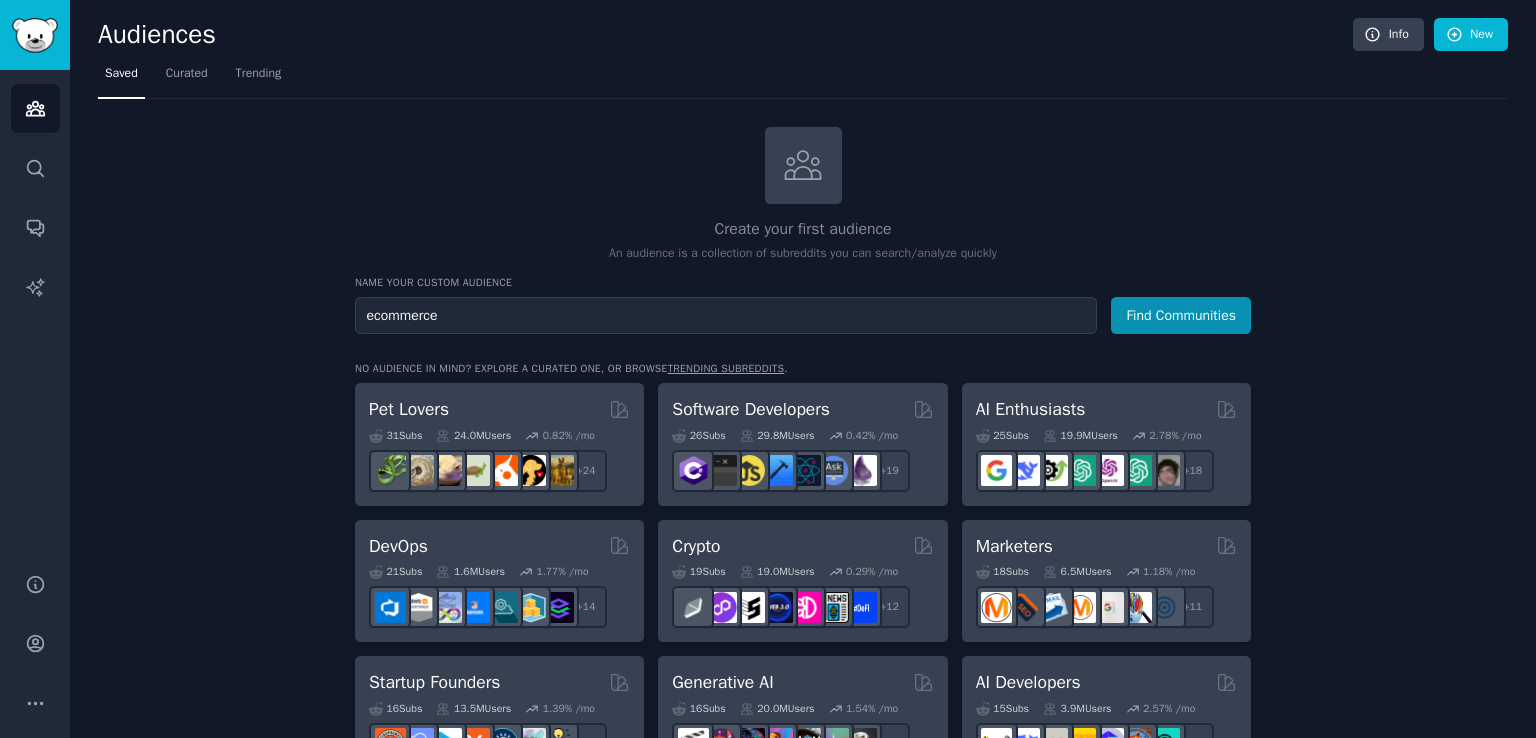 type on "ecommerce" 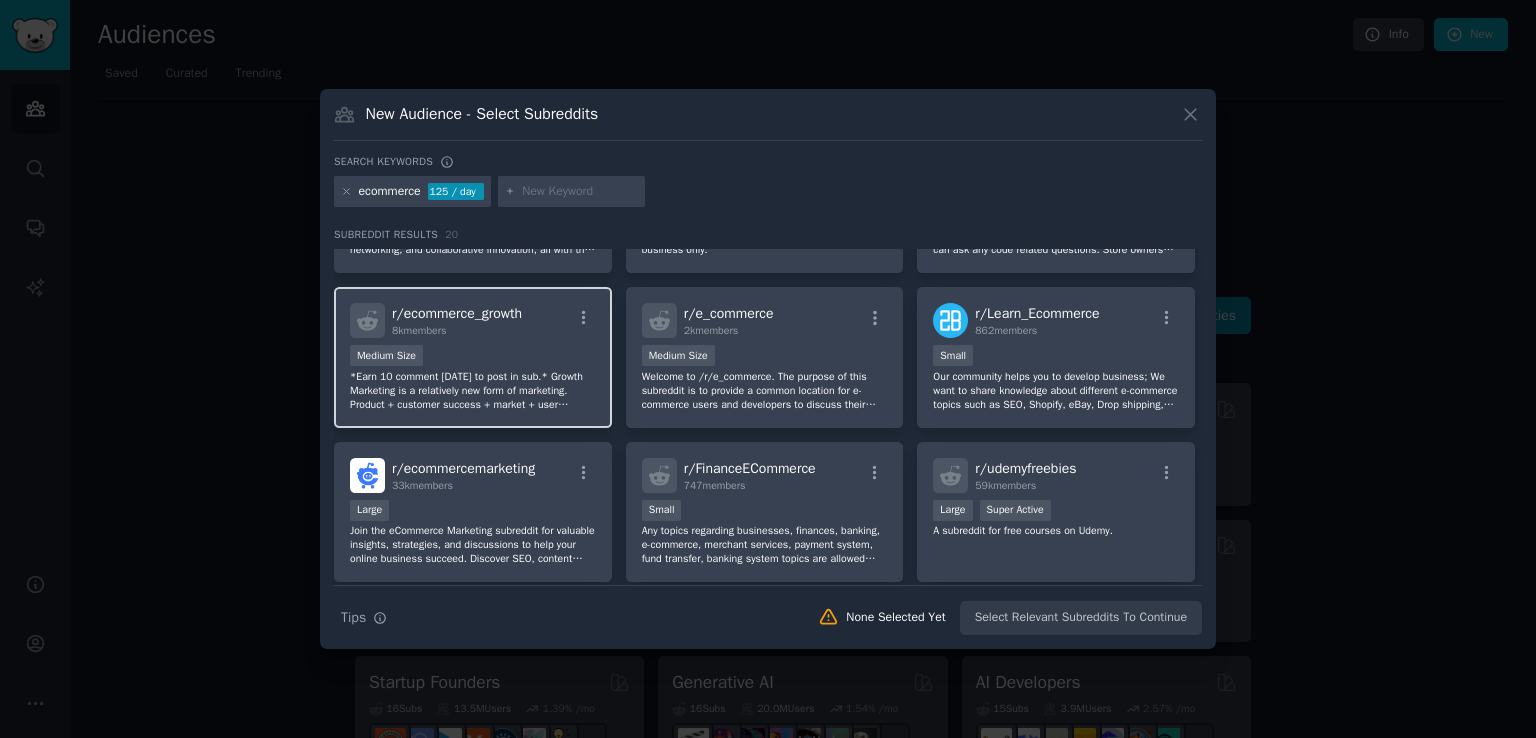 scroll, scrollTop: 0, scrollLeft: 0, axis: both 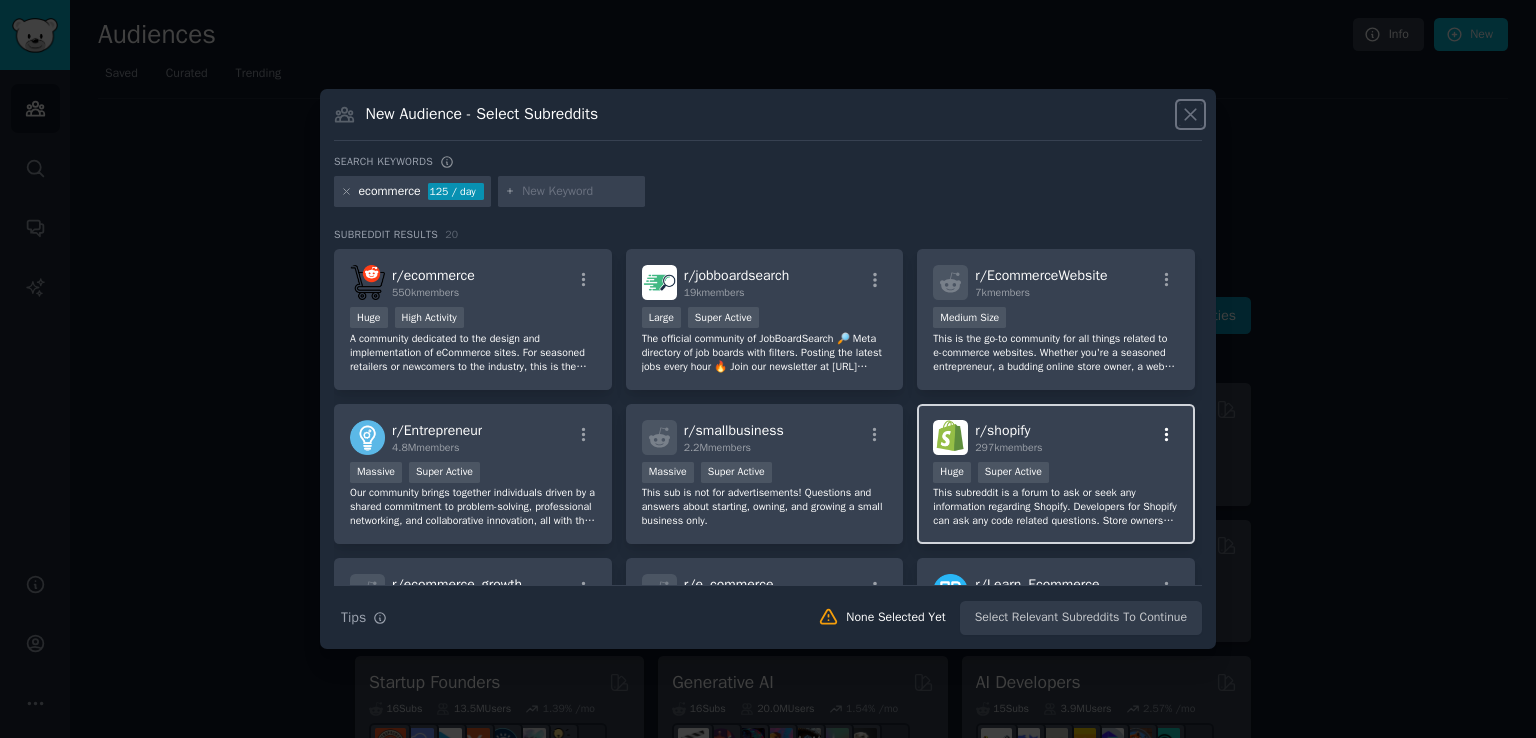 click 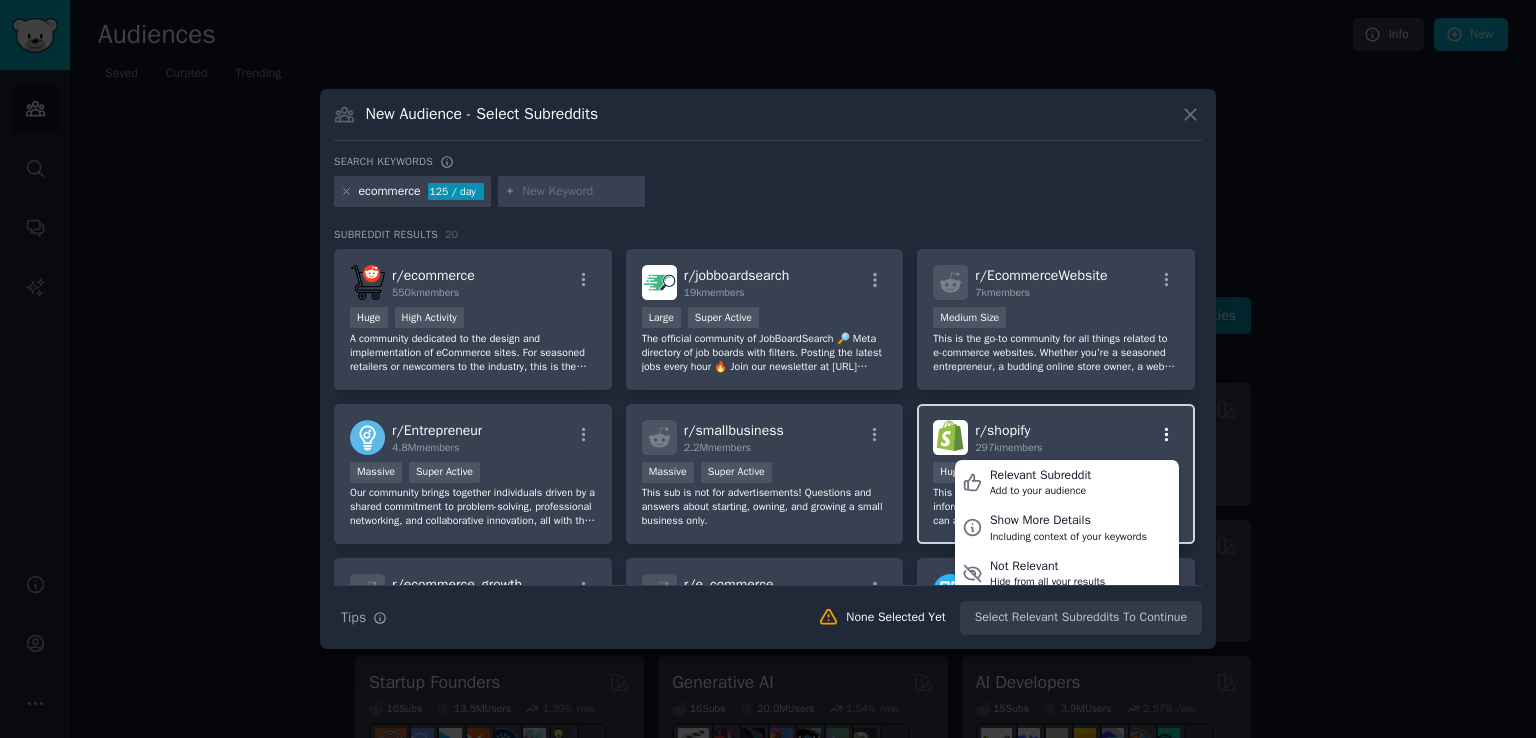 click 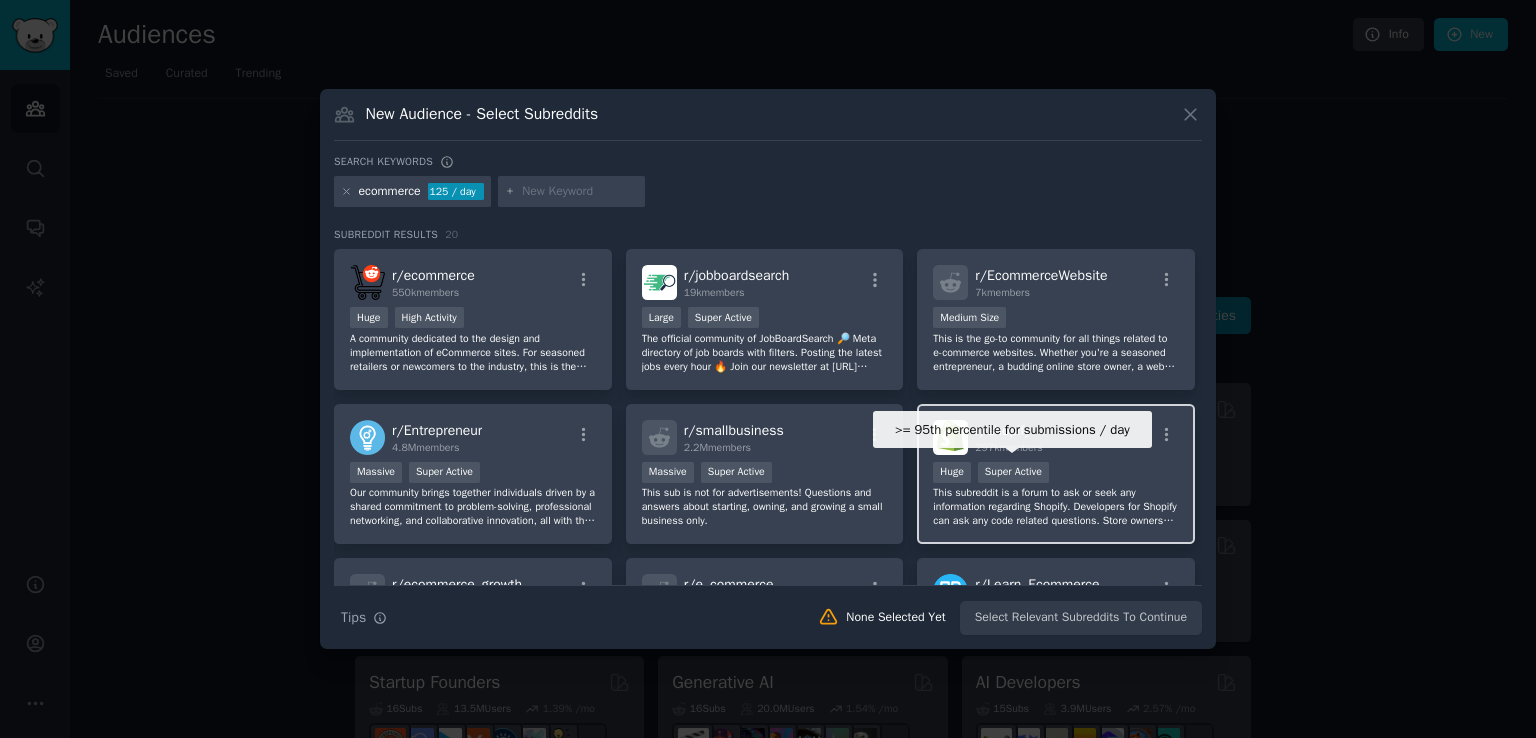 click on "Super Active" at bounding box center (1013, 472) 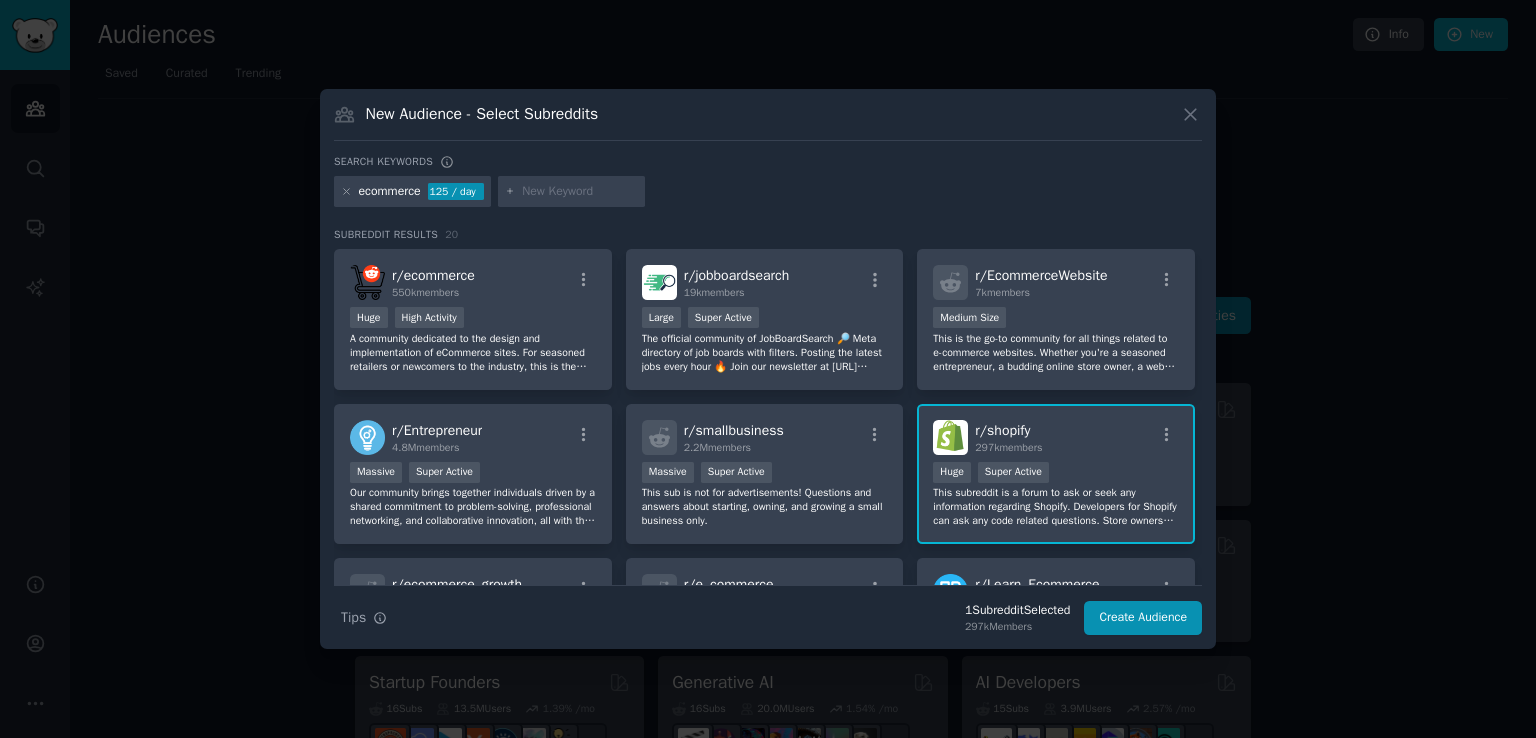 click on "297k  members" at bounding box center (1008, 447) 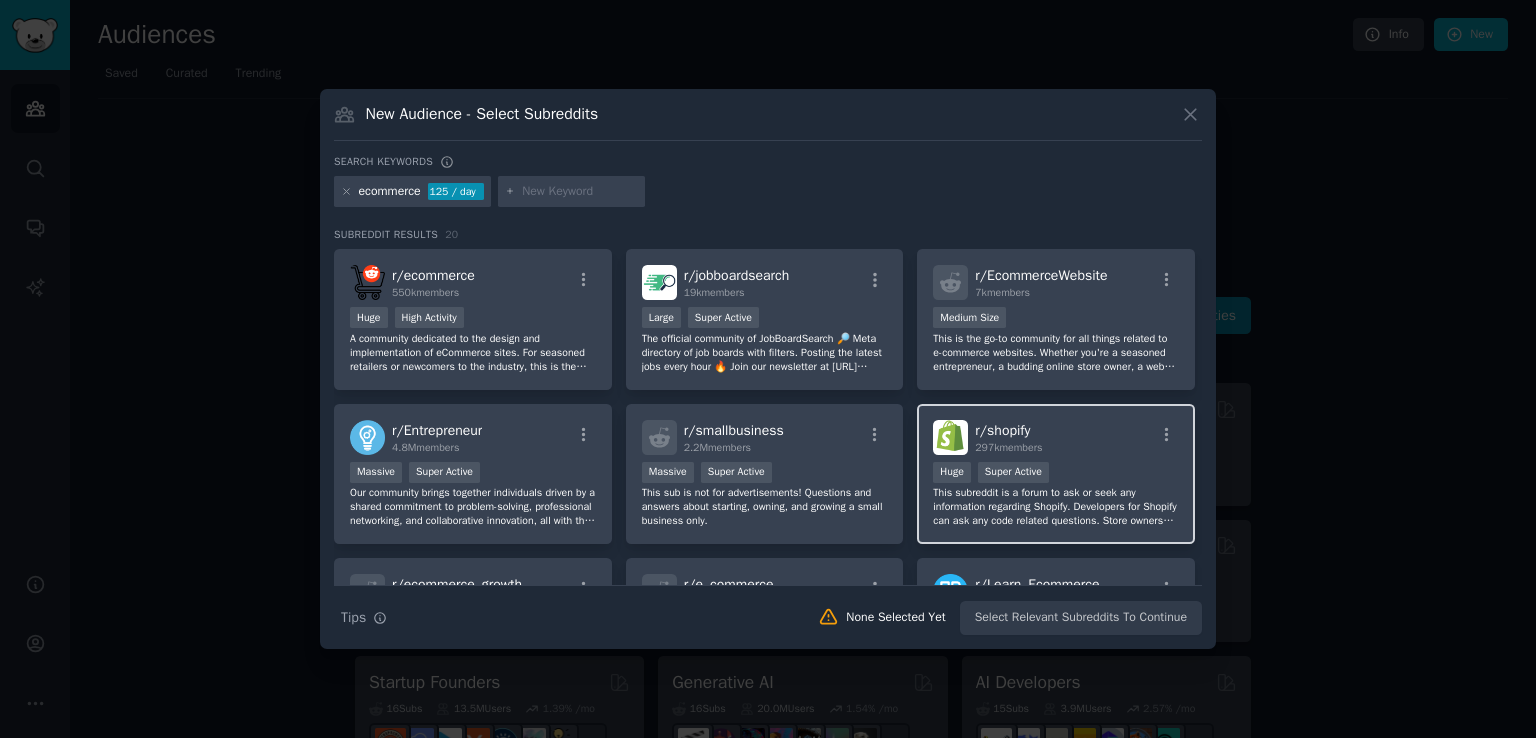 click on "This subreddit is a forum to ask or seek any information regarding Shopify.   Developers for Shopify can ask any code related questions. Store owners can discuss any Shopify issues or success stories." at bounding box center (1056, 507) 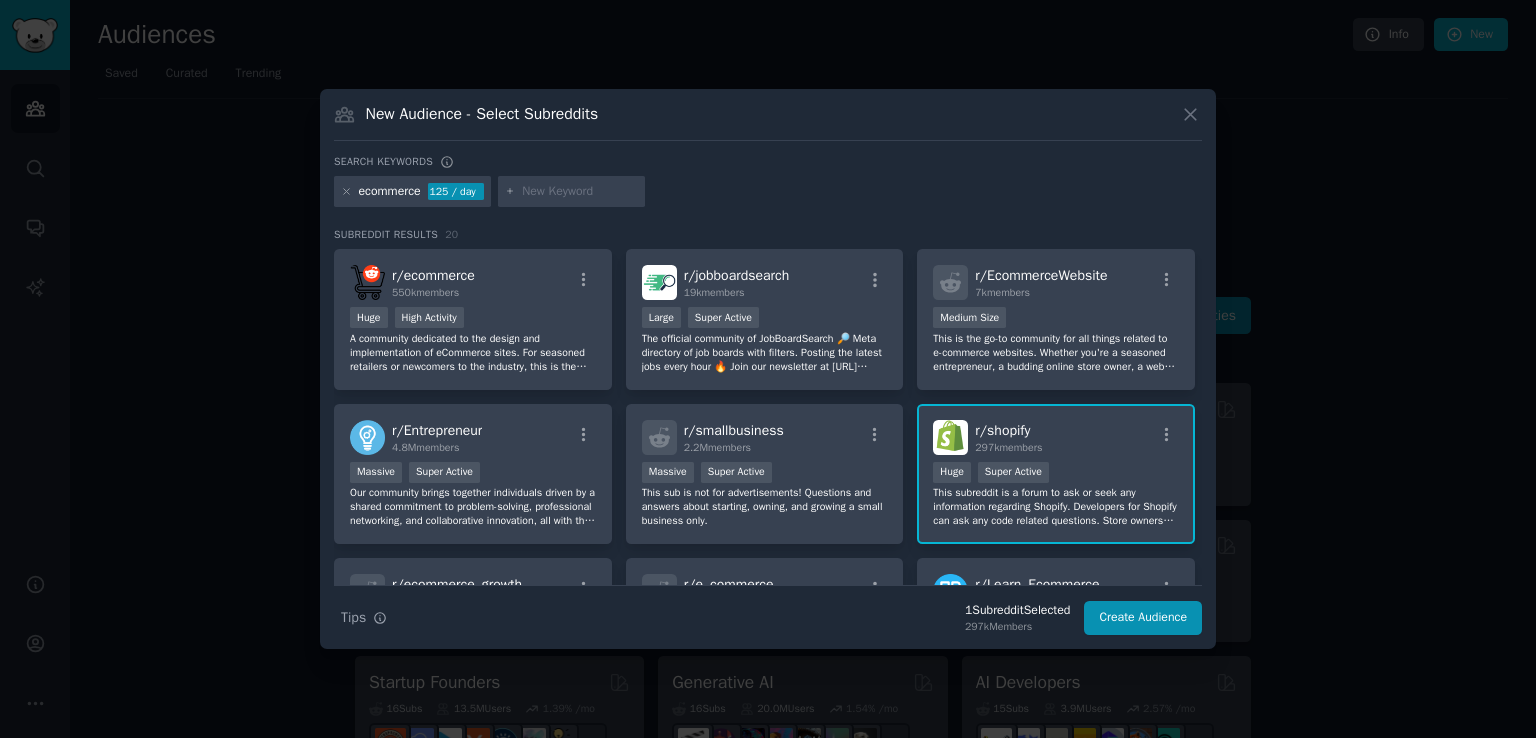click on "This subreddit is a forum to ask or seek any information regarding Shopify.   Developers for Shopify can ask any code related questions. Store owners can discuss any Shopify issues or success stories." at bounding box center (1056, 507) 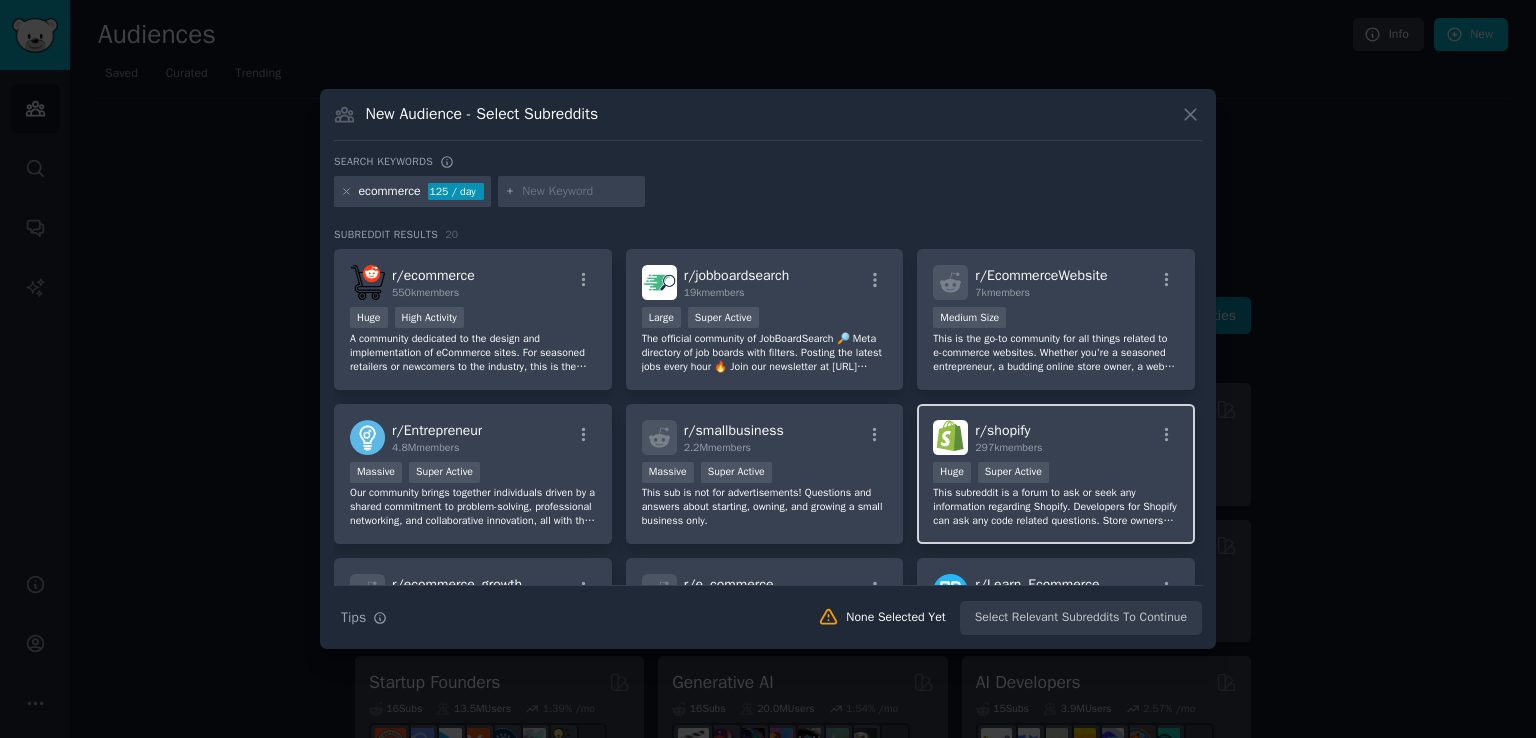 click on "This subreddit is a forum to ask or seek any information regarding Shopify.   Developers for Shopify can ask any code related questions. Store owners can discuss any Shopify issues or success stories." at bounding box center [1056, 507] 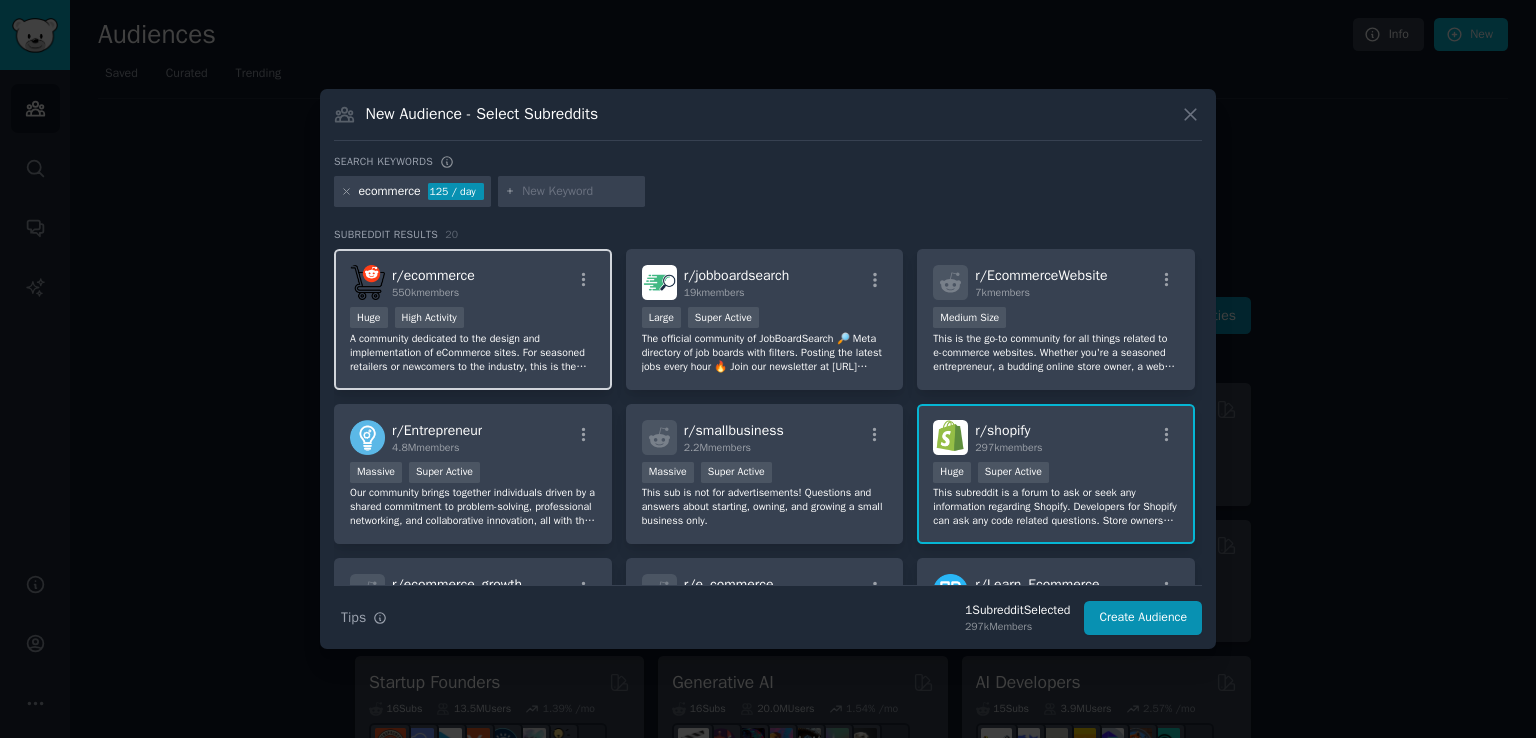 click on ">= 80th percentile for submissions / day Huge High Activity" at bounding box center (473, 319) 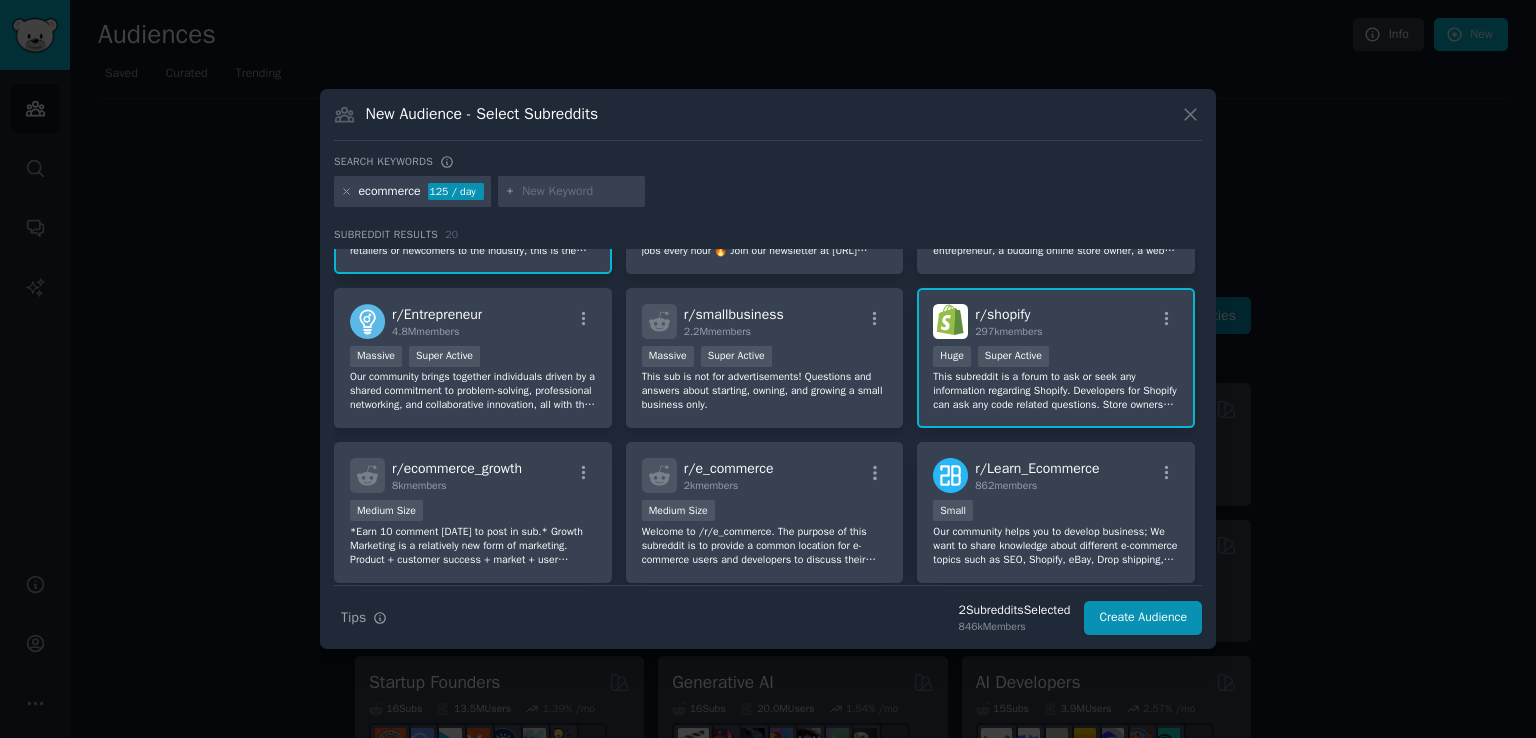 scroll, scrollTop: 0, scrollLeft: 0, axis: both 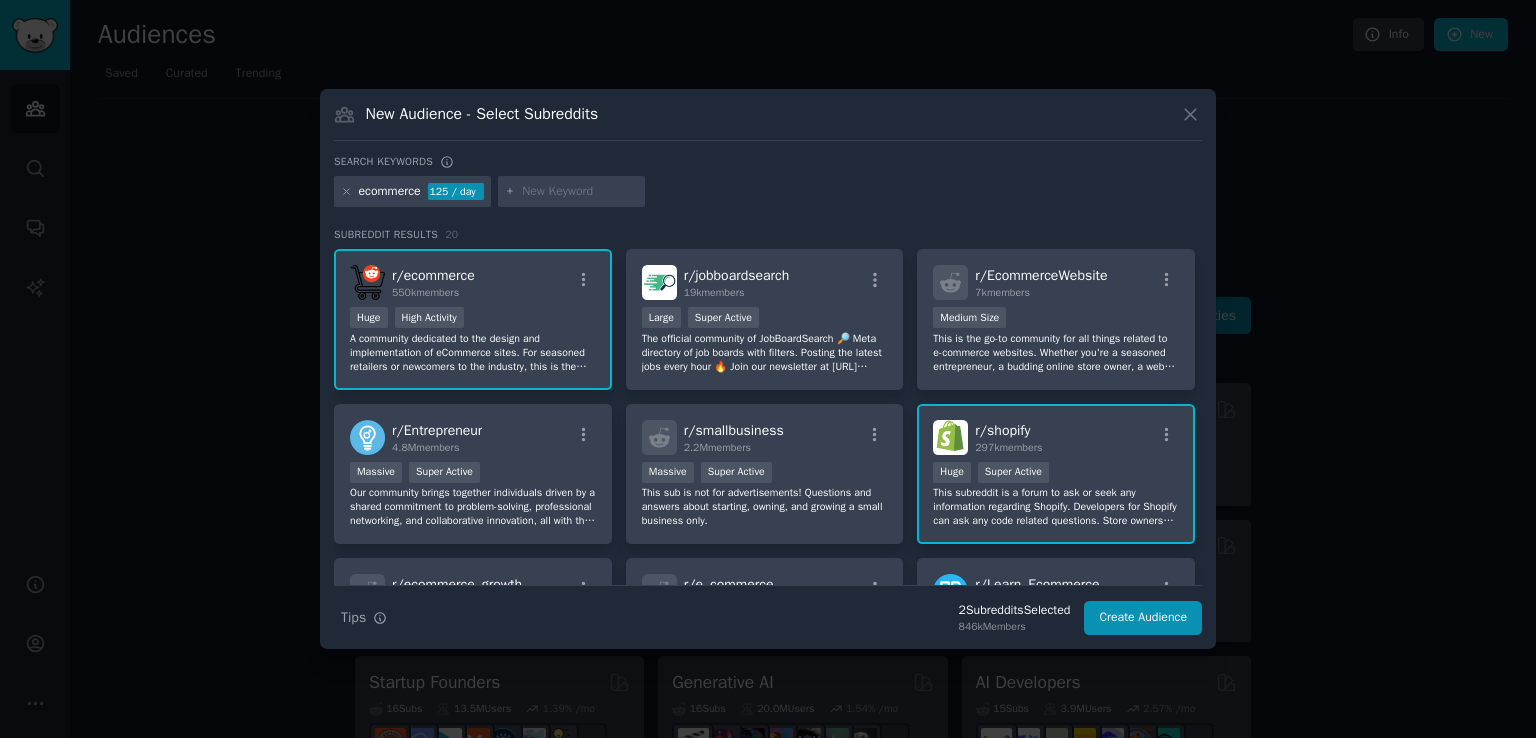 click at bounding box center (580, 192) 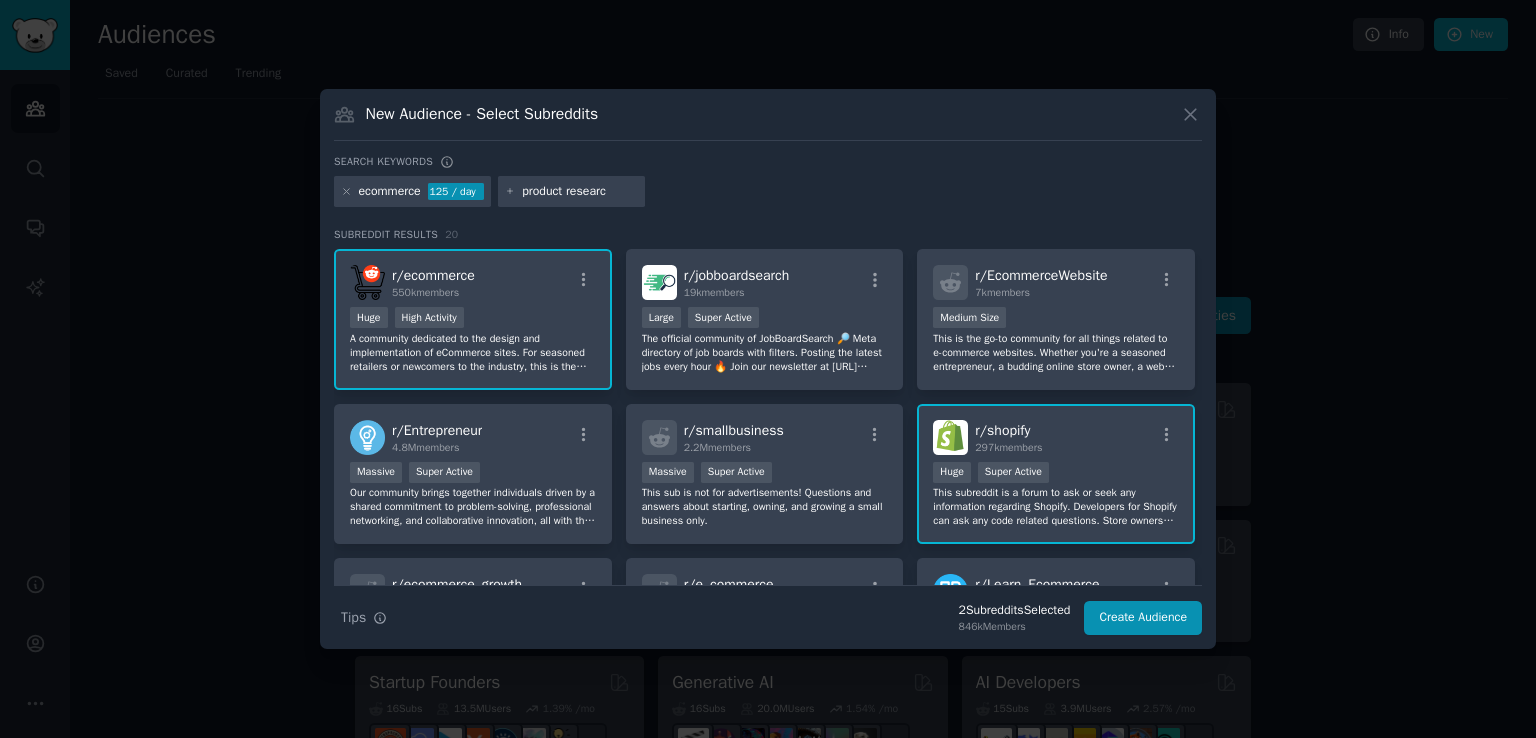 type on "product research" 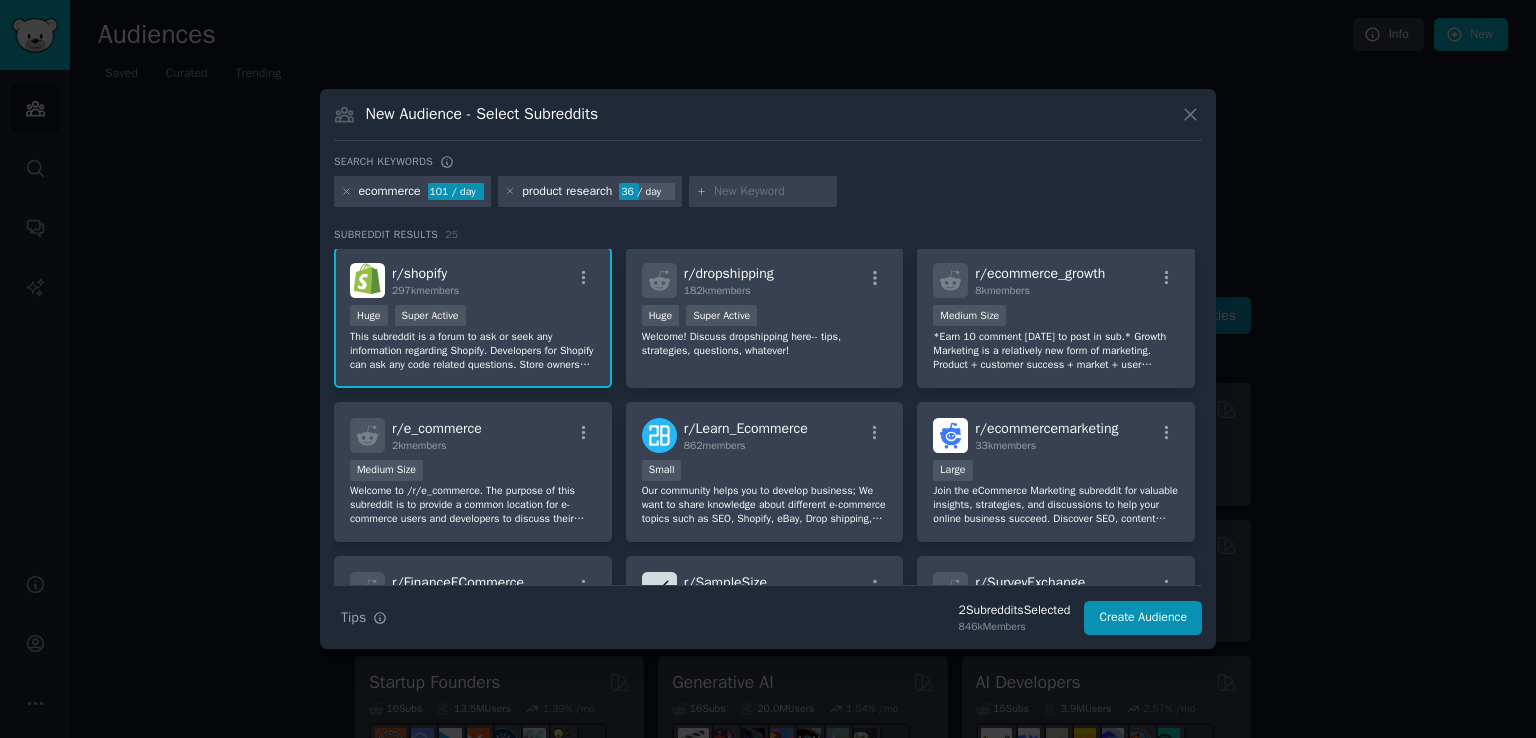 scroll, scrollTop: 154, scrollLeft: 0, axis: vertical 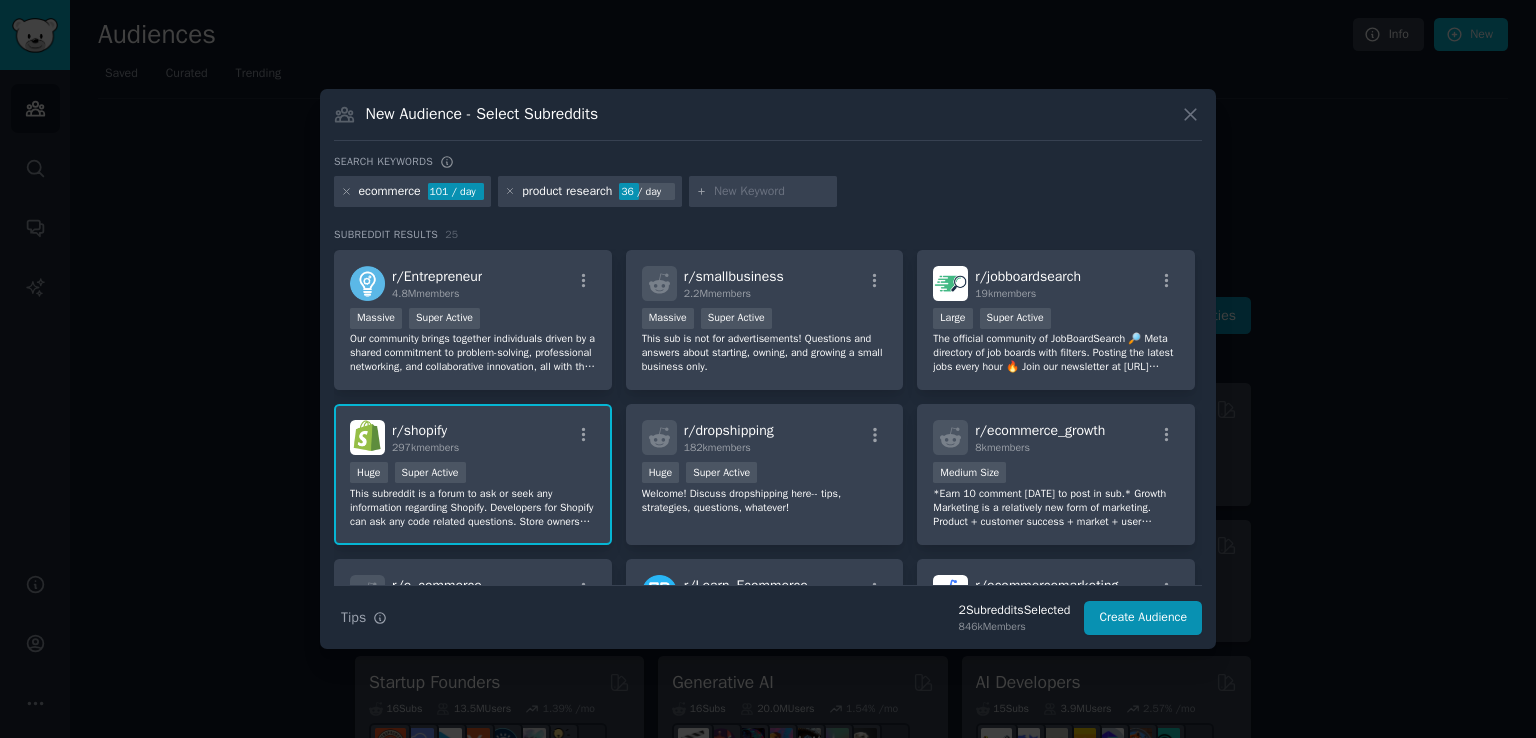 click at bounding box center [772, 192] 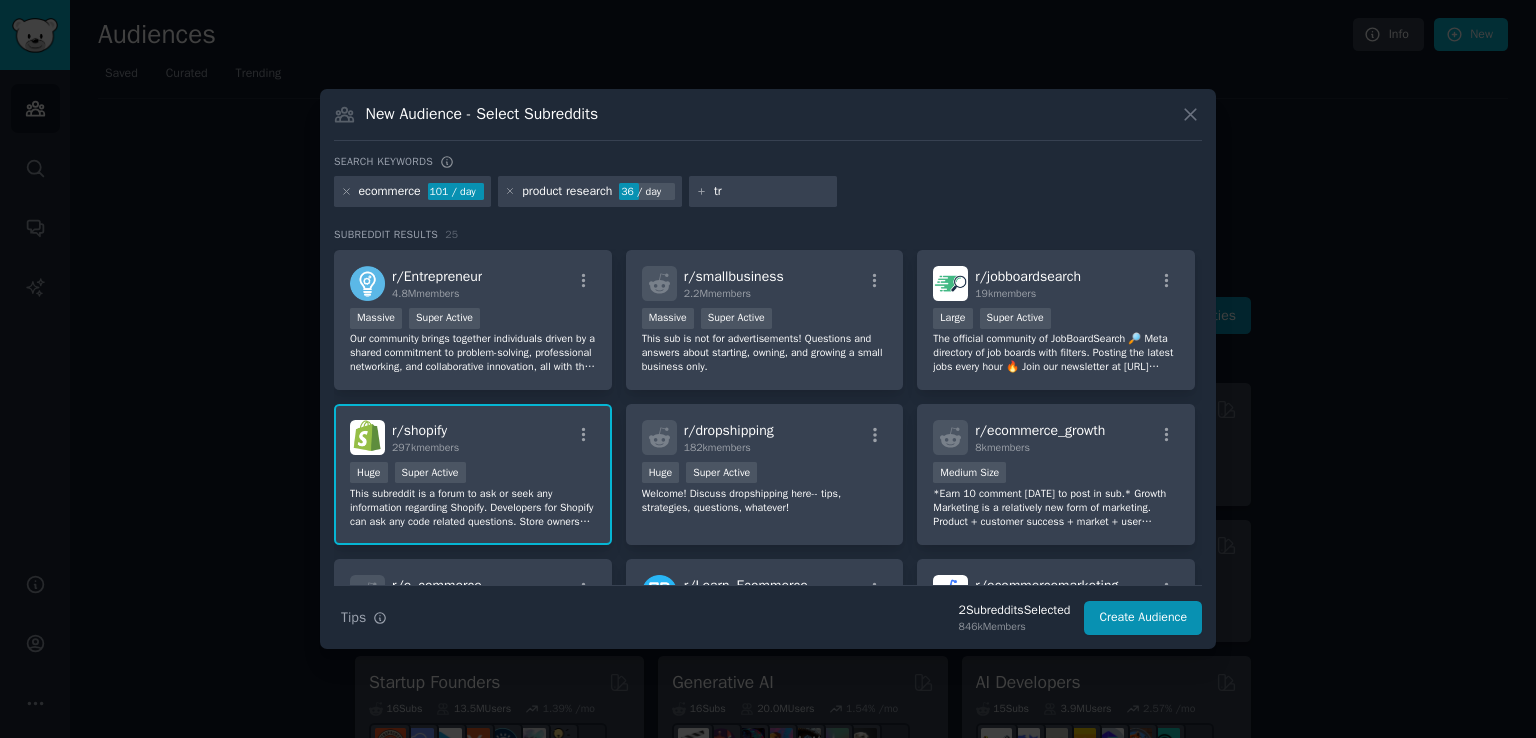 type on "t" 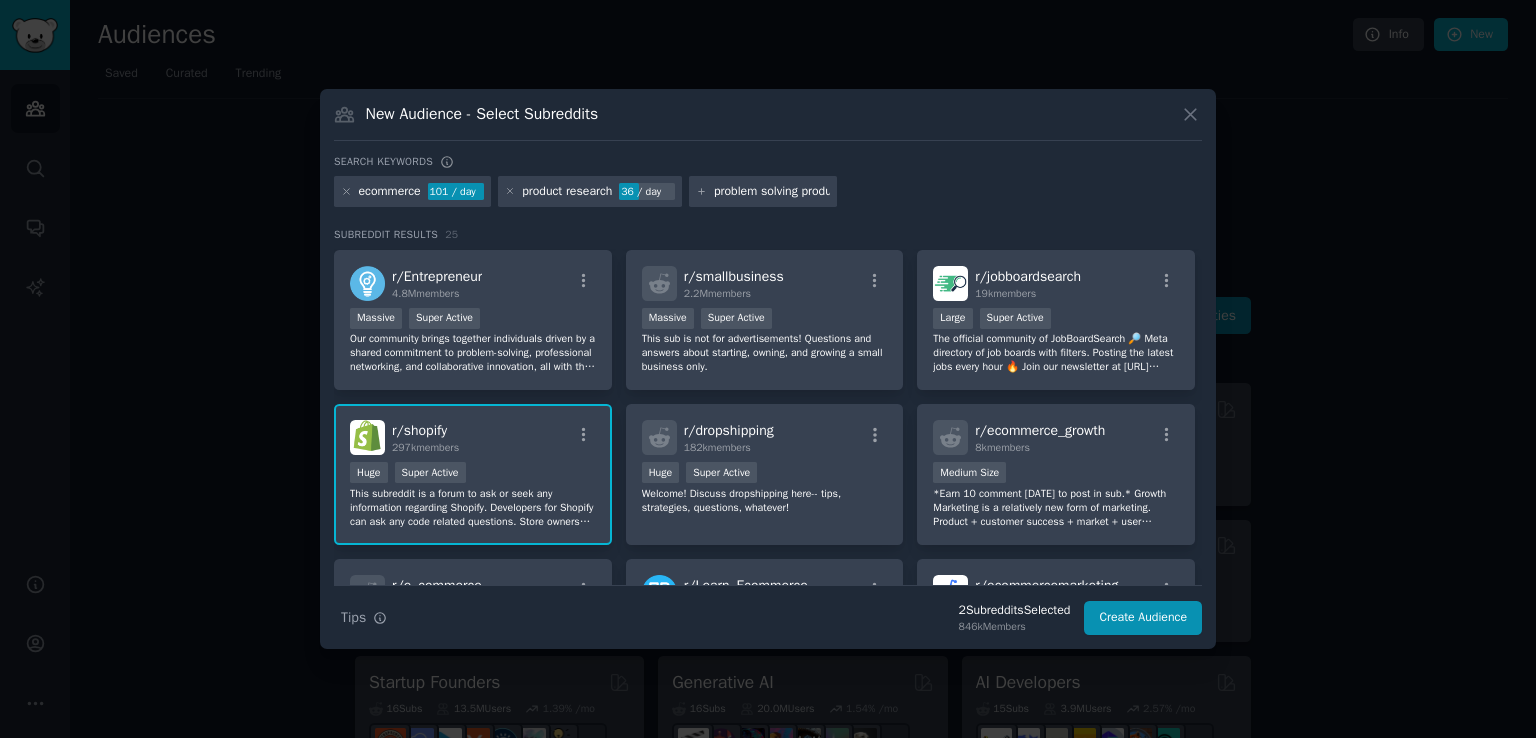 type on "problem solving products" 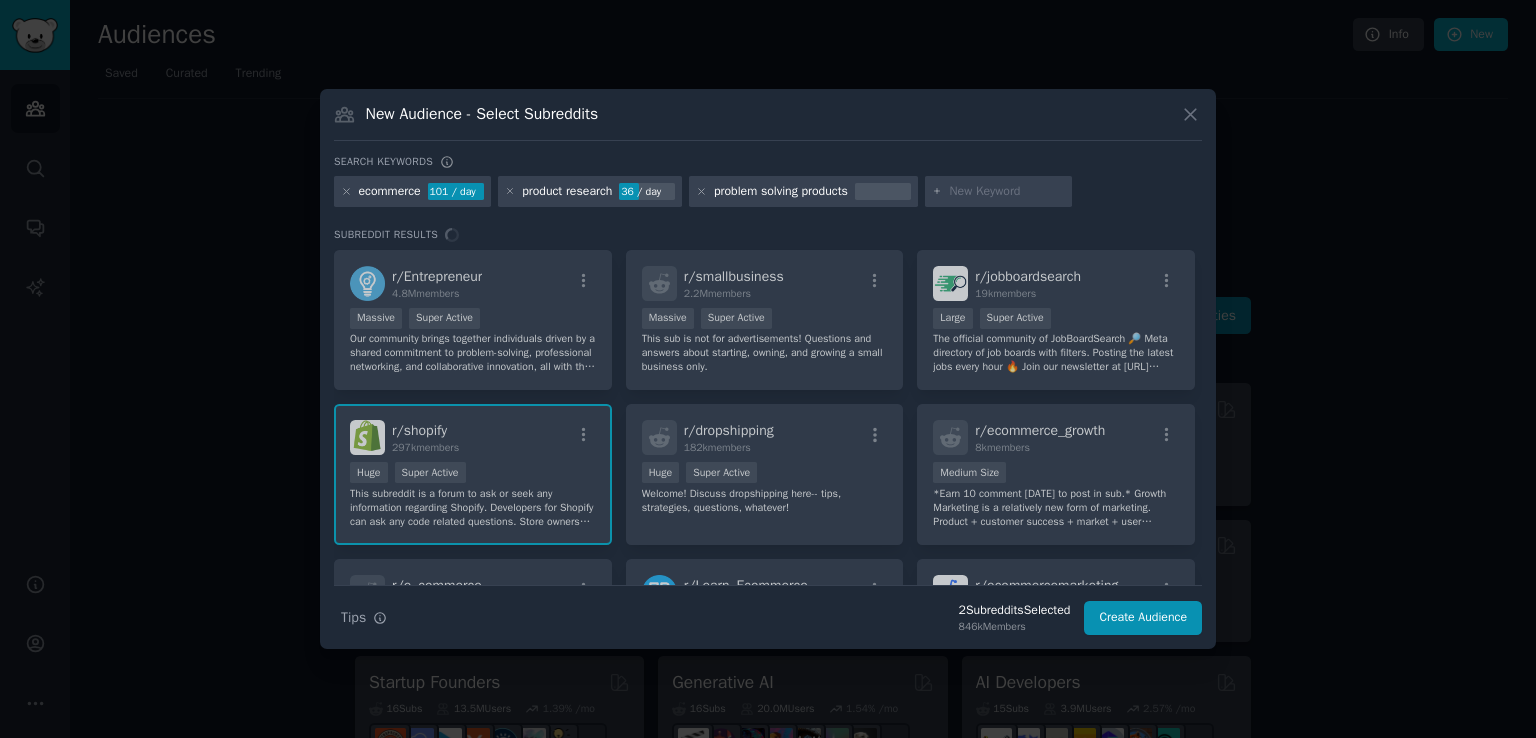 scroll, scrollTop: 0, scrollLeft: 0, axis: both 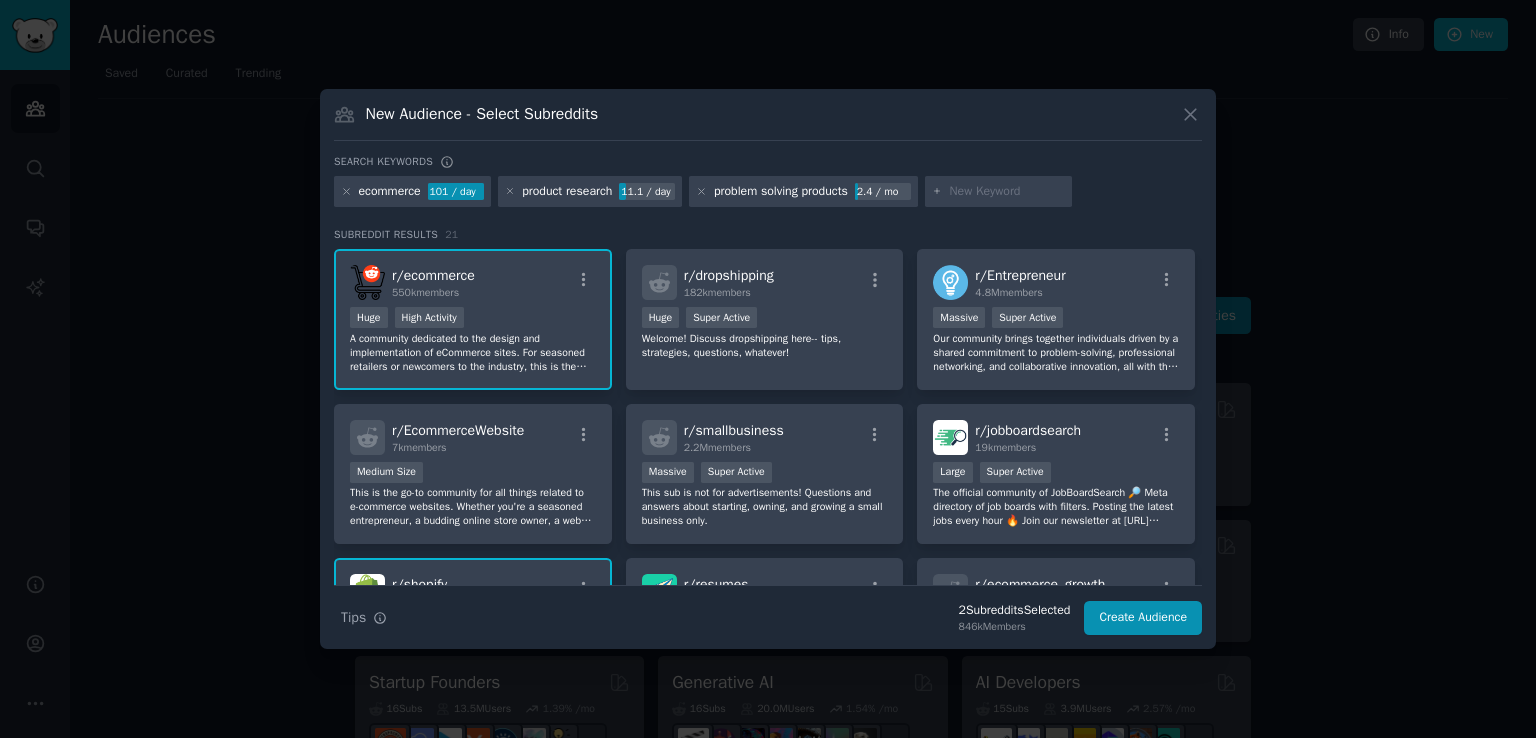 click at bounding box center [1007, 192] 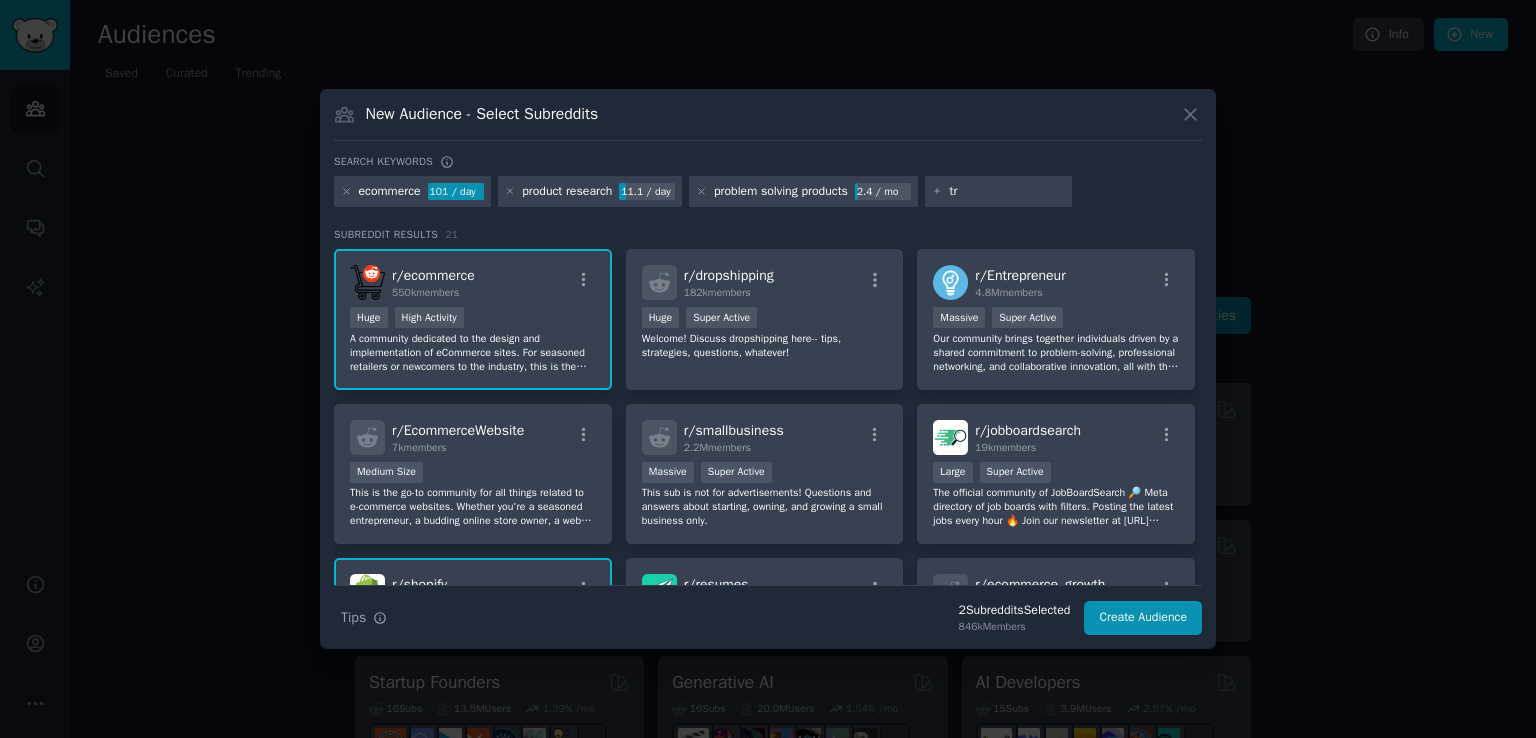type on "t" 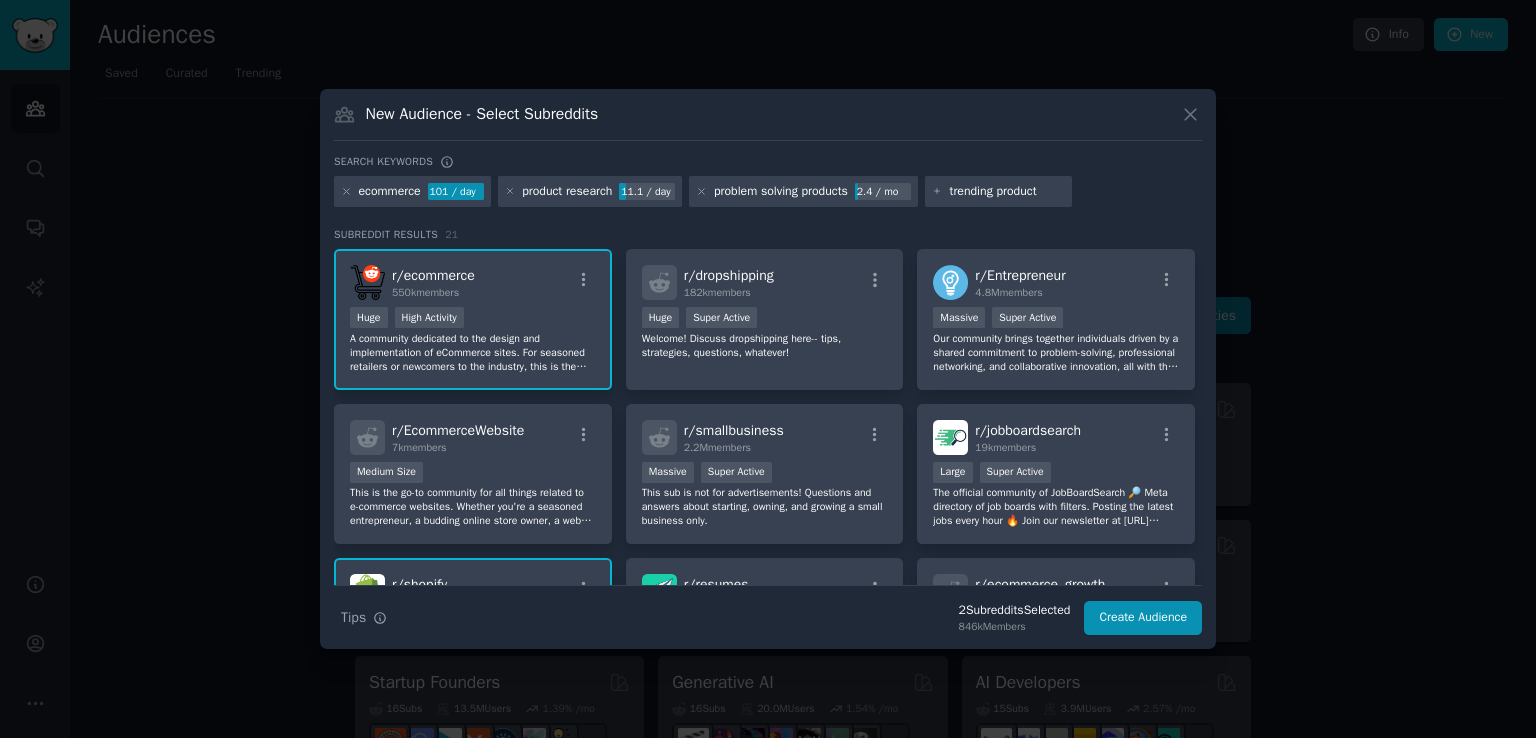 type on "trending products" 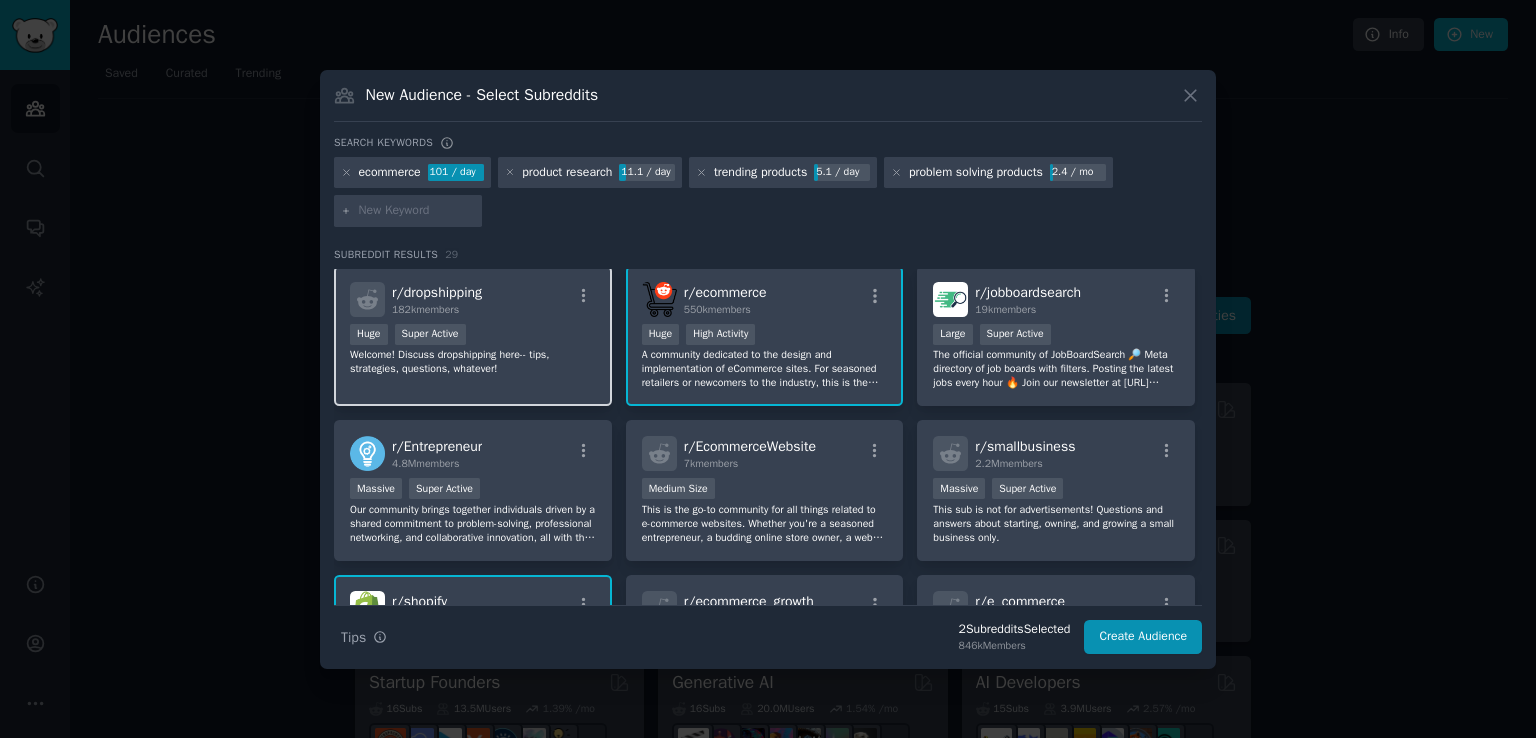 scroll, scrollTop: 0, scrollLeft: 0, axis: both 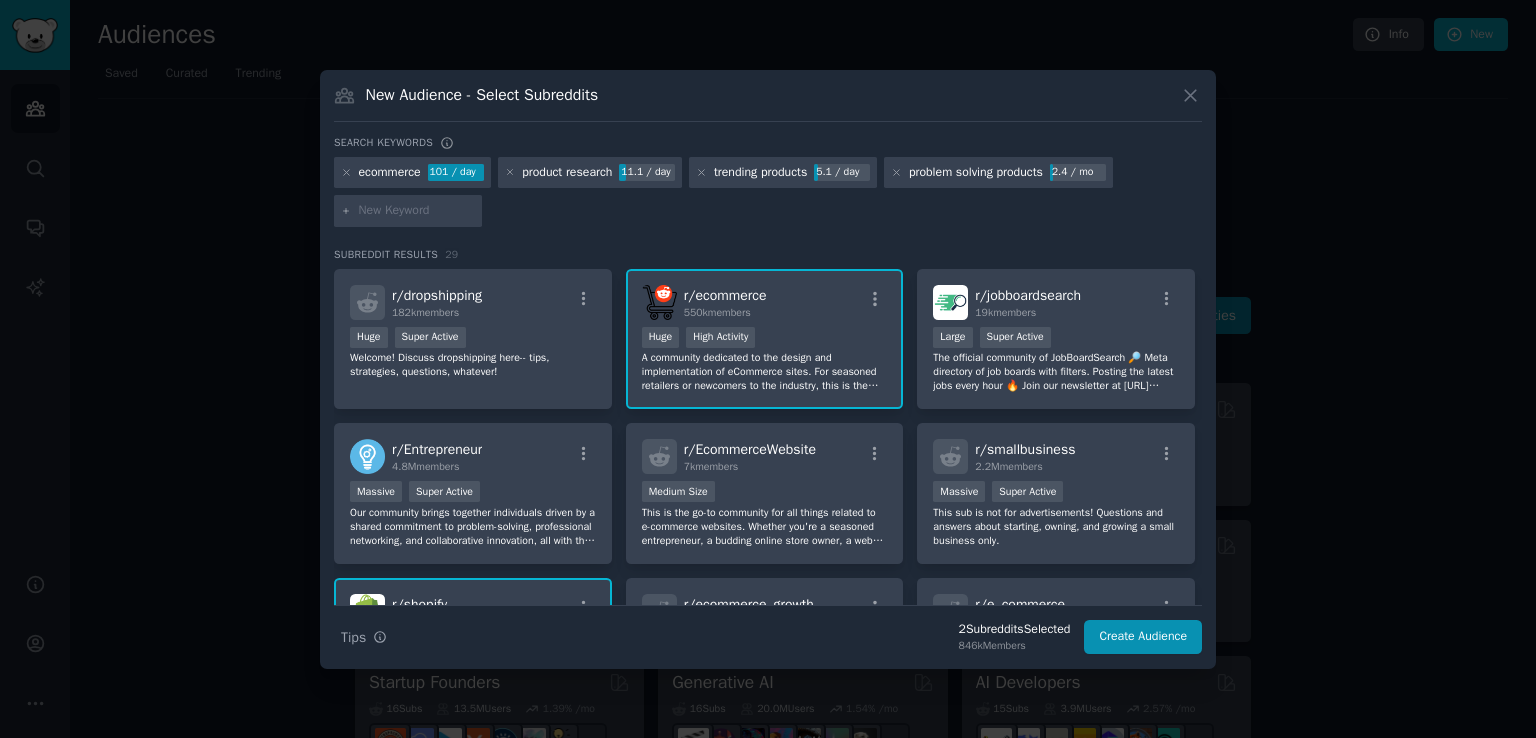 click at bounding box center [417, 211] 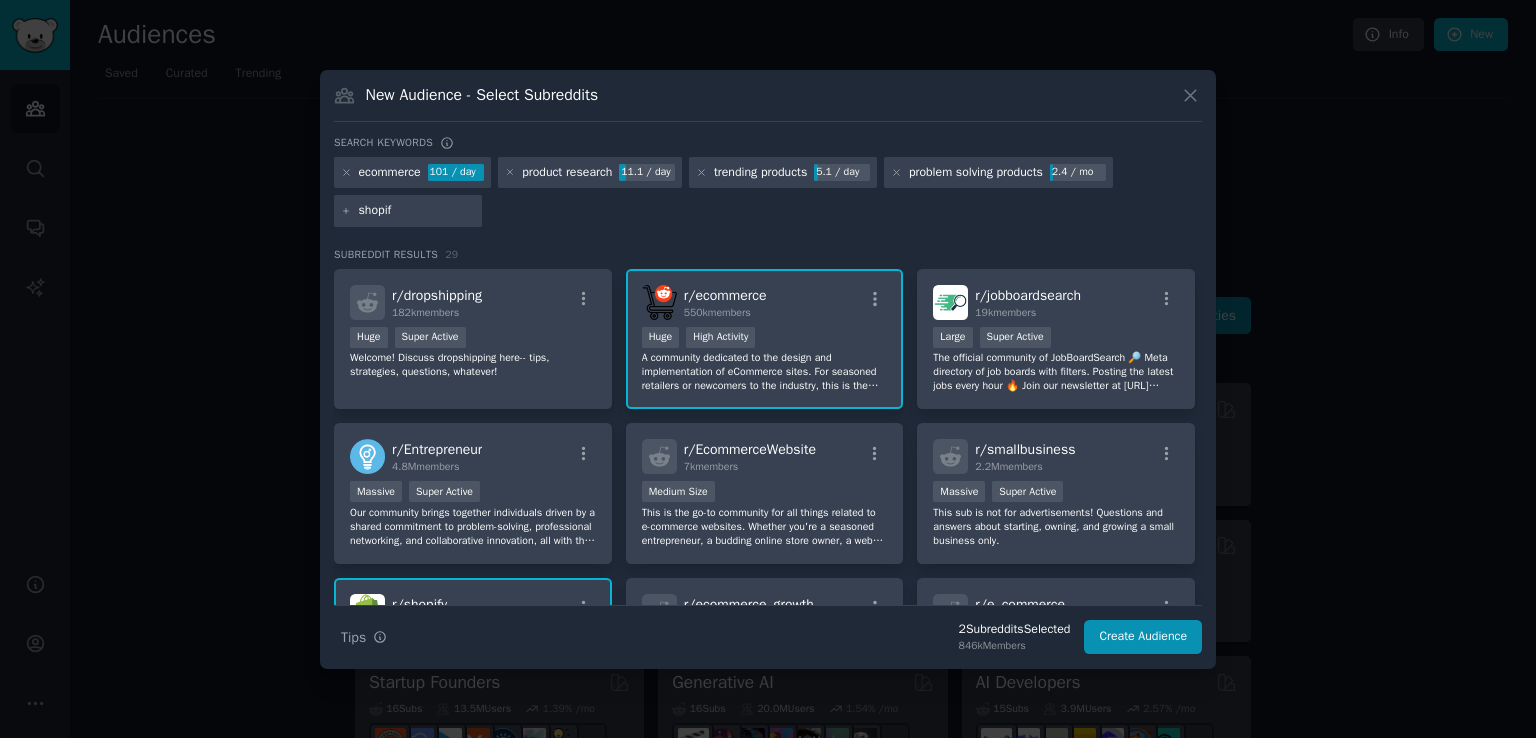 type on "shopify" 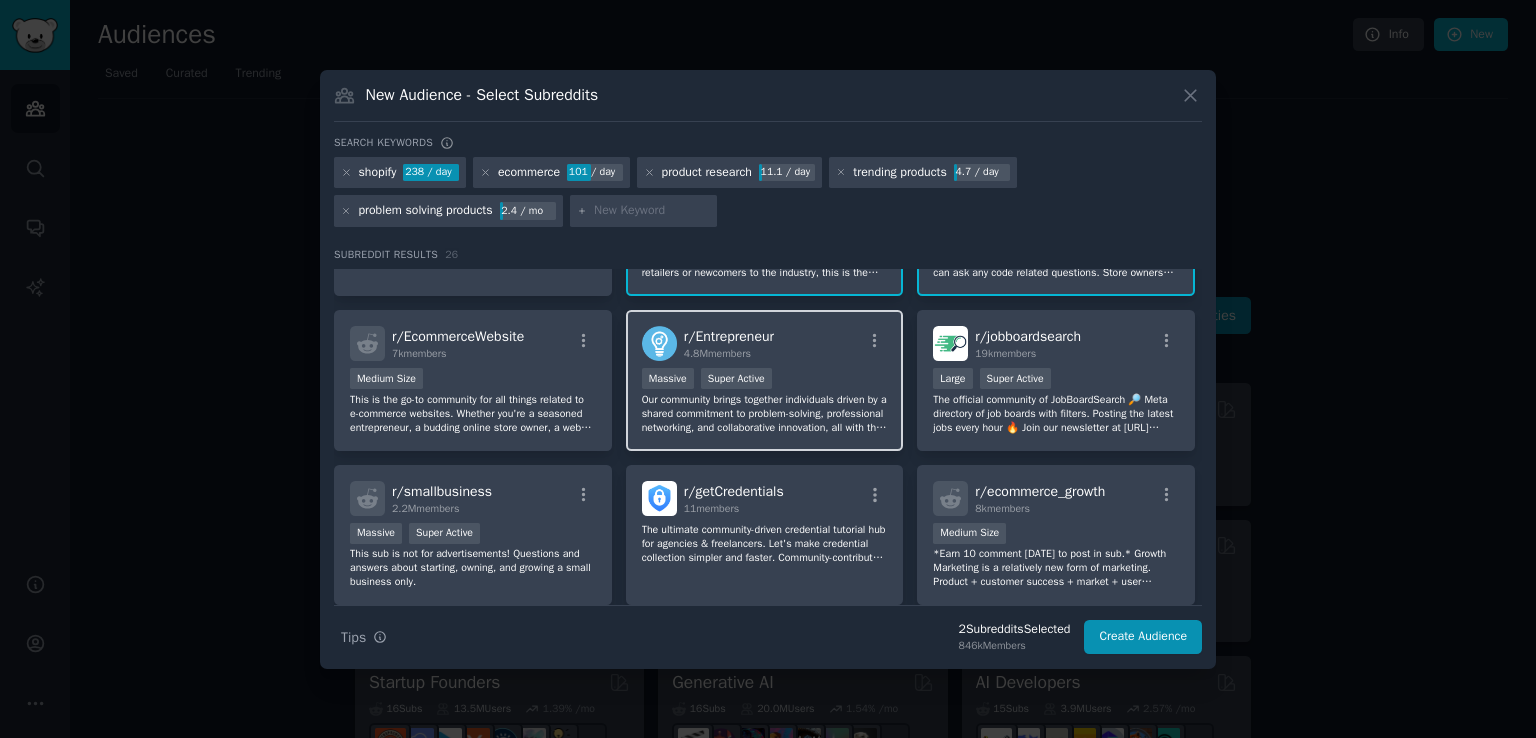 scroll, scrollTop: 0, scrollLeft: 0, axis: both 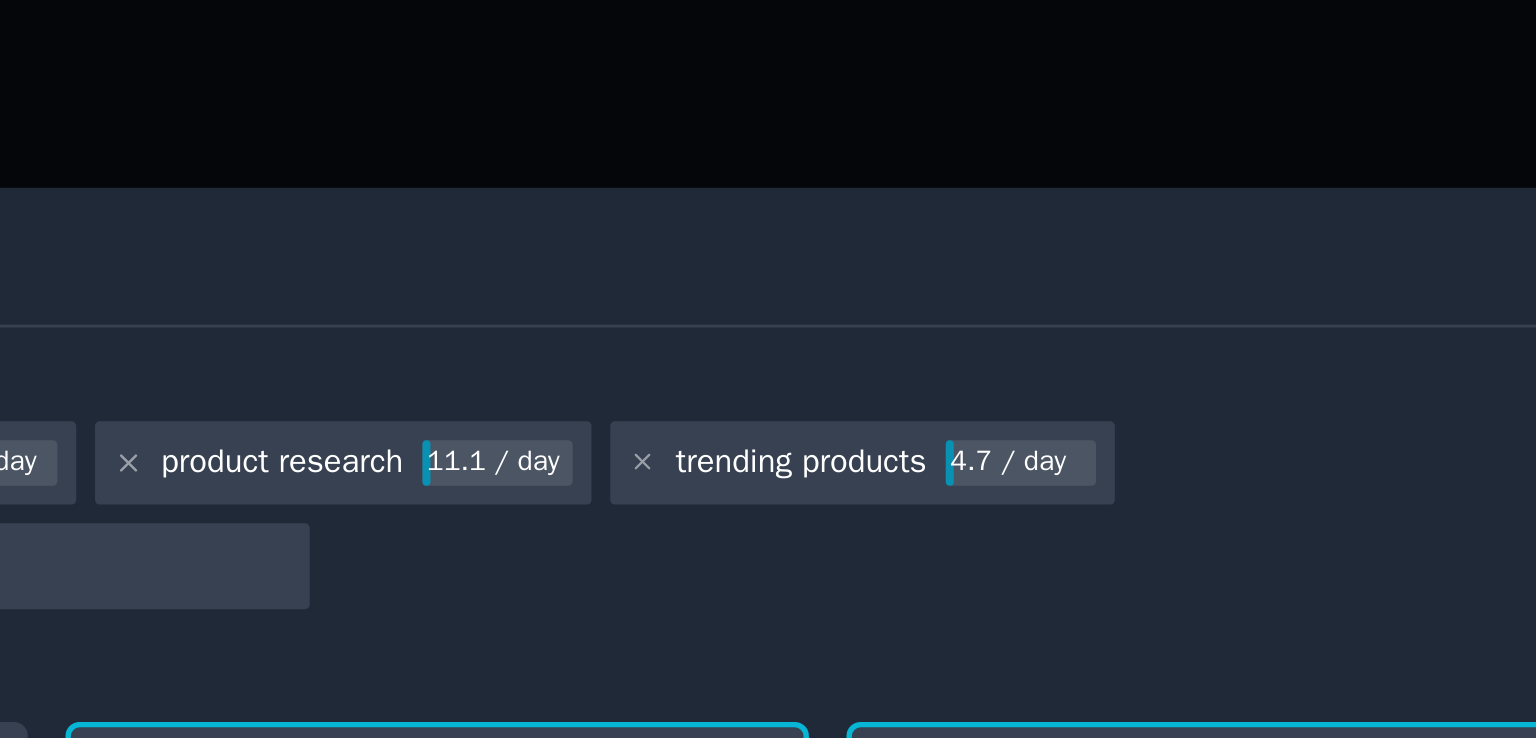 type 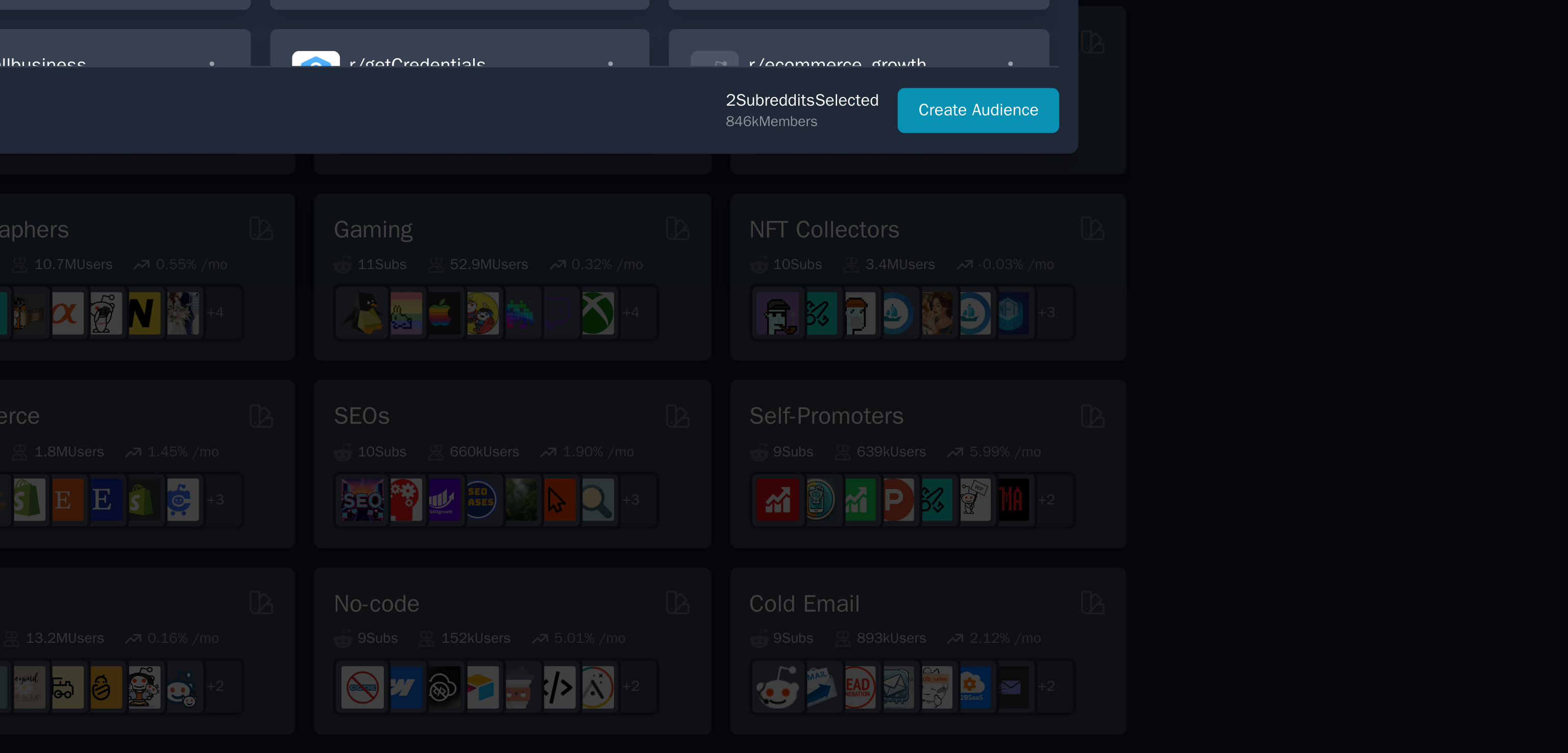 drag, startPoint x: 673, startPoint y: 275, endPoint x: 717, endPoint y: 595, distance: 323.0108 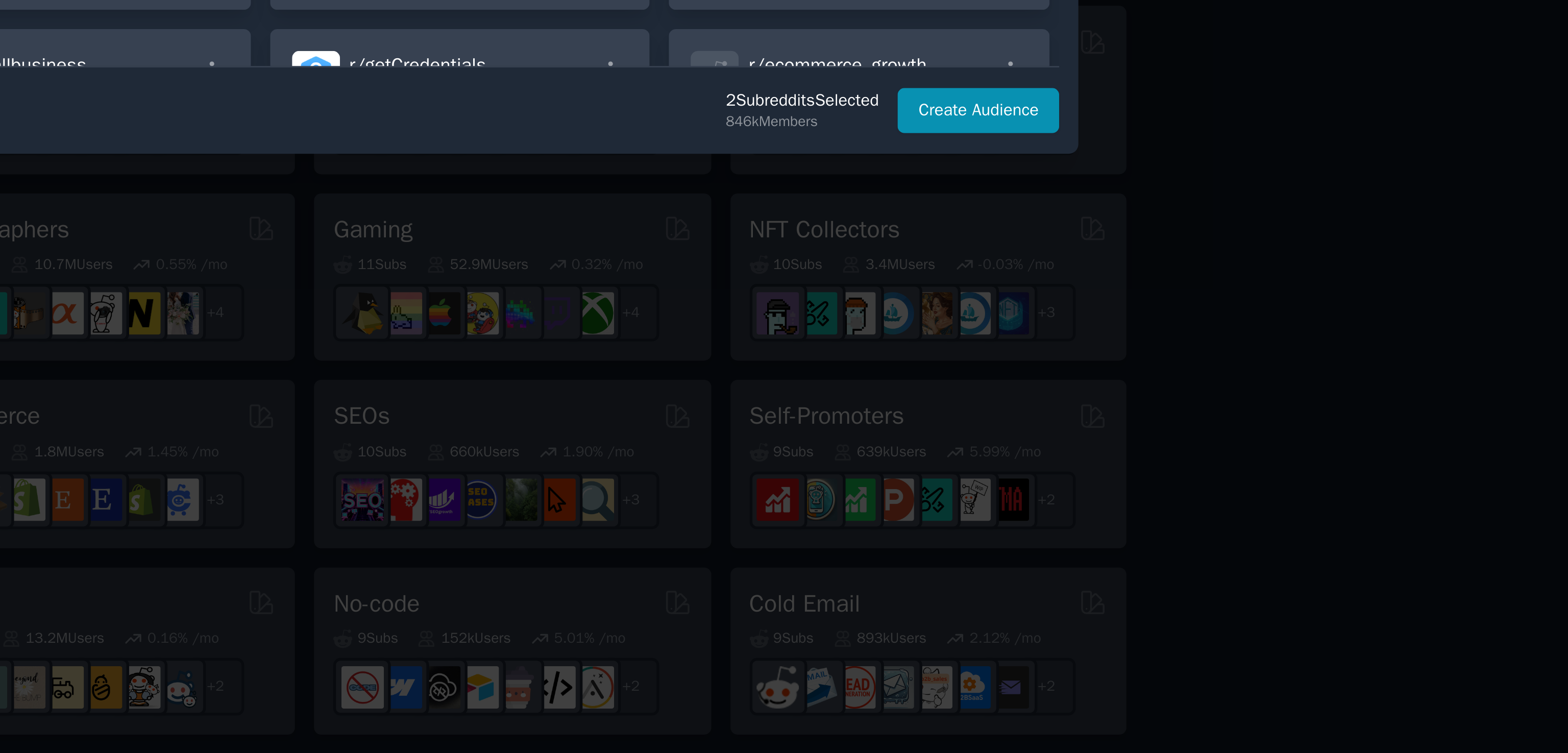 click on "​ New Audience - Select Subreddits Search keywords shopify 238 / day ecommerce 101 / day product research 11.1 / day trending products 4.7 / day problem solving products 2.4 / mo Subreddit Results 26 r/ dropshipping 182k  members Huge Super Active Welcome! Discuss dropshipping here-- tips, strategies, questions, whatever! r/ ecommerce 550k  members >= 80th percentile for submissions / day Huge High Activity A community dedicated to the design and implementation of eCommerce sites. For seasoned retailers or newcomers to the industry, this is the perfect place to seek guidance and discuss all aspects of selling online.
Engage in insightful discussions on topics such as selling tips, marketing strategies, SEO optimization, product selection, checkout processes, conversions, and more. Our community provides a platform for helpful and honest discussions aimed at helping you increase your online sales. r/ shopify 297k  members 100,000 - 1,000,000 members Huge Super Active r/ EcommerceWebsite 7k  members r/ 4.8M" at bounding box center (784, 376) 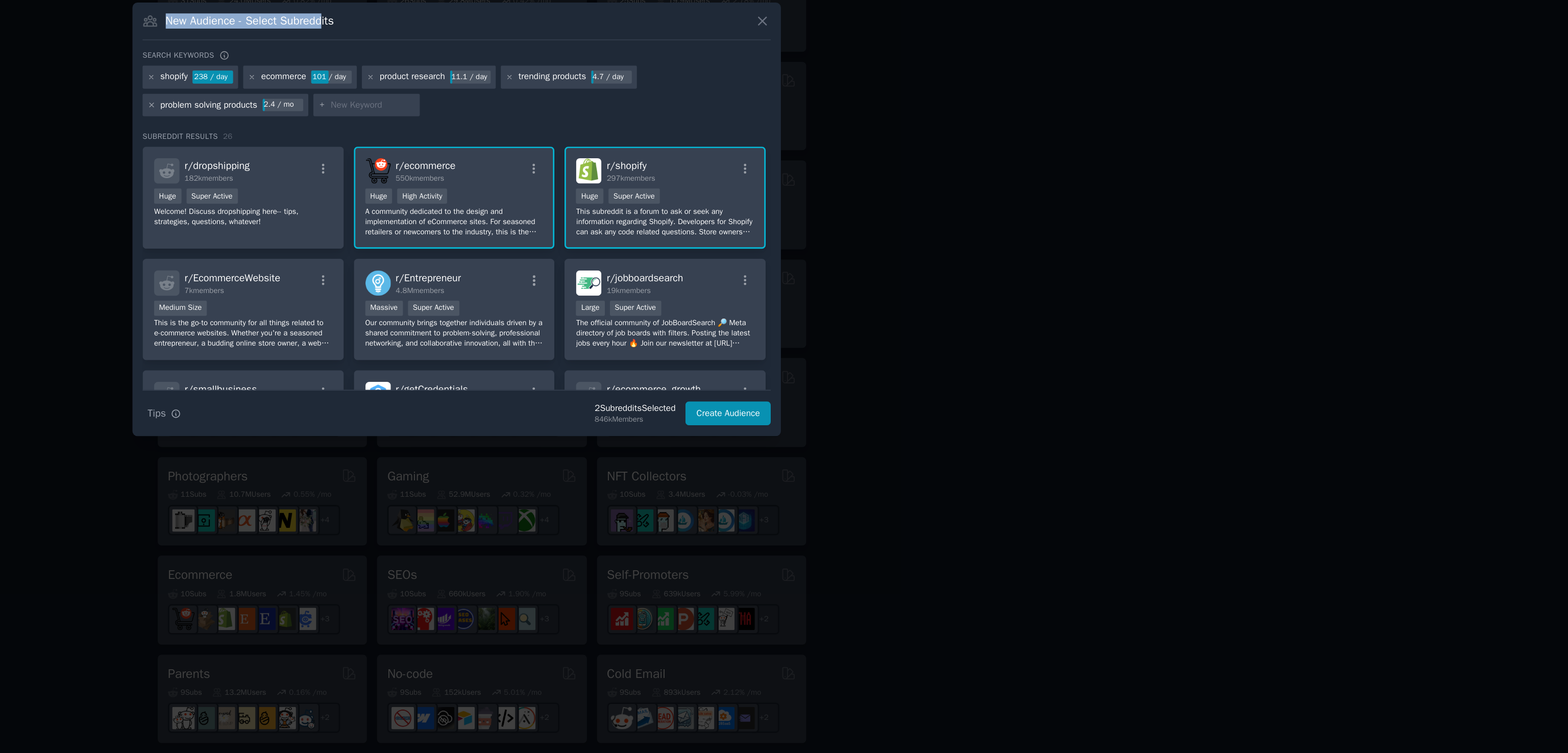 scroll, scrollTop: 0, scrollLeft: 0, axis: both 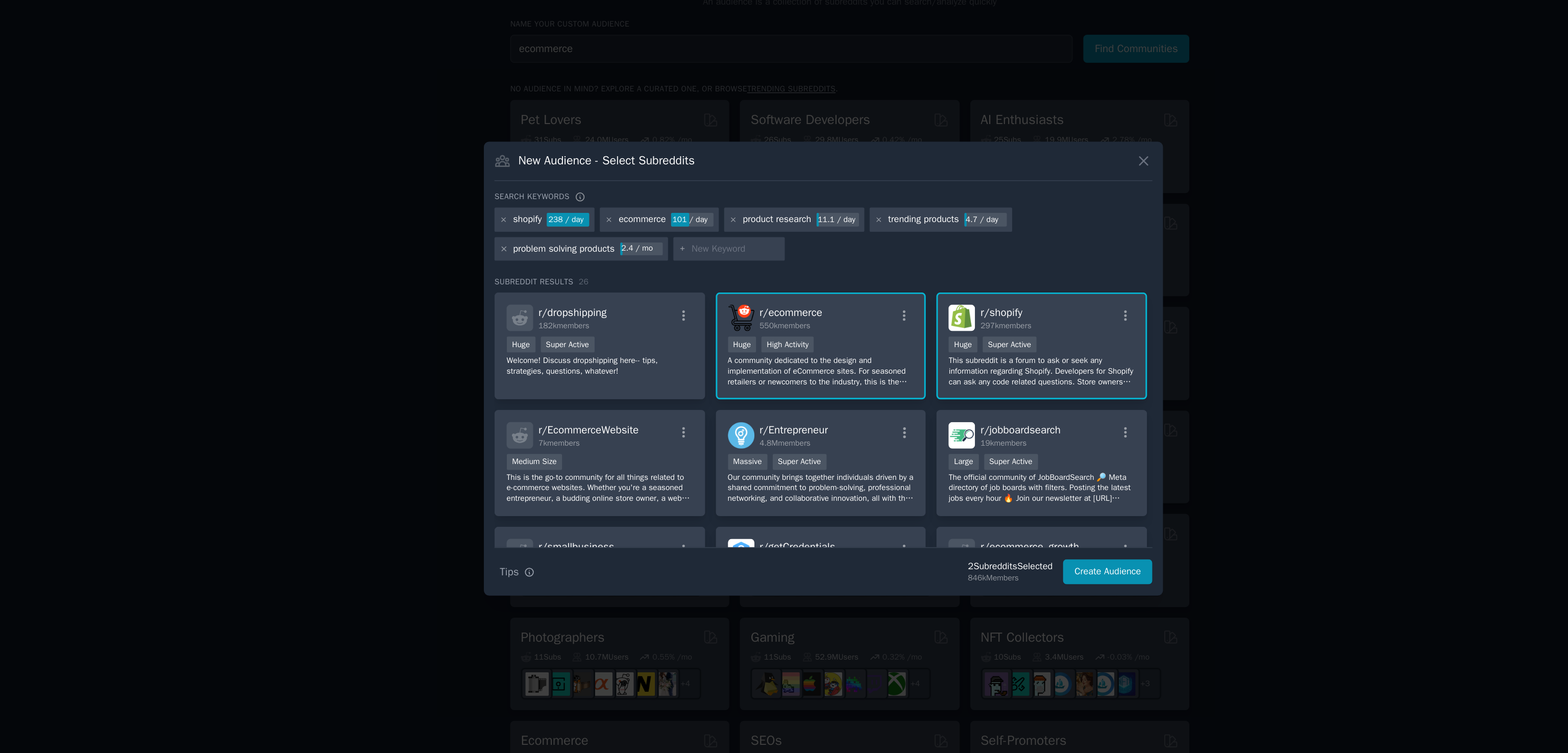 drag, startPoint x: 785, startPoint y: 392, endPoint x: 1107, endPoint y: 383, distance: 322.1258 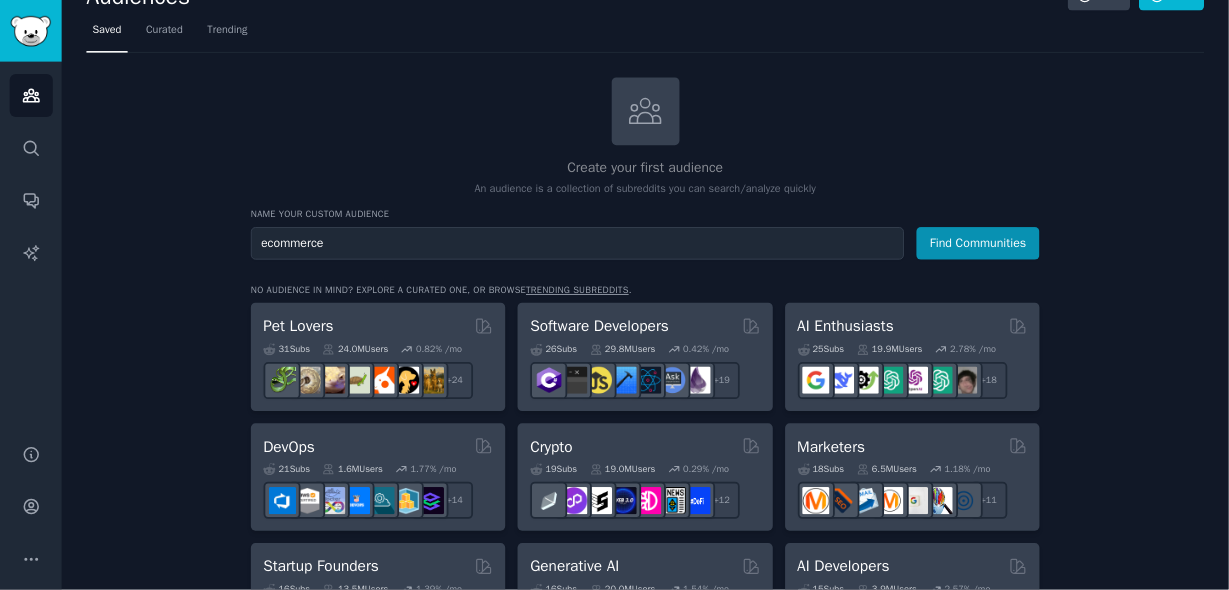 scroll, scrollTop: 39, scrollLeft: 0, axis: vertical 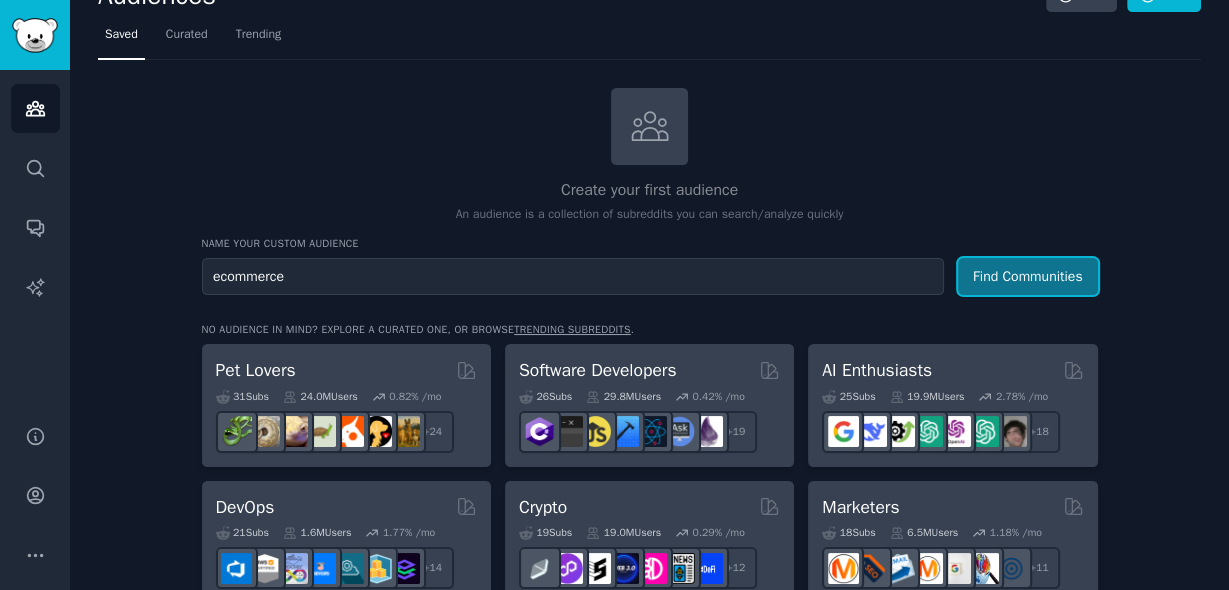 click on "Find Communities" at bounding box center (1028, 276) 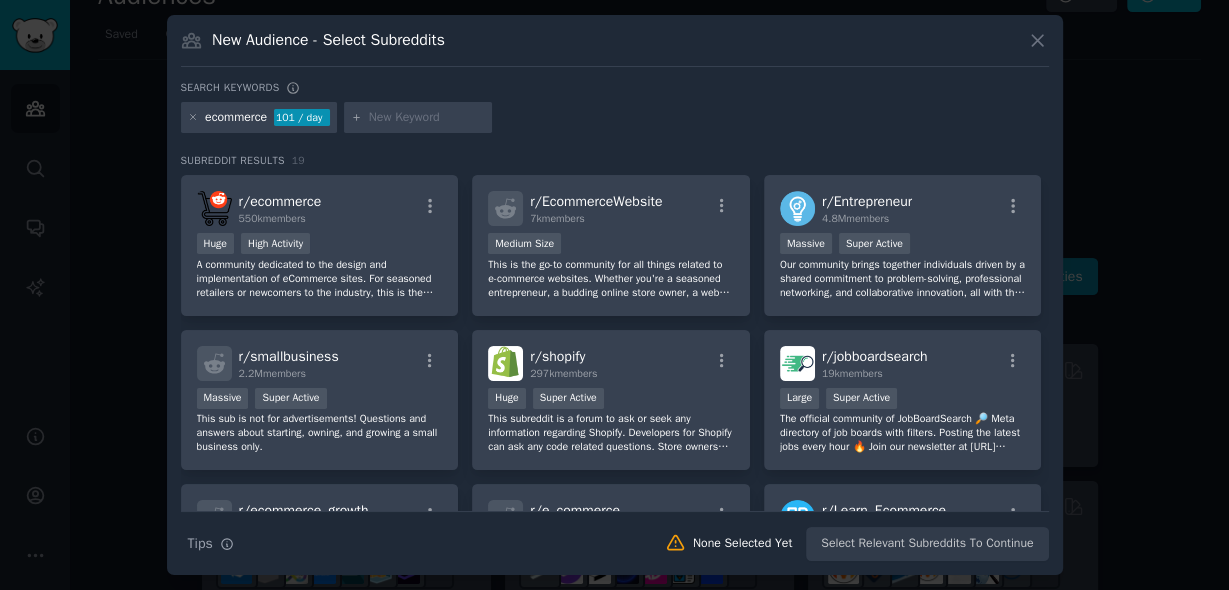 click at bounding box center (427, 118) 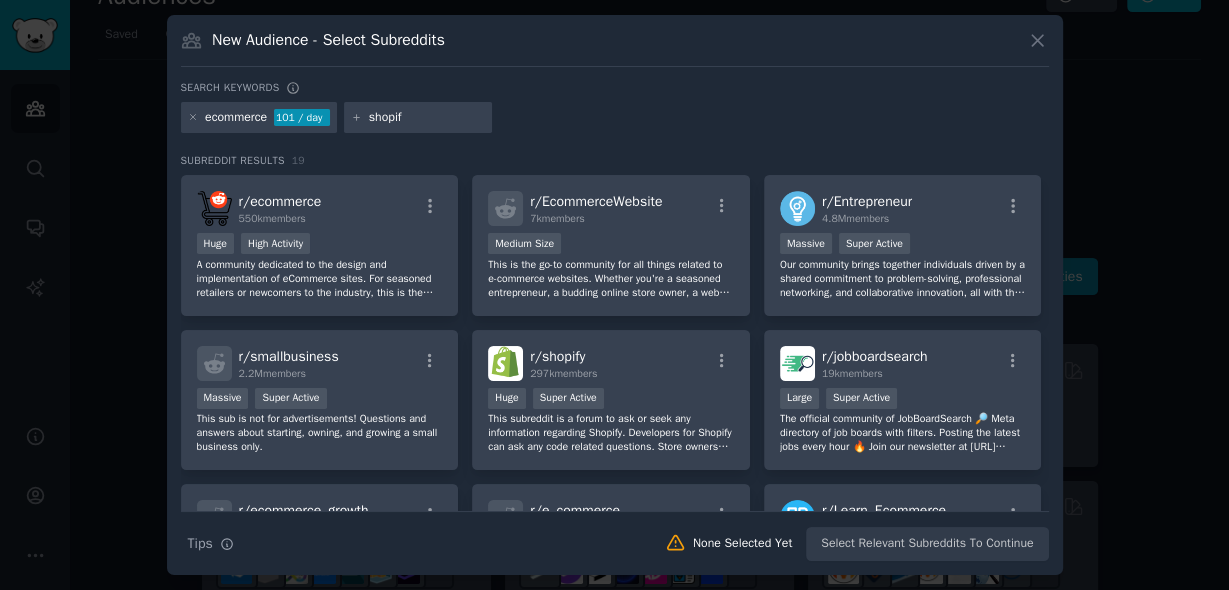 type on "shopify" 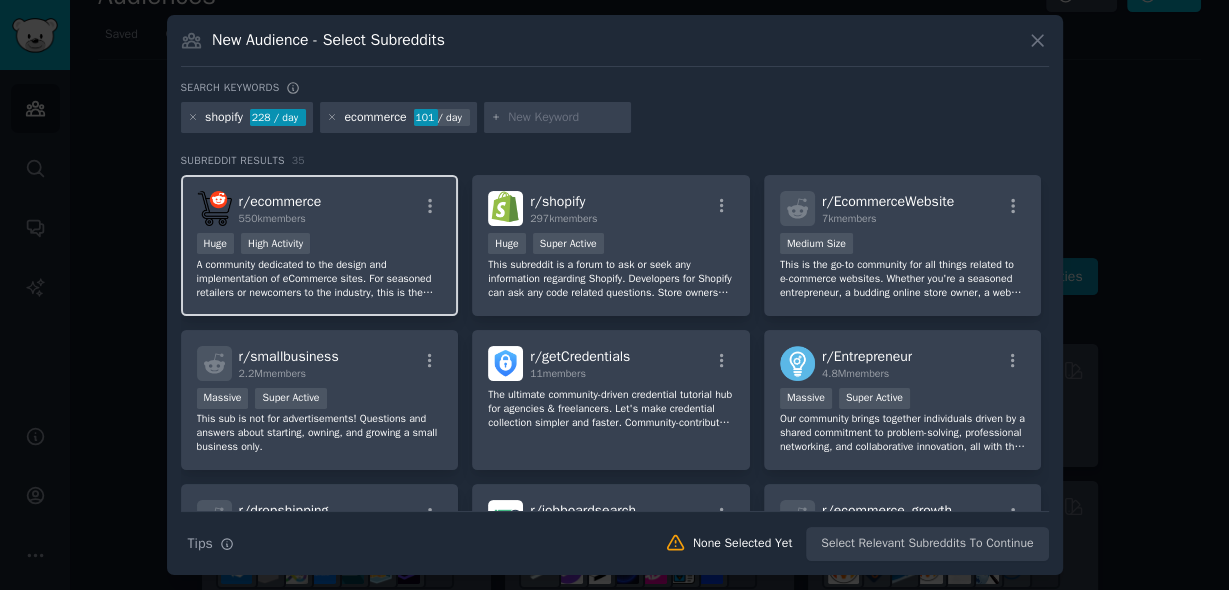 click on "r/ ecommerce" at bounding box center [280, 201] 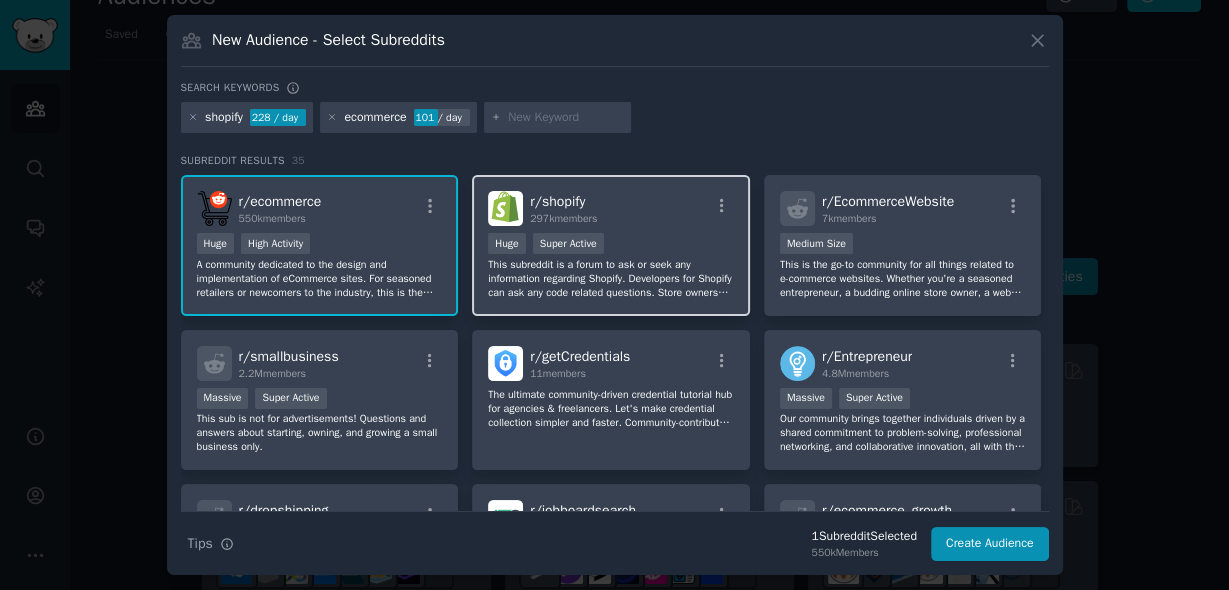 click on "r/ shopify" at bounding box center (557, 201) 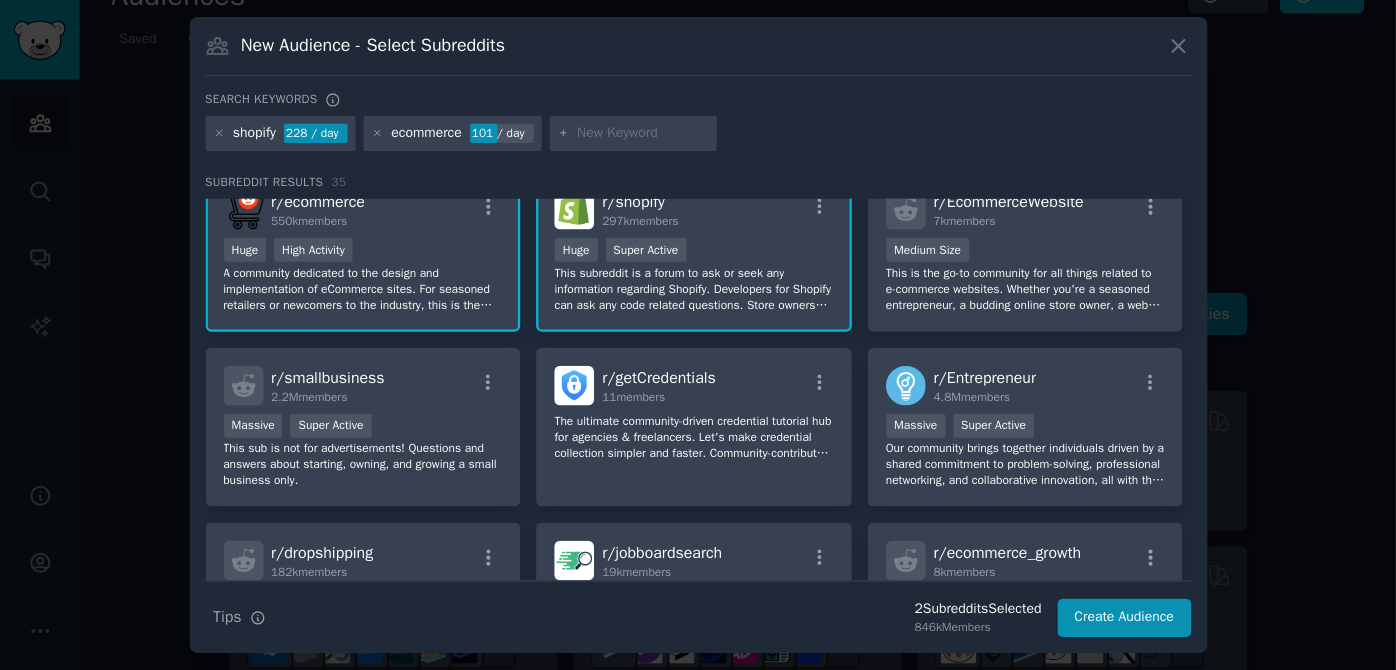 scroll, scrollTop: 0, scrollLeft: 0, axis: both 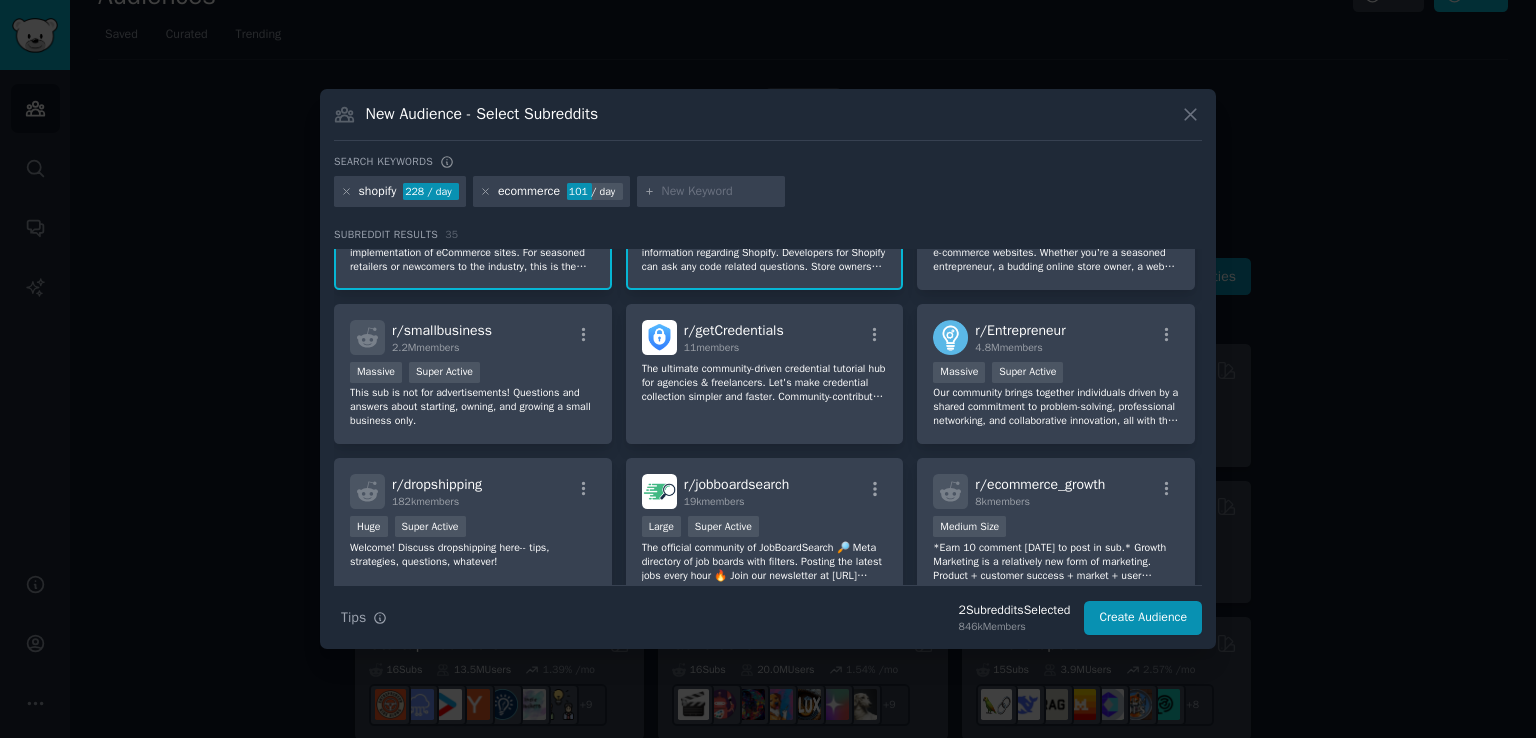 click at bounding box center [720, 192] 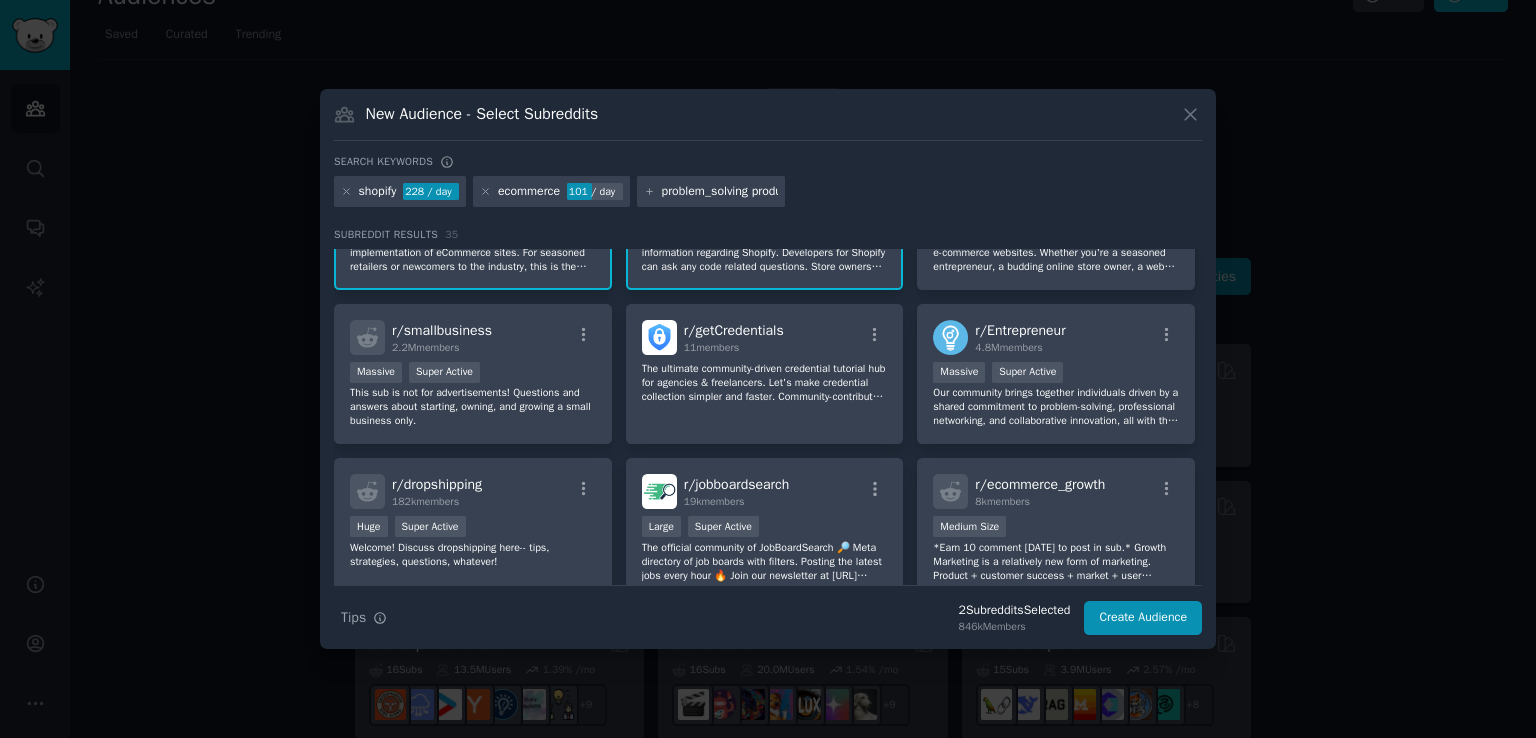 type on "problem_solving products" 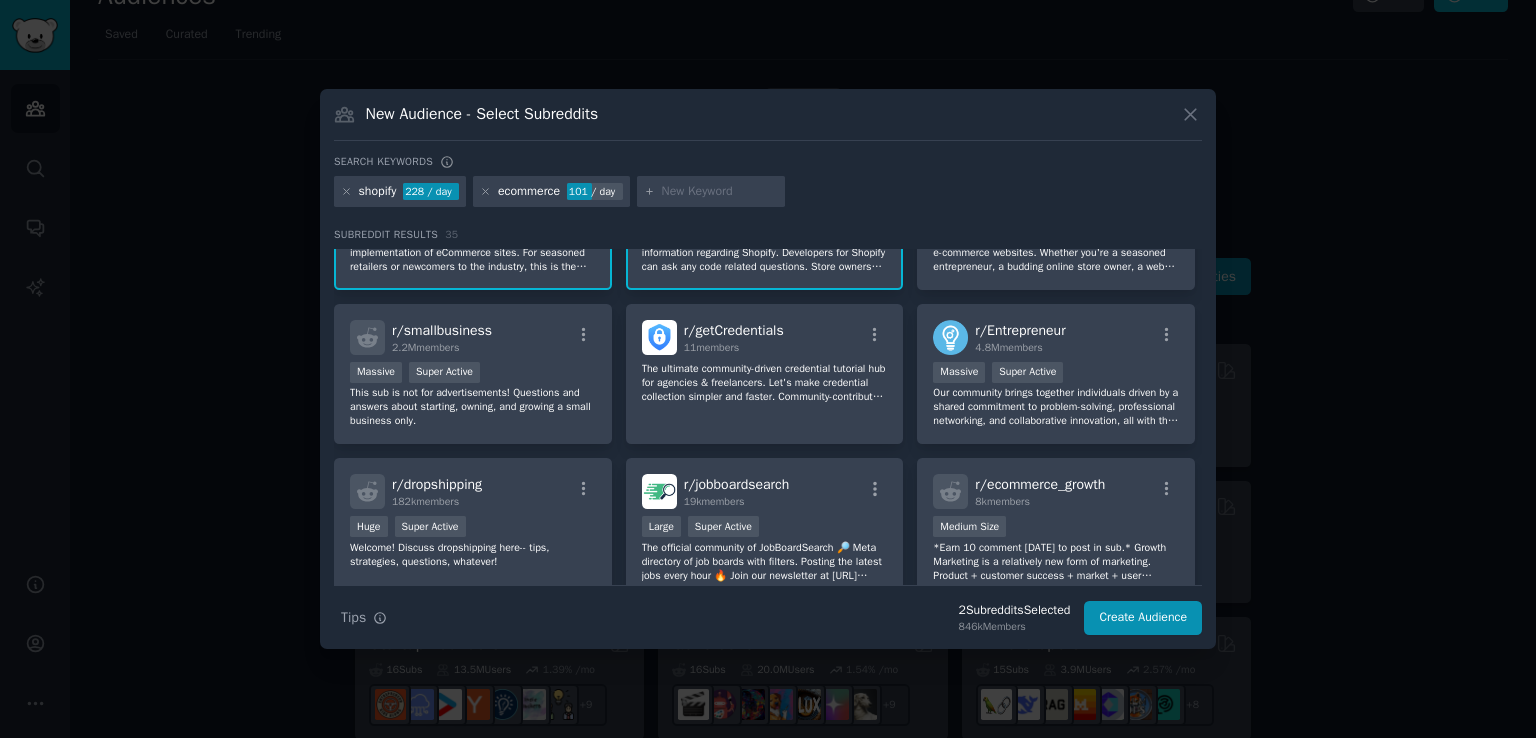 scroll, scrollTop: 0, scrollLeft: 0, axis: both 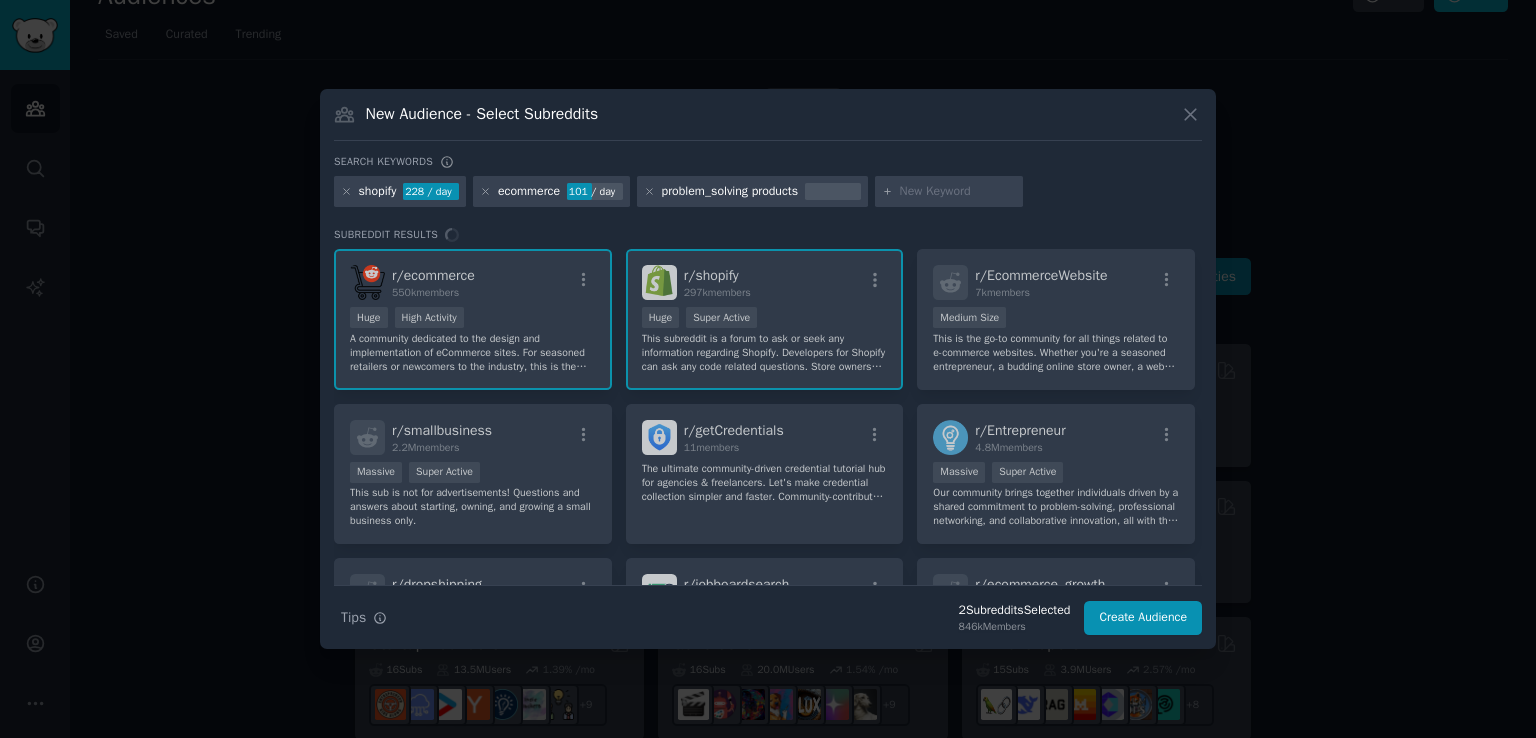 click at bounding box center [958, 192] 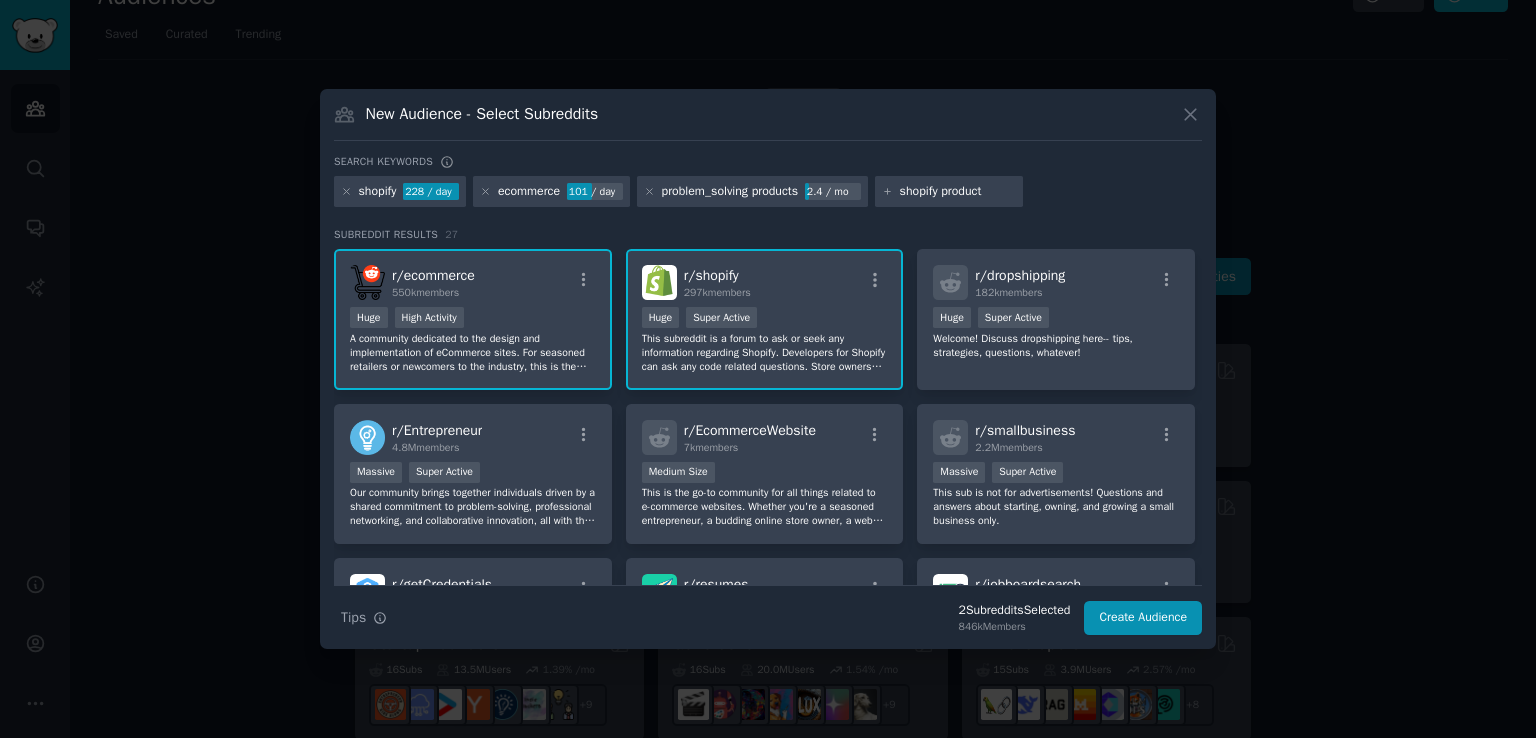 type on "shopify products" 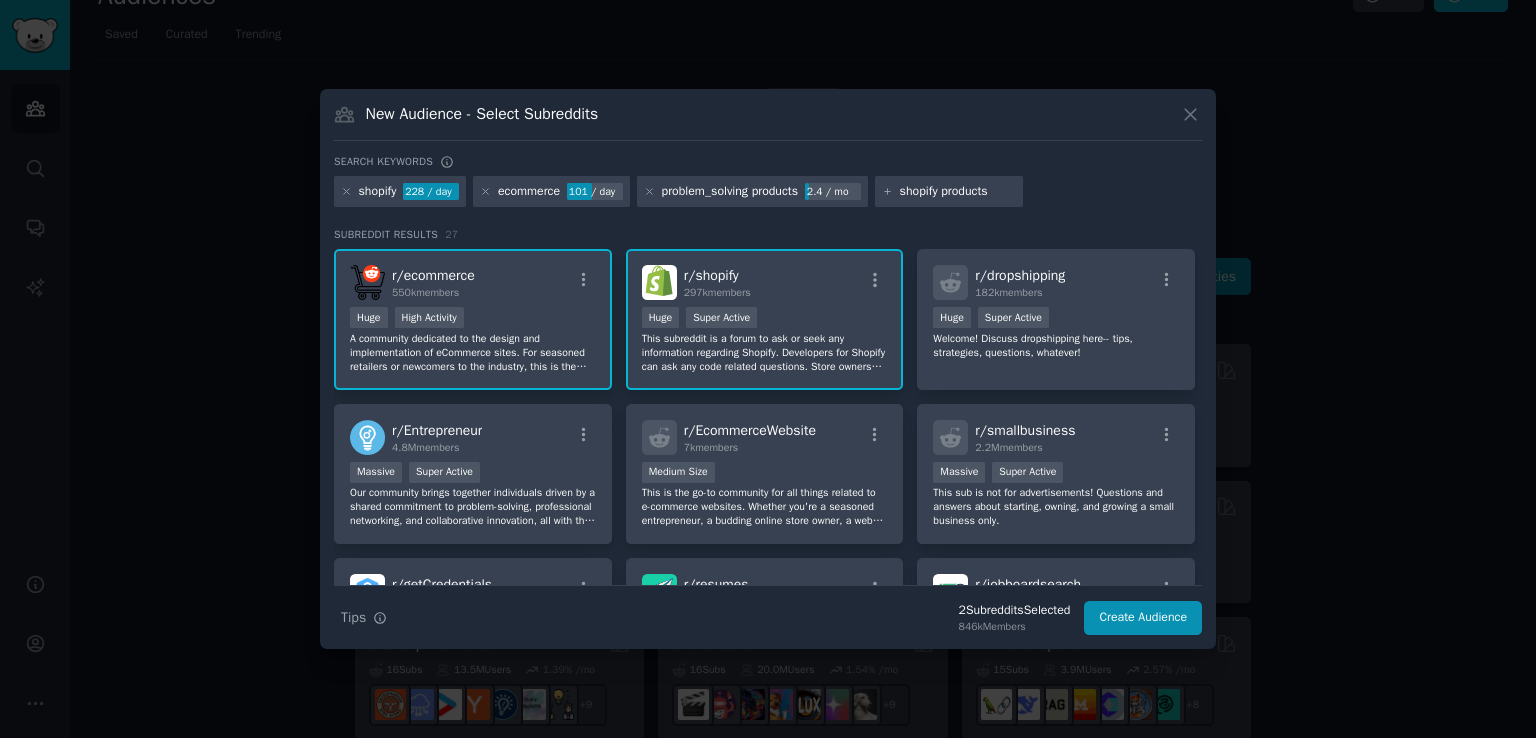 type 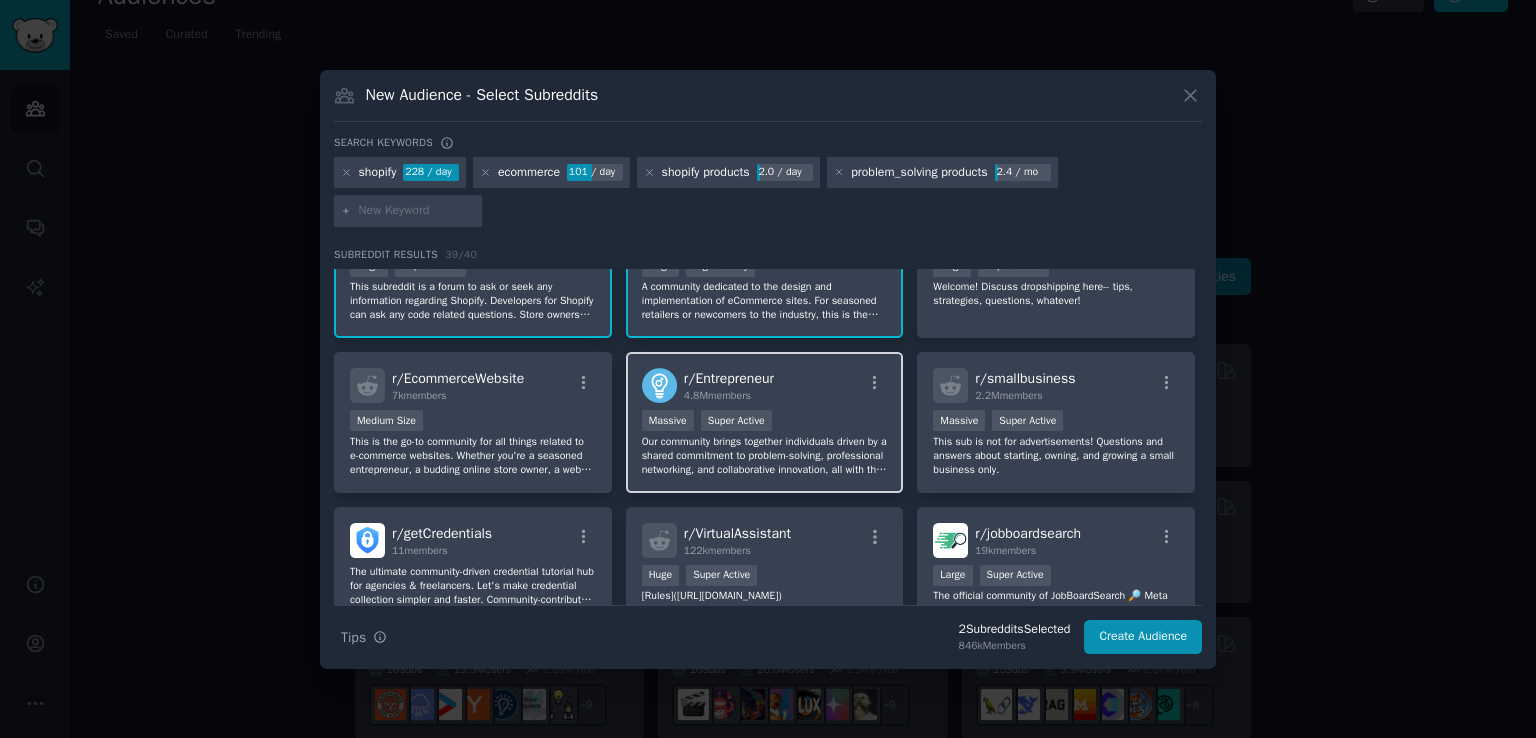 scroll, scrollTop: 100, scrollLeft: 0, axis: vertical 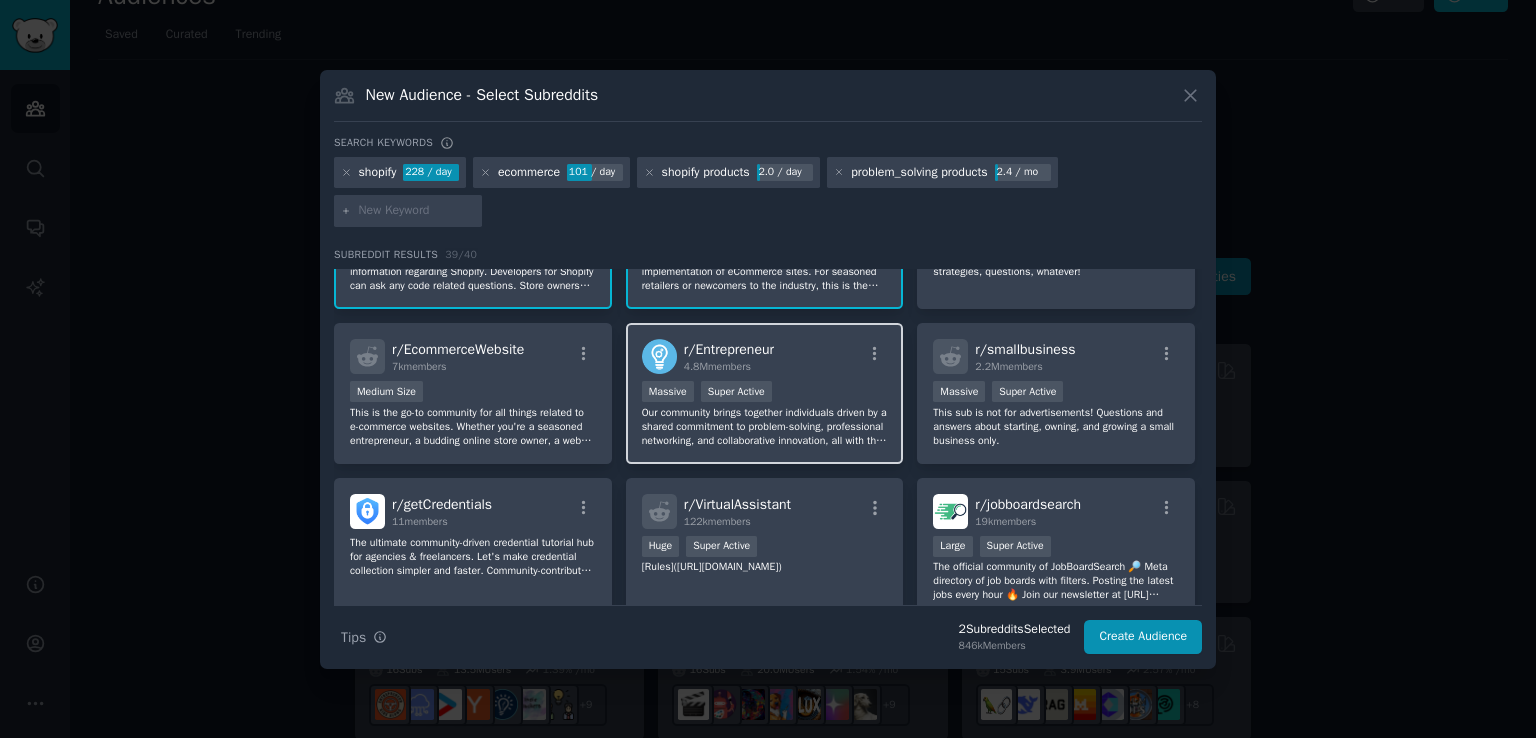 click on "Our community brings together individuals driven by a shared commitment to problem-solving, professional networking, and collaborative innovation, all with the goal of making a positive impact. We welcome a diverse range of pursuits, from side projects and small businesses to venture-backed startups and solo ventures. However, this is a space for genuine connection and exchange of ideas, not self-promotion. Please refrain from promoting personal blogs, consulting services, books, MLMs, opinions." at bounding box center [765, 427] 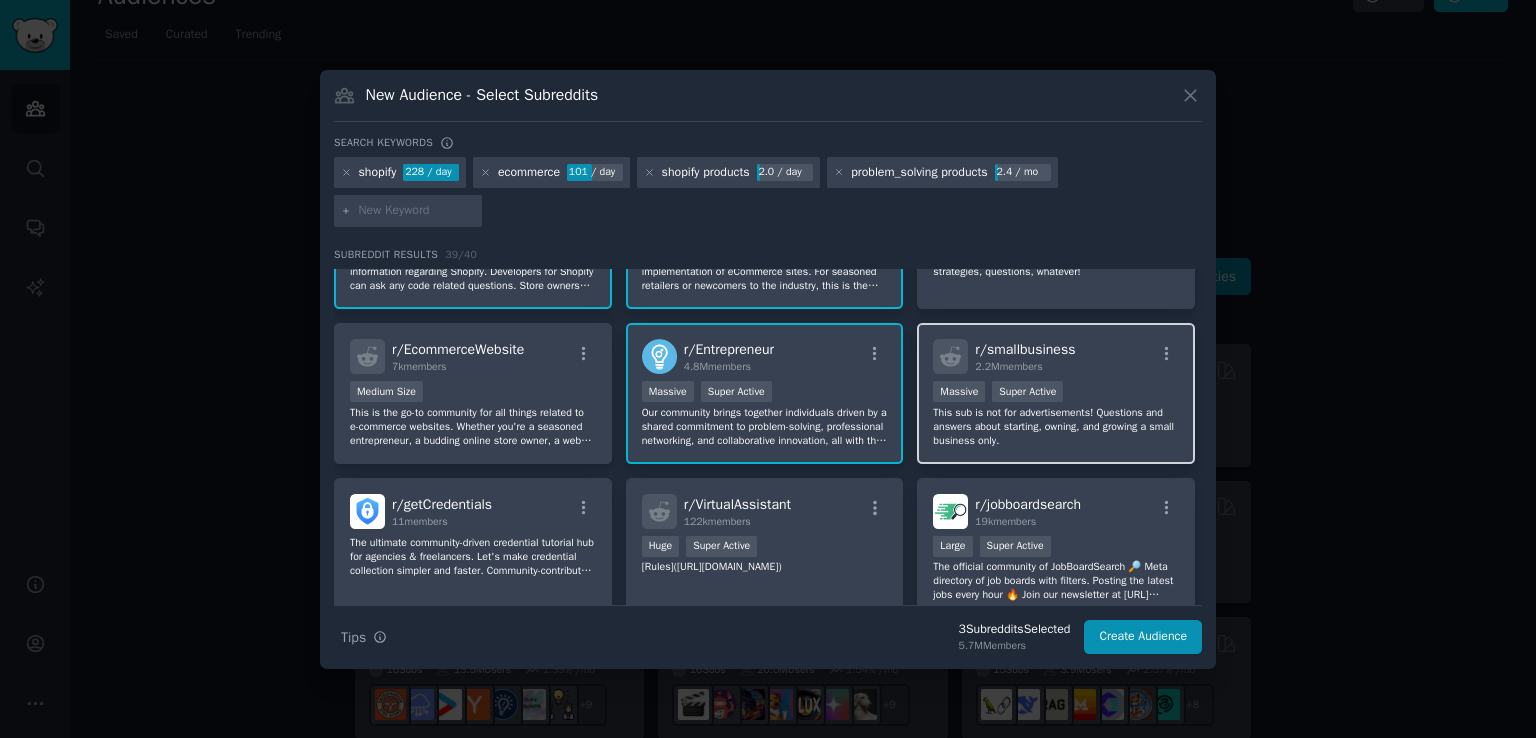 scroll, scrollTop: 0, scrollLeft: 0, axis: both 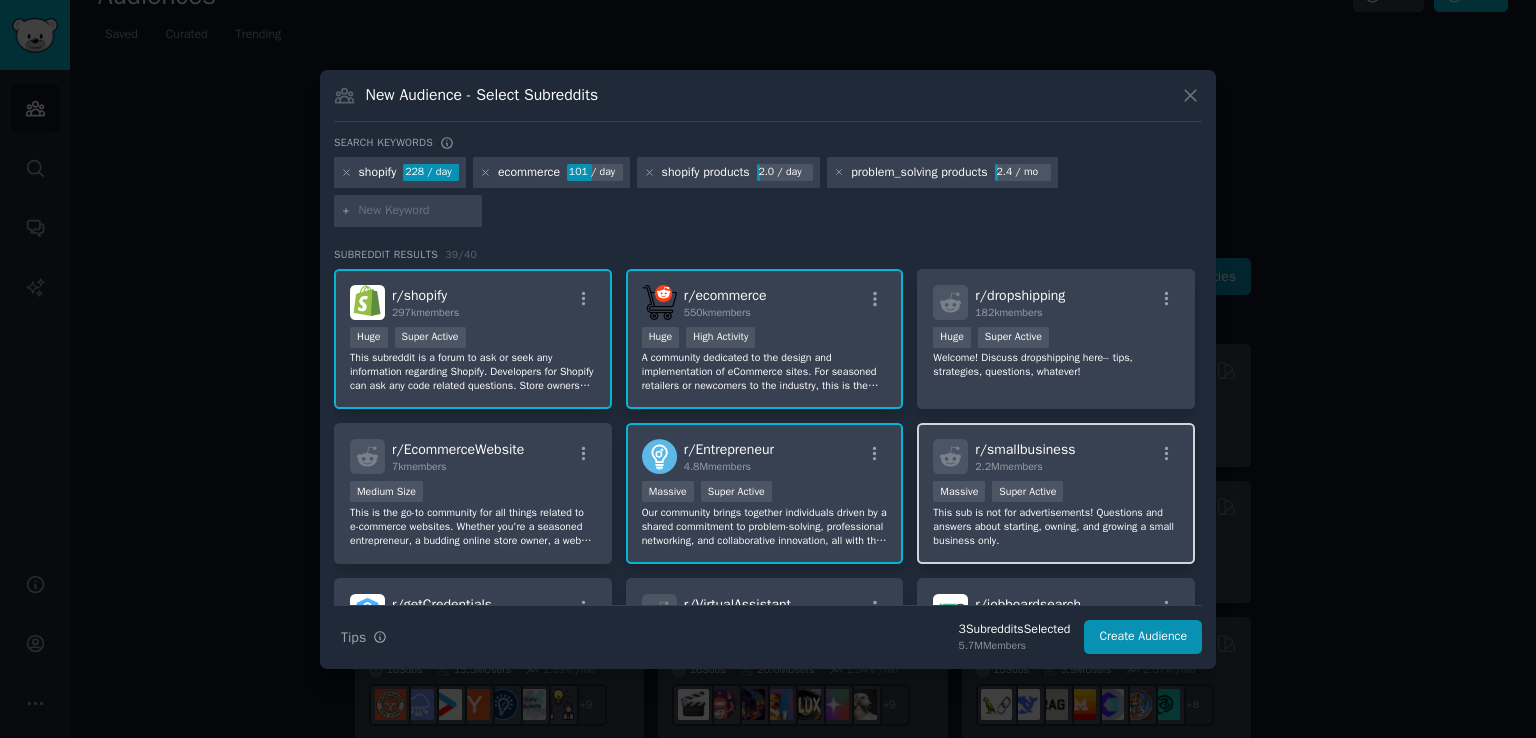 click on "r/ smallbusiness 2.2M  members" at bounding box center (1056, 456) 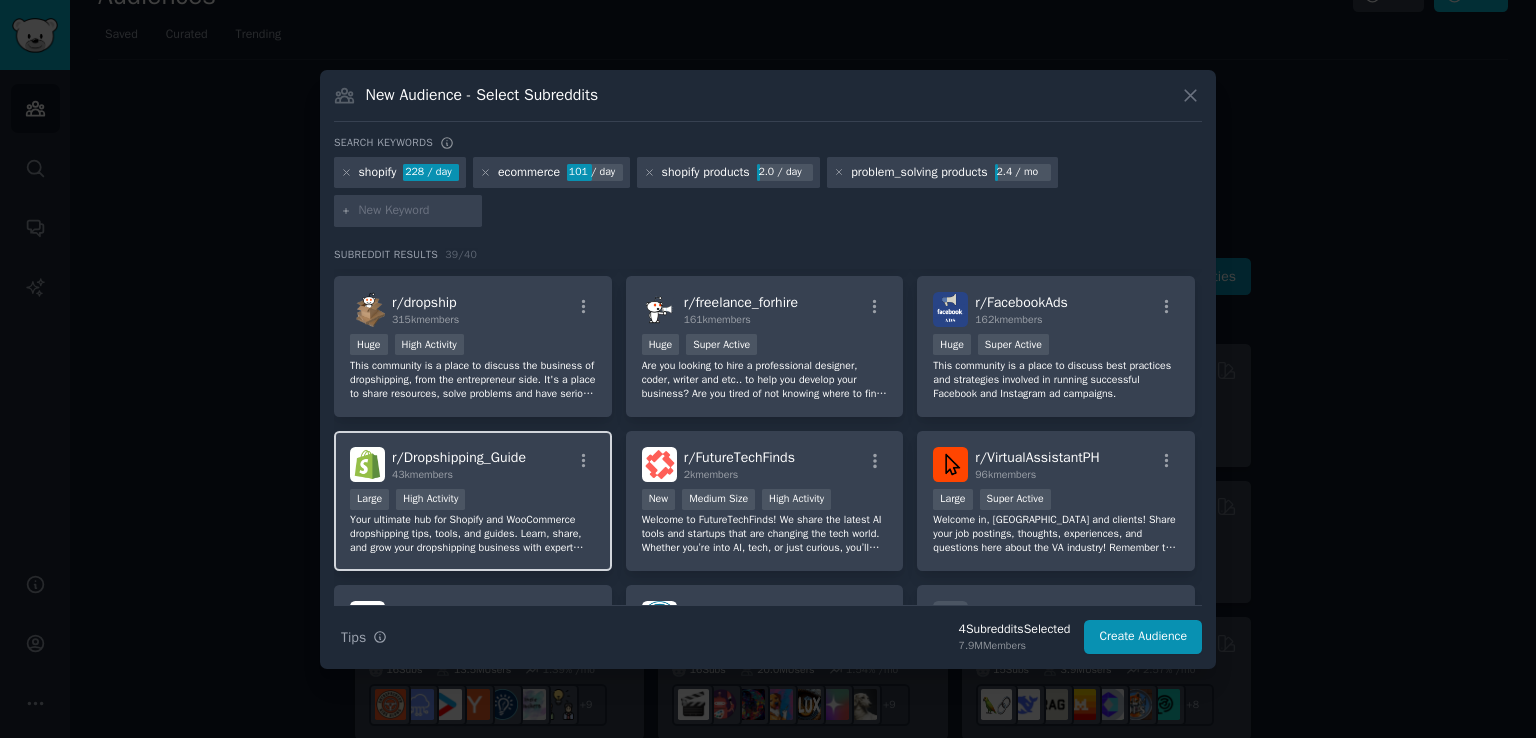 scroll, scrollTop: 800, scrollLeft: 0, axis: vertical 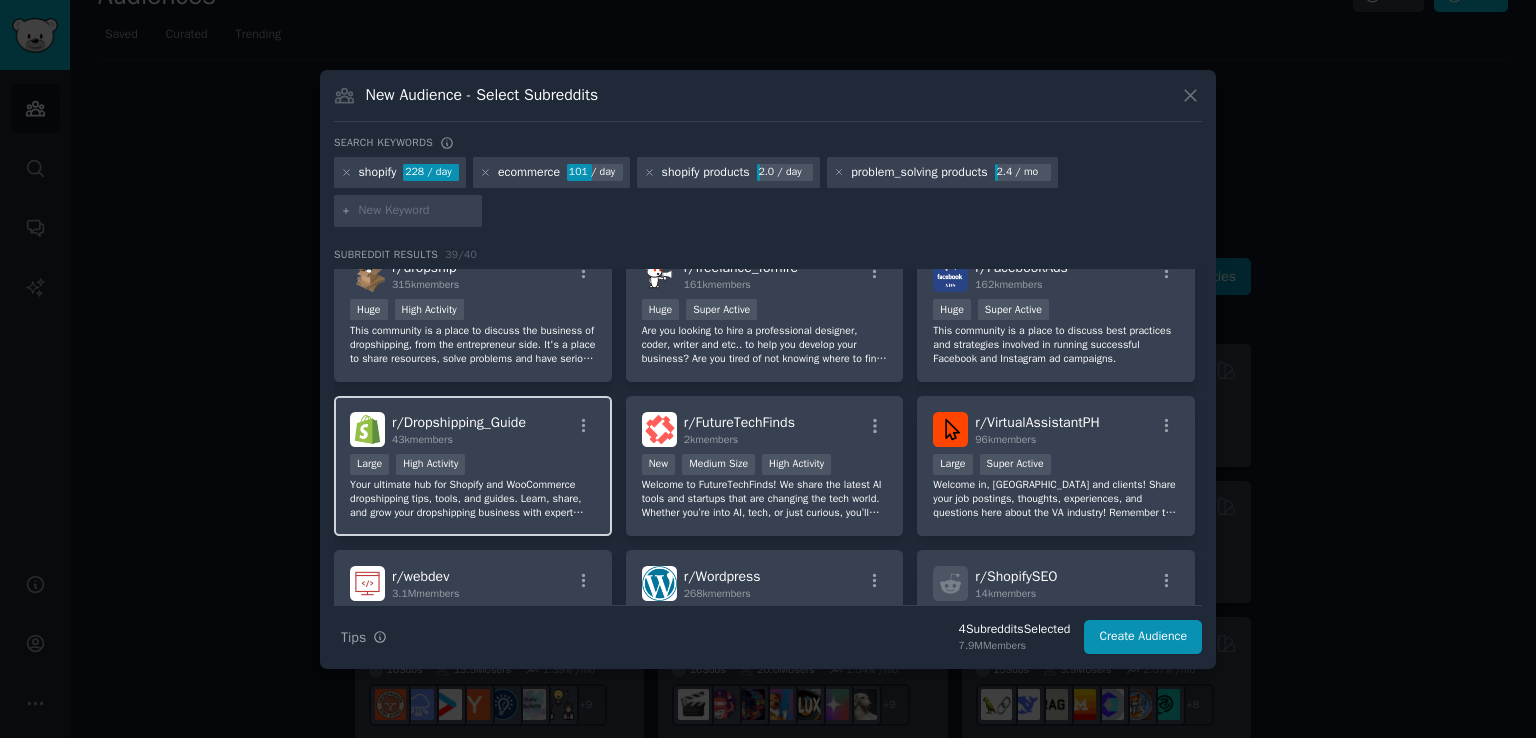 click on "Large High Activity" at bounding box center (473, 466) 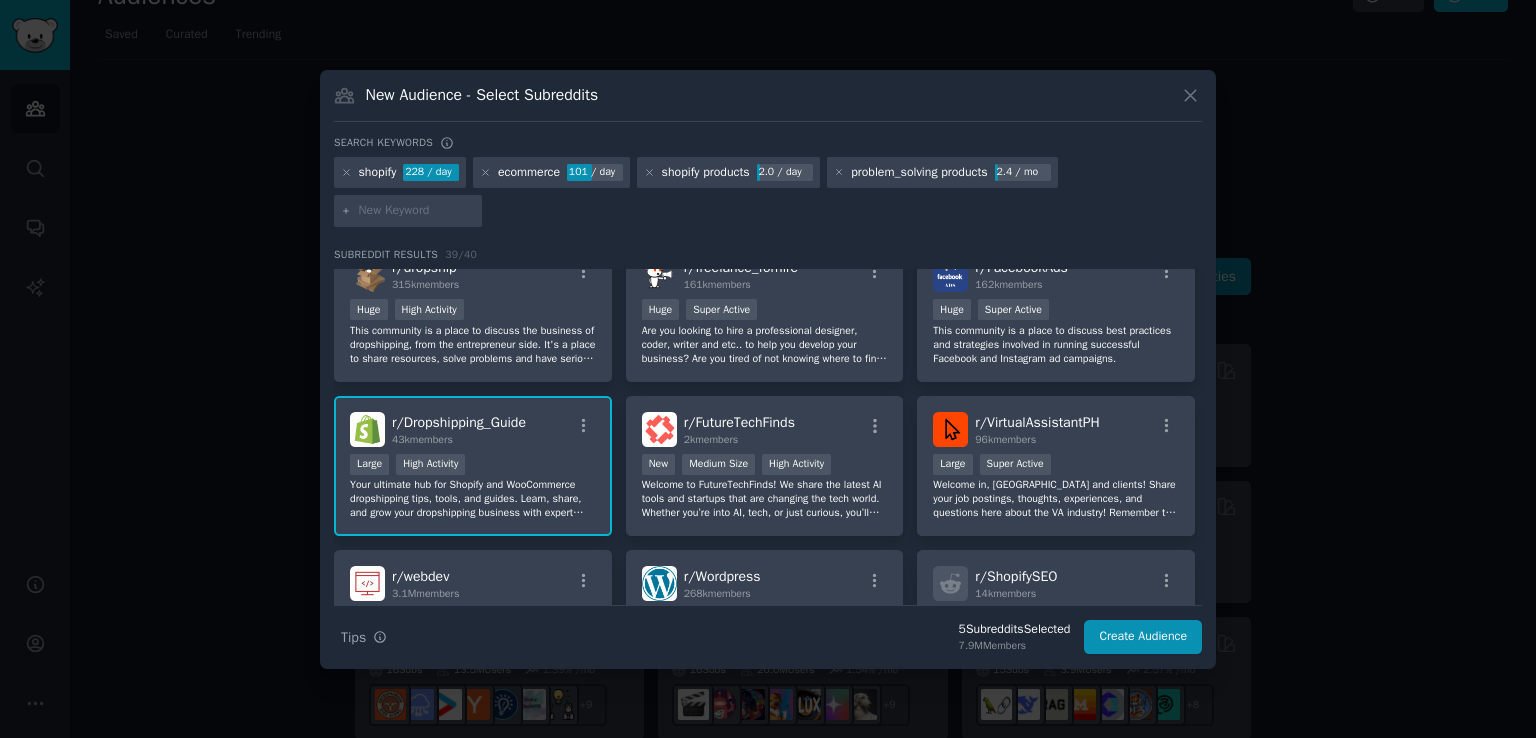 scroll, scrollTop: 700, scrollLeft: 0, axis: vertical 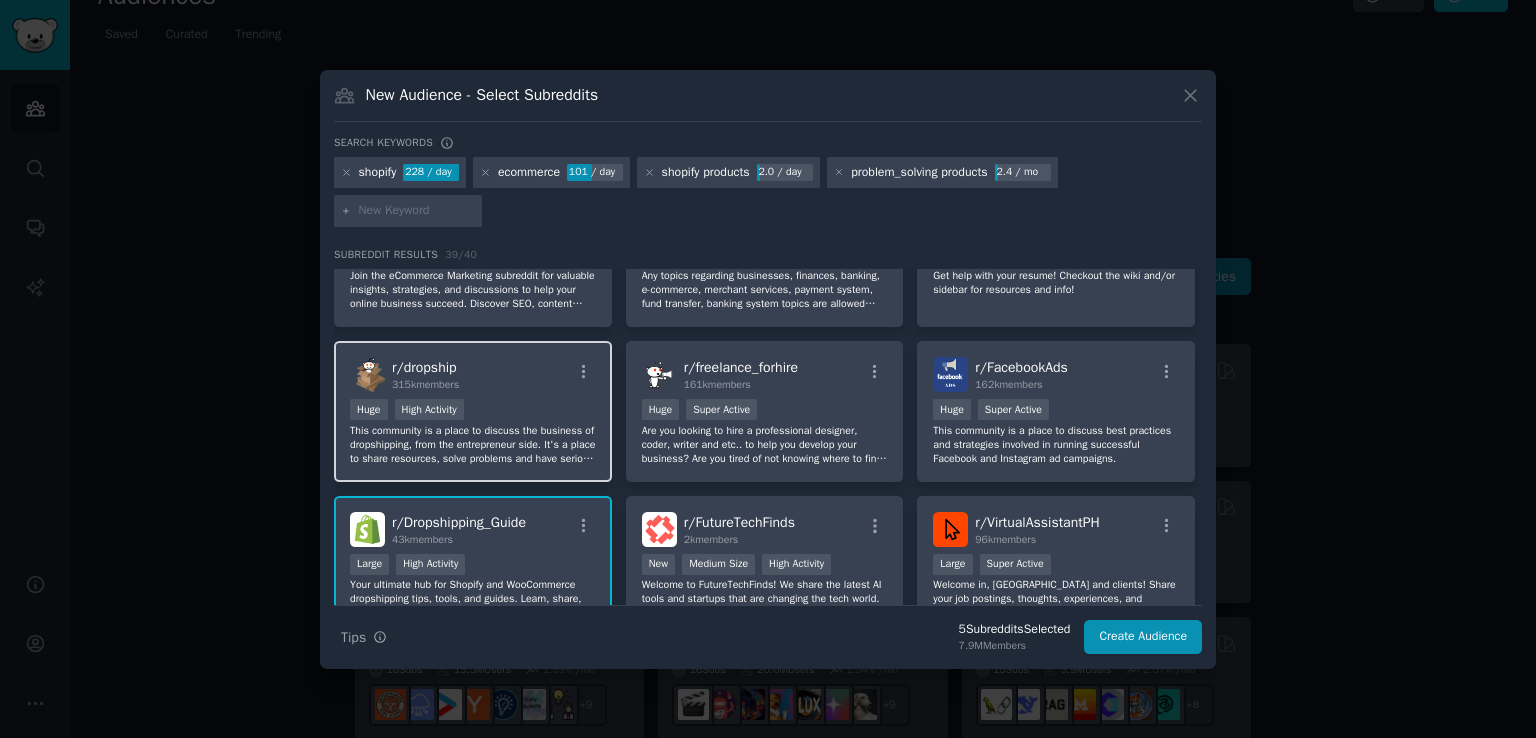 click on "This community is a place to discuss the business of dropshipping, from the entrepreneur side. It's a place to share resources, solve problems and have serious discussions on issues we all face." at bounding box center [473, 445] 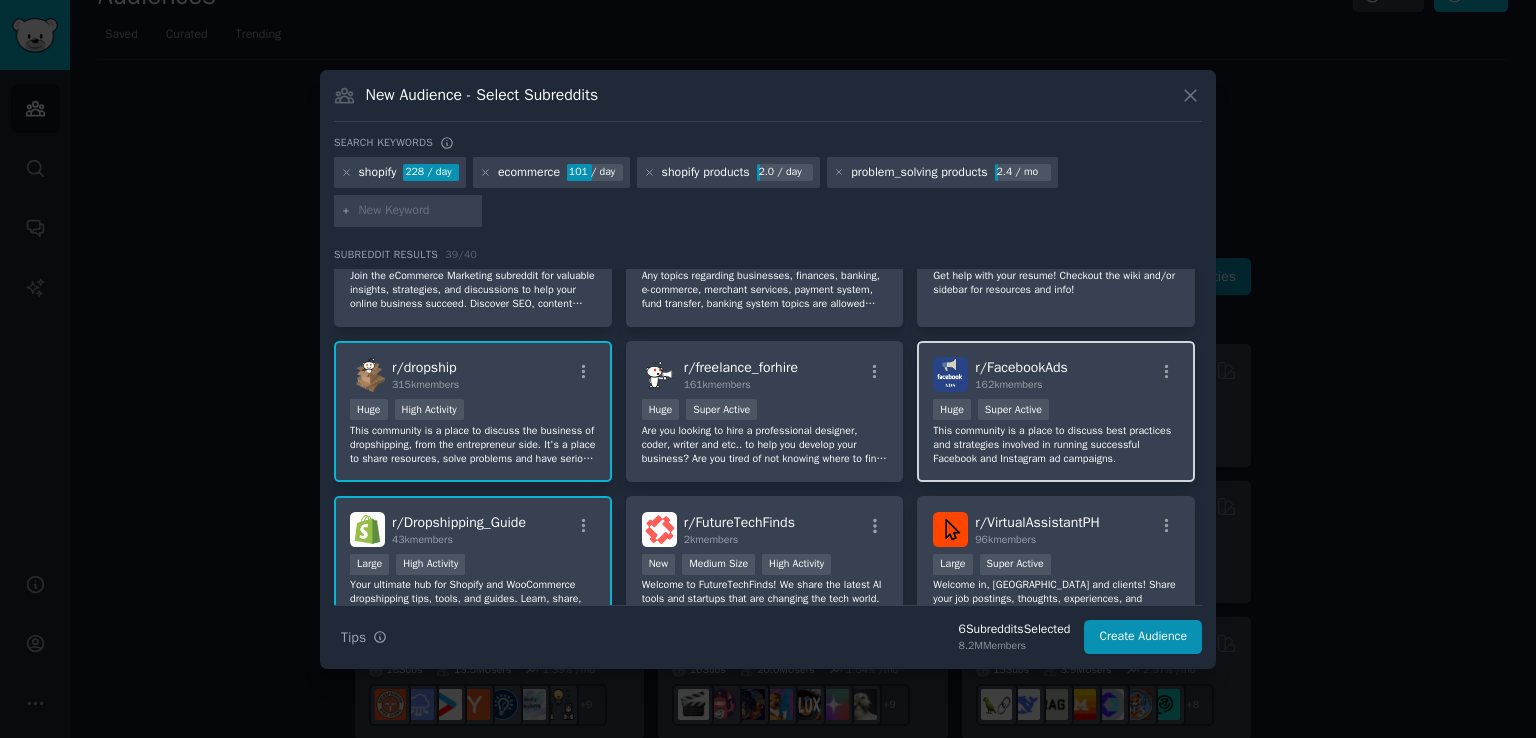 click on "Huge Super Active" at bounding box center (1056, 411) 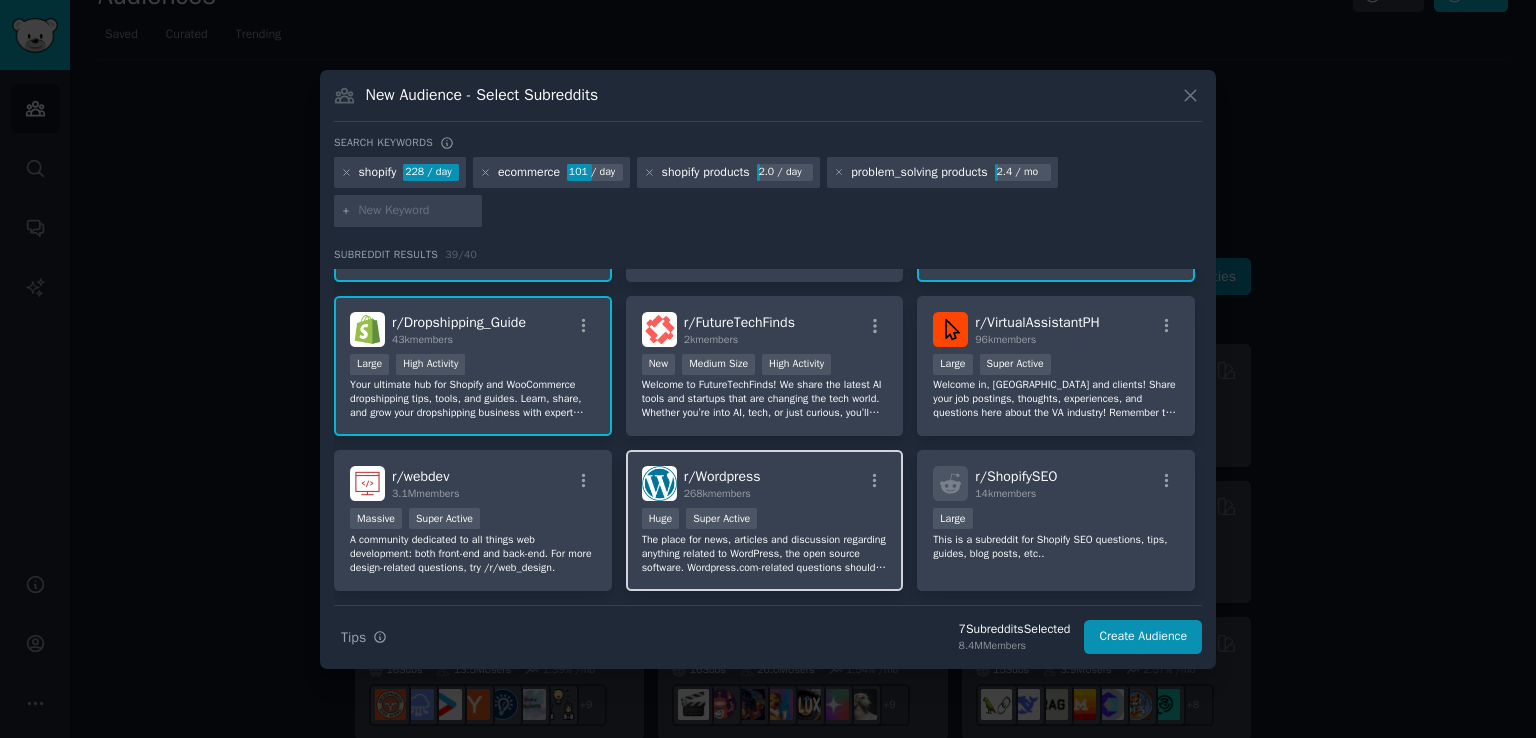 scroll, scrollTop: 1000, scrollLeft: 0, axis: vertical 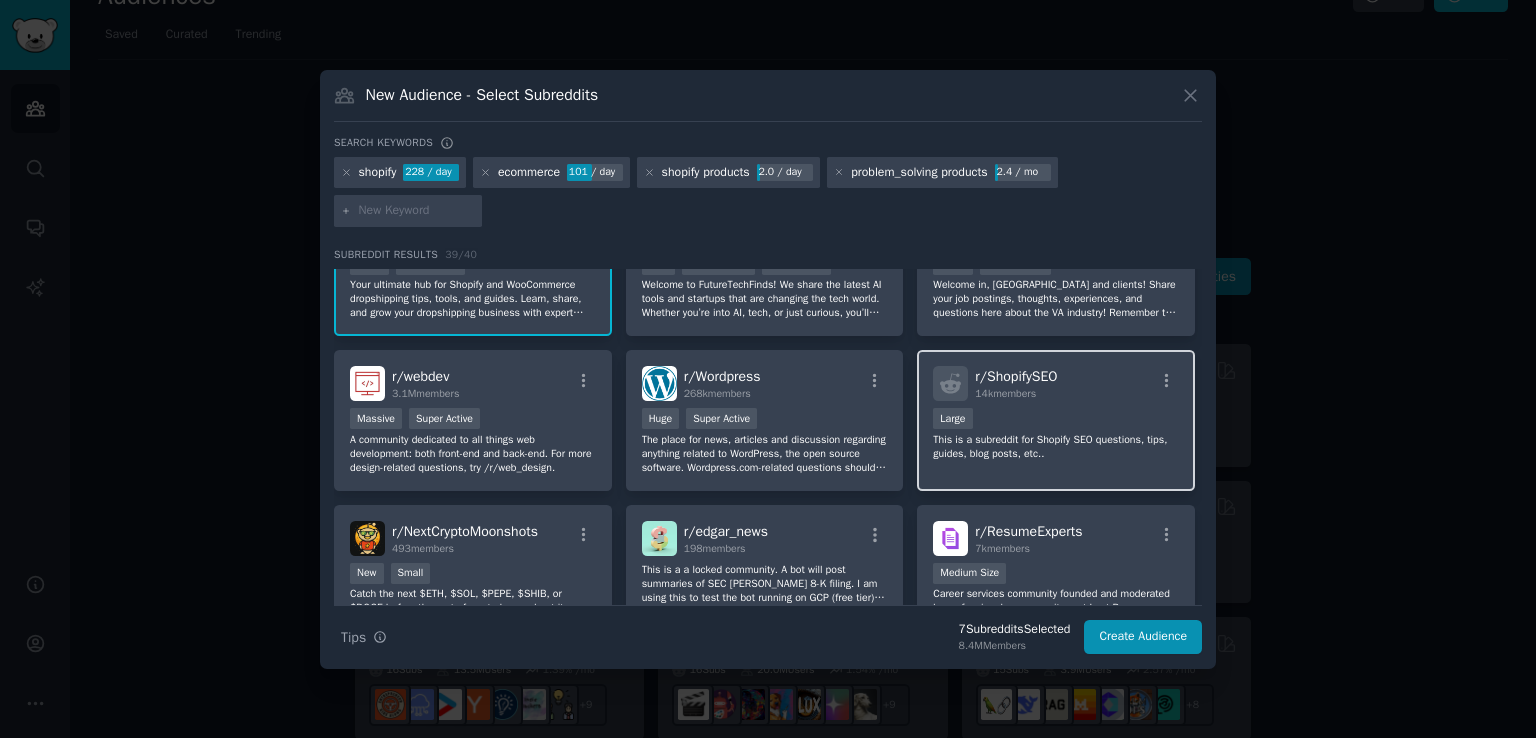 click on "10,000 - 100,000 members Large" at bounding box center [1056, 420] 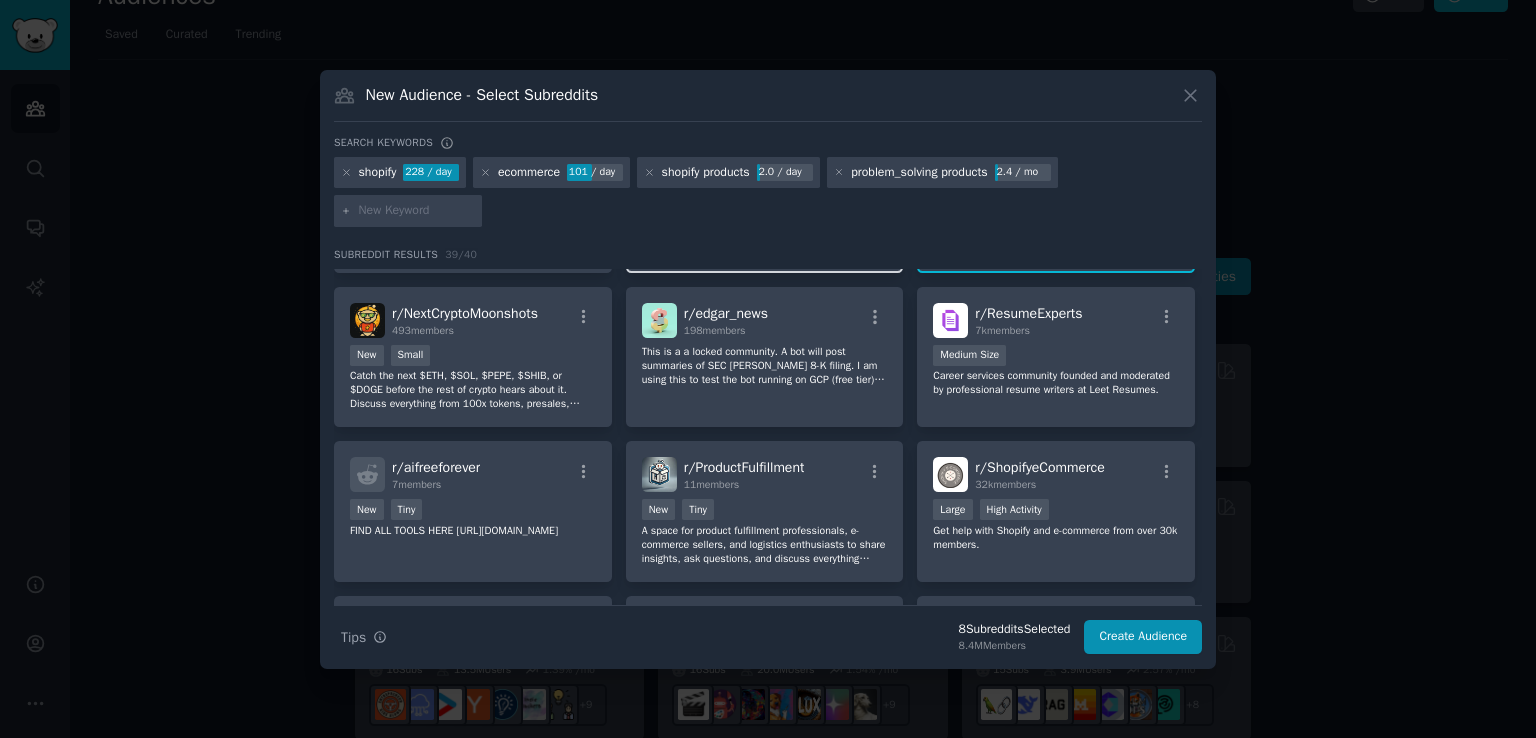 scroll, scrollTop: 918, scrollLeft: 0, axis: vertical 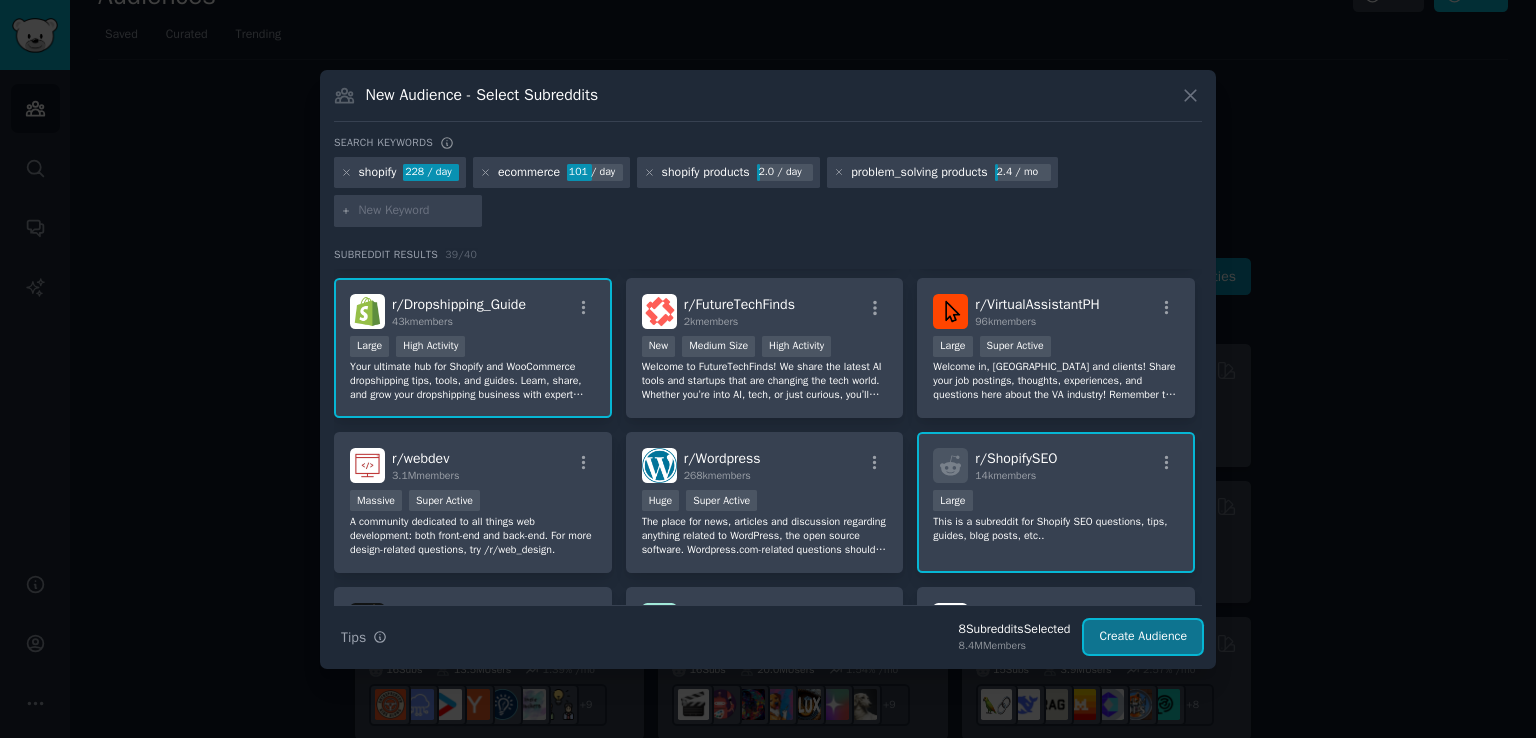 click on "Create Audience" at bounding box center [1143, 637] 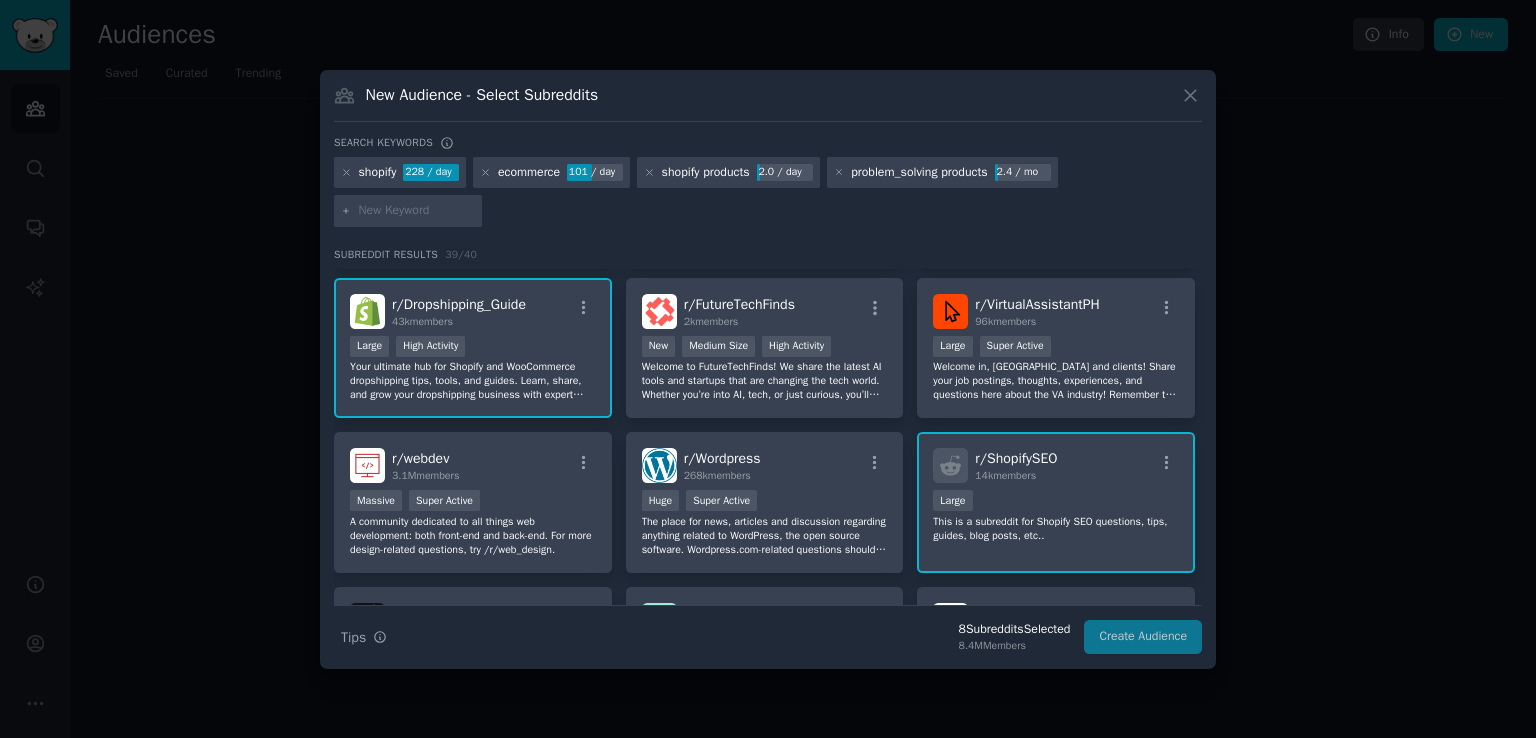 scroll, scrollTop: 0, scrollLeft: 0, axis: both 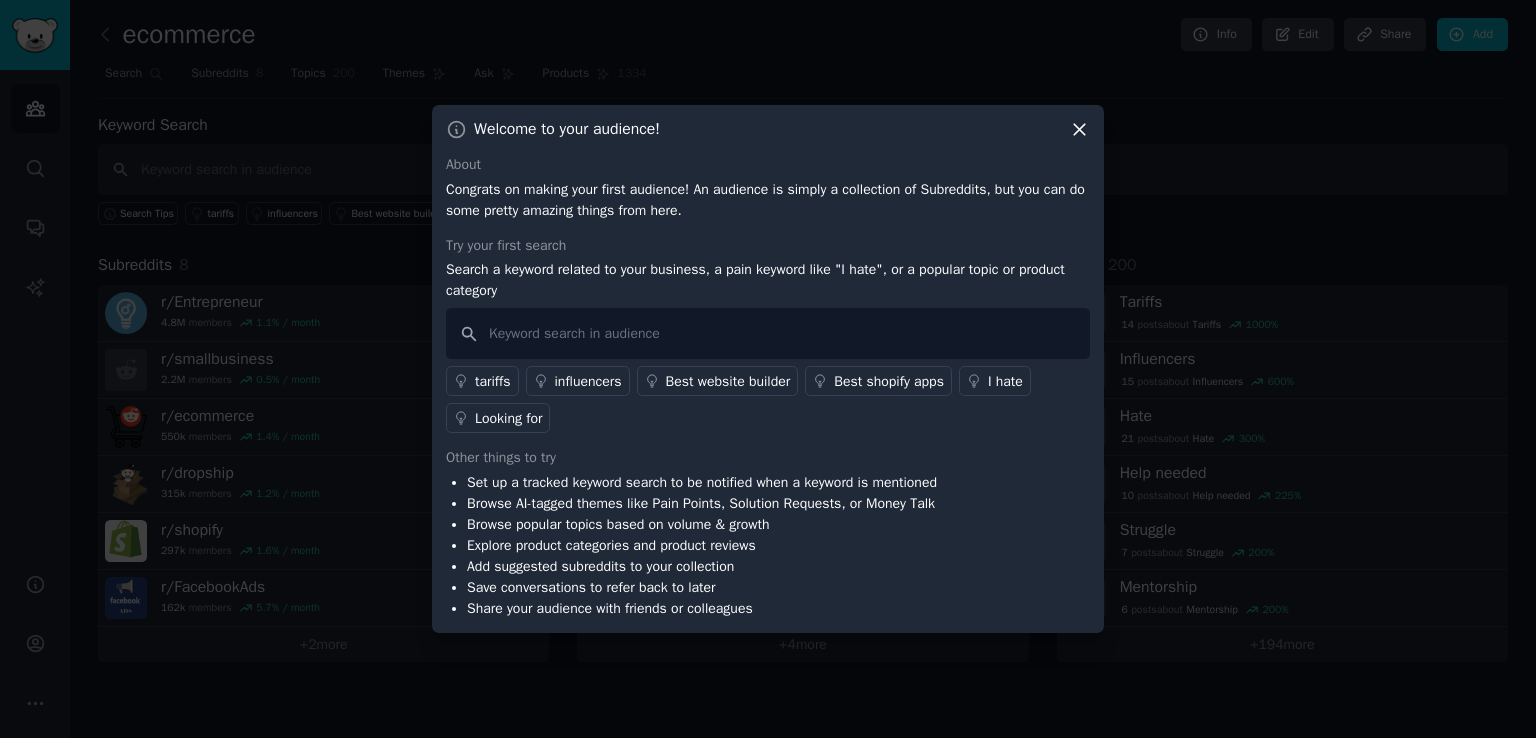 click 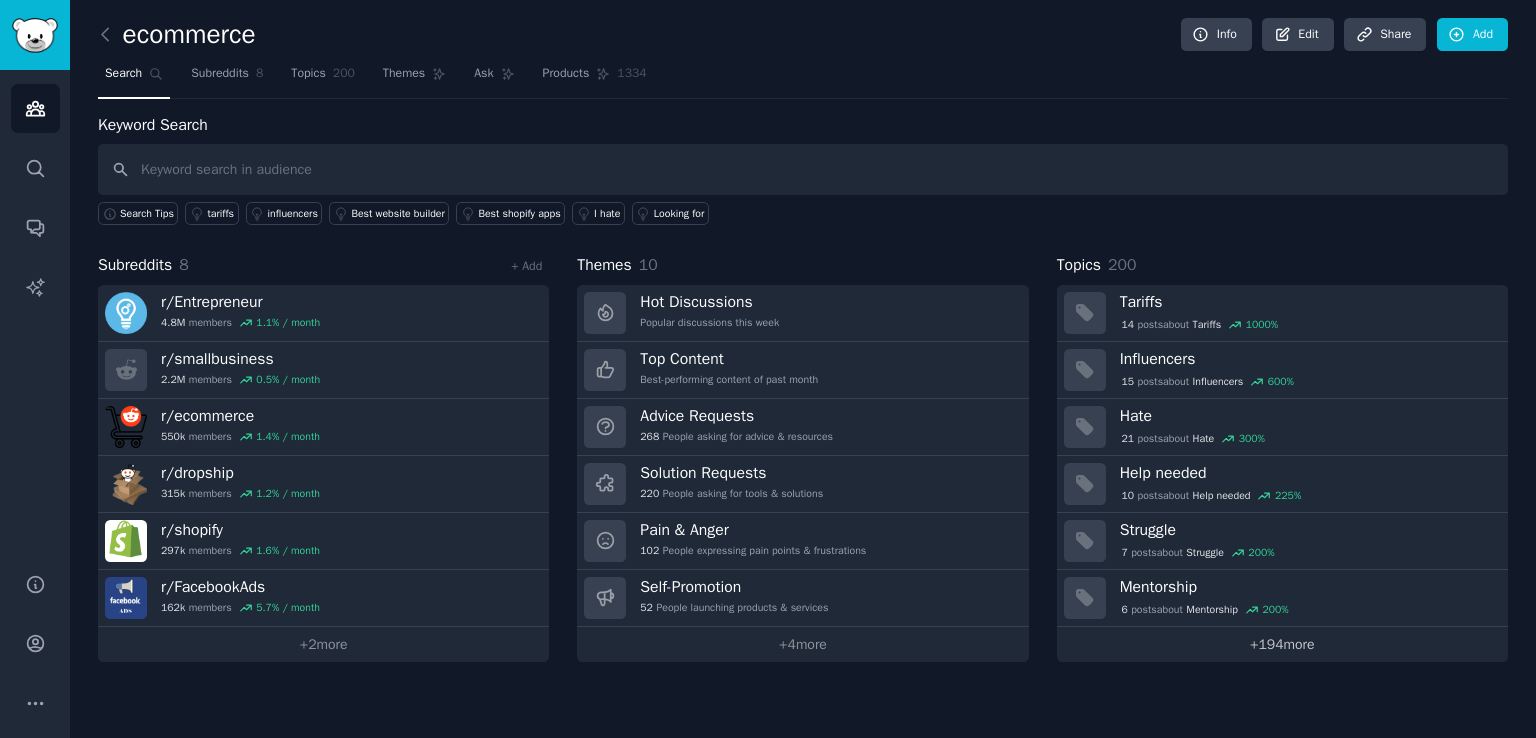 click on "+  194  more" at bounding box center [1282, 644] 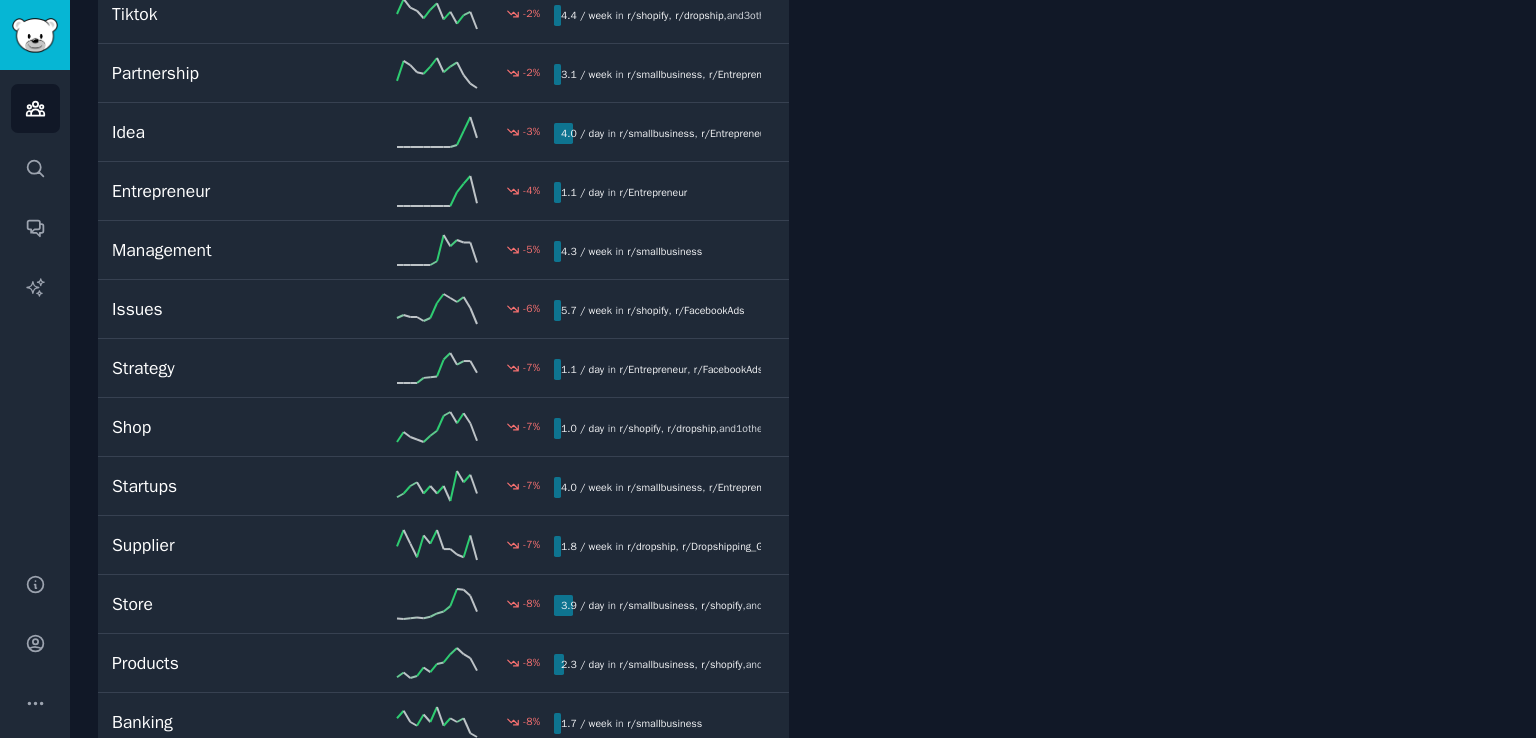 scroll, scrollTop: 7300, scrollLeft: 0, axis: vertical 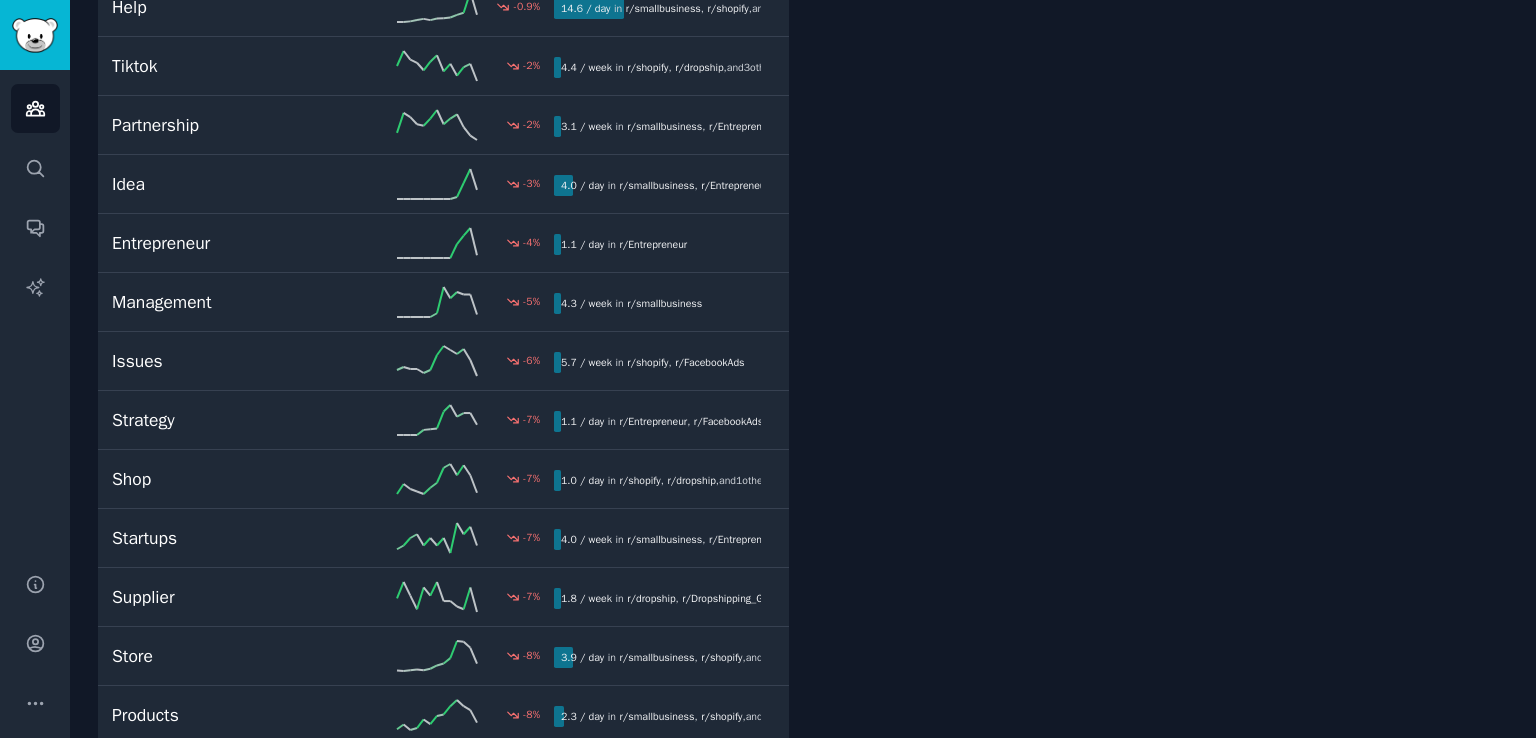 drag, startPoint x: 1535, startPoint y: 473, endPoint x: 1530, endPoint y: 424, distance: 49.25444 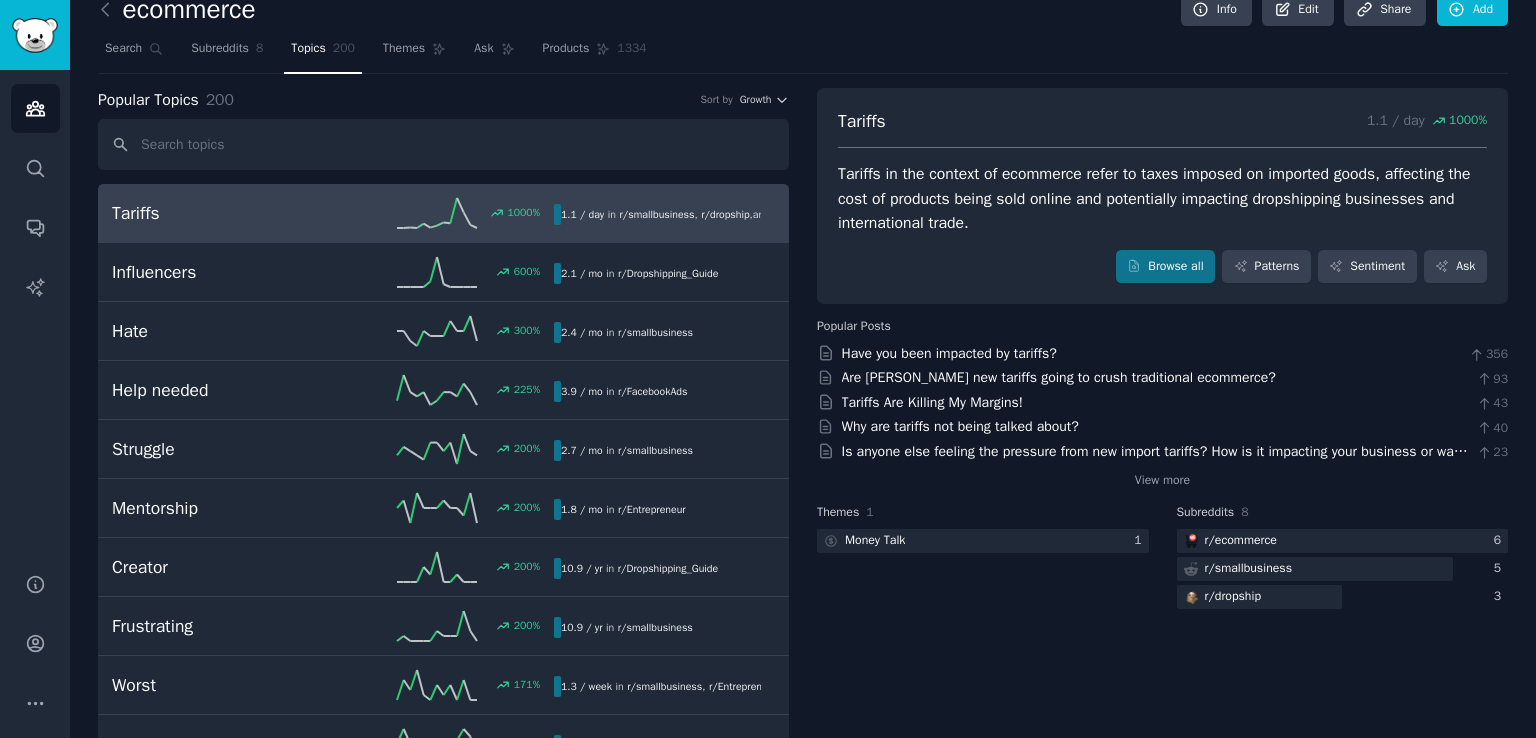 scroll, scrollTop: 0, scrollLeft: 0, axis: both 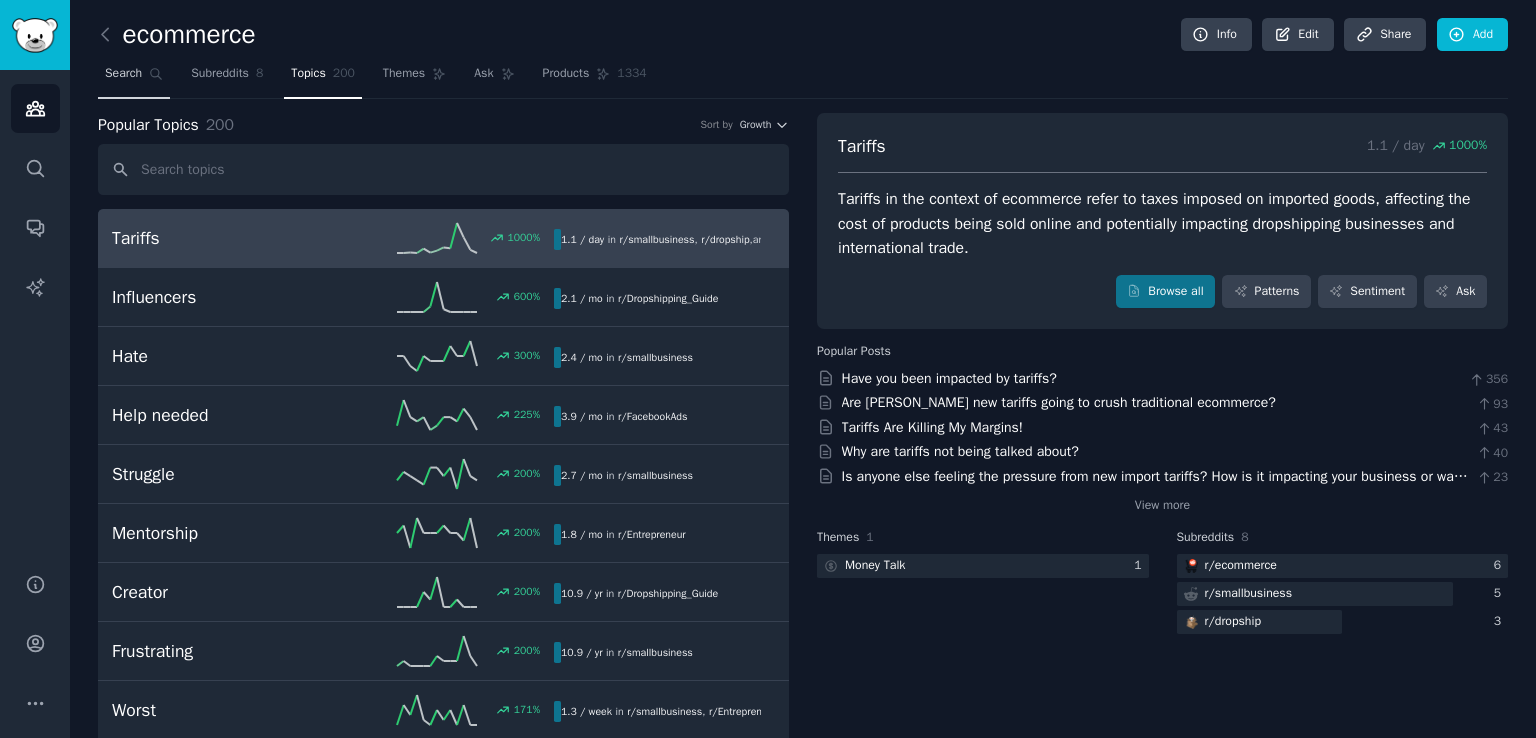 click on "Search" at bounding box center (123, 74) 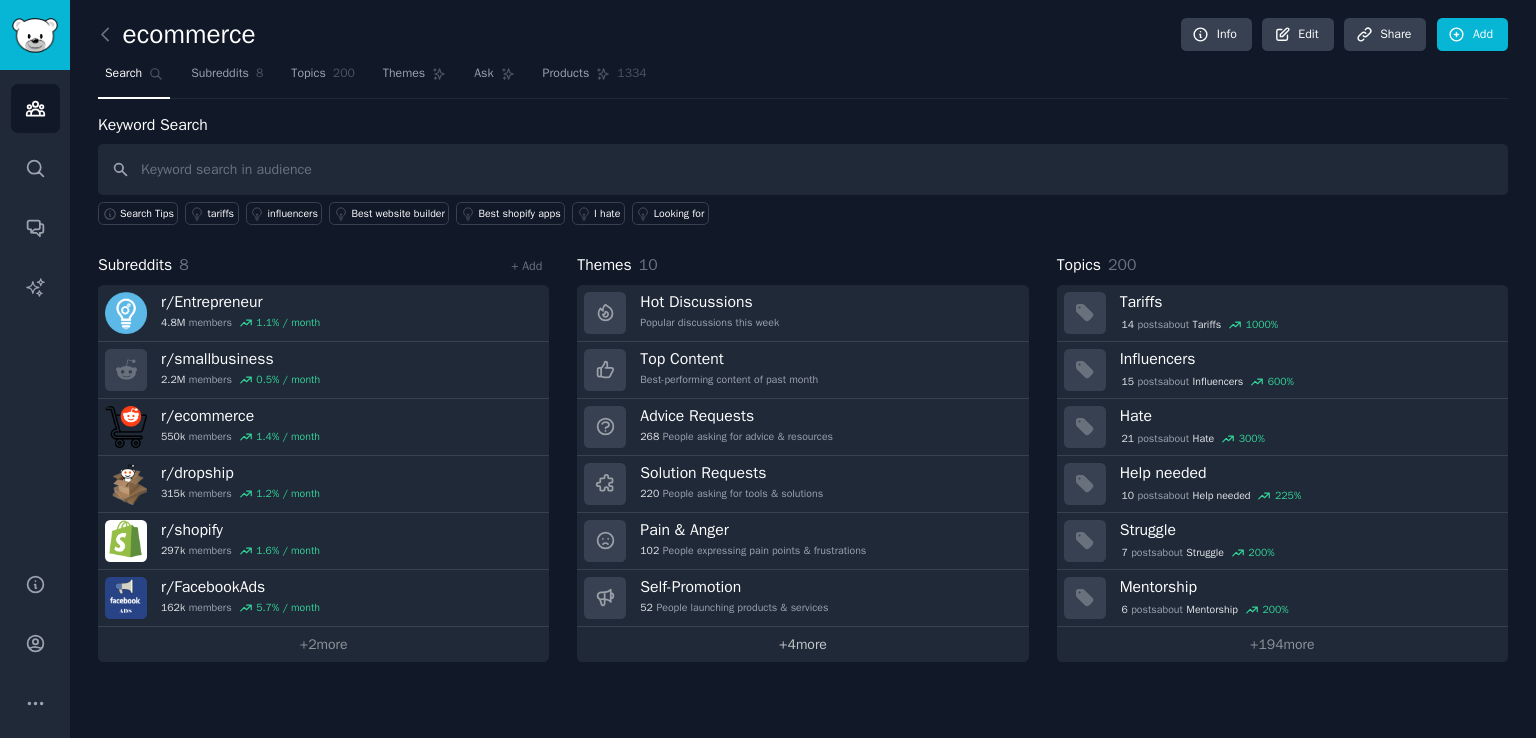 click on "+  4  more" at bounding box center [802, 644] 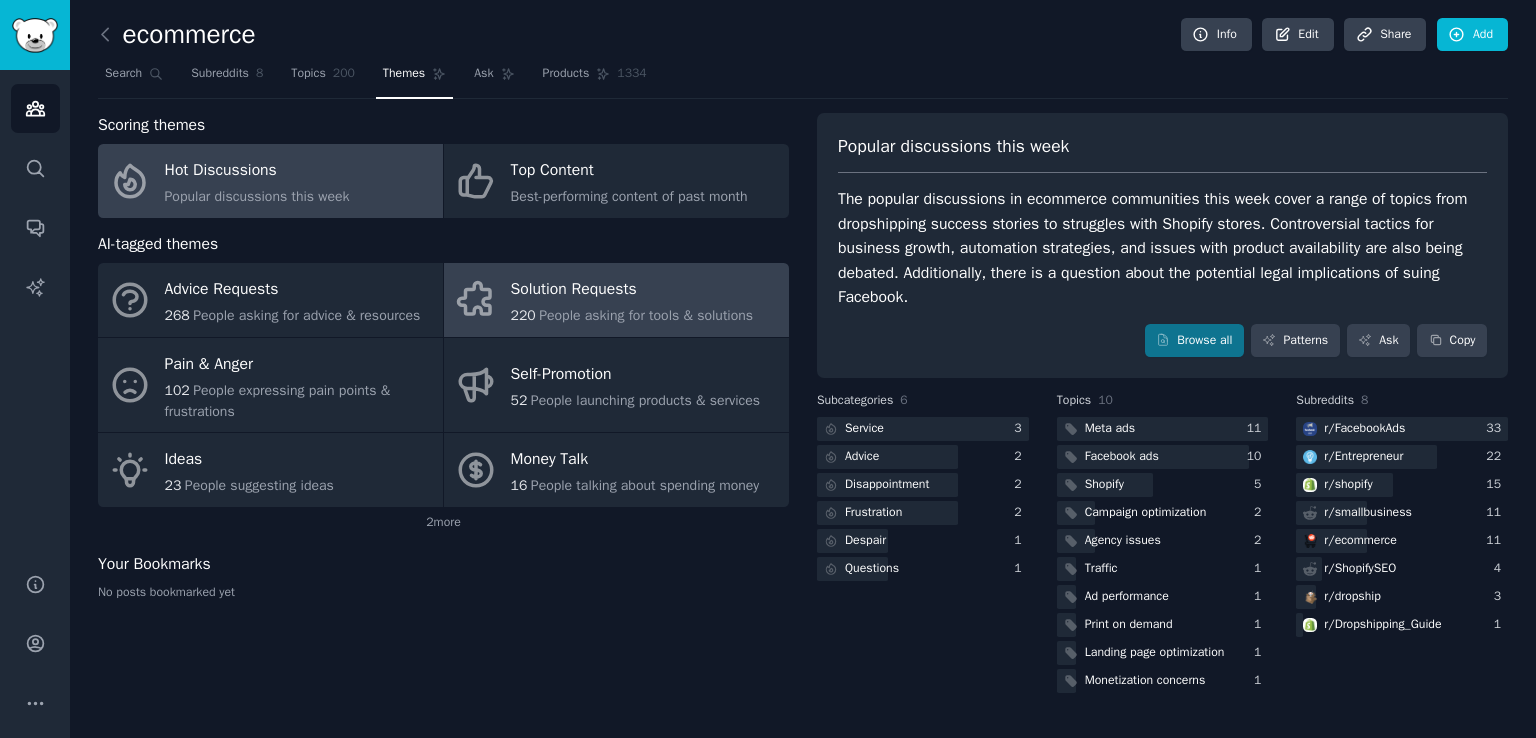 click on "Solution Requests" at bounding box center [632, 290] 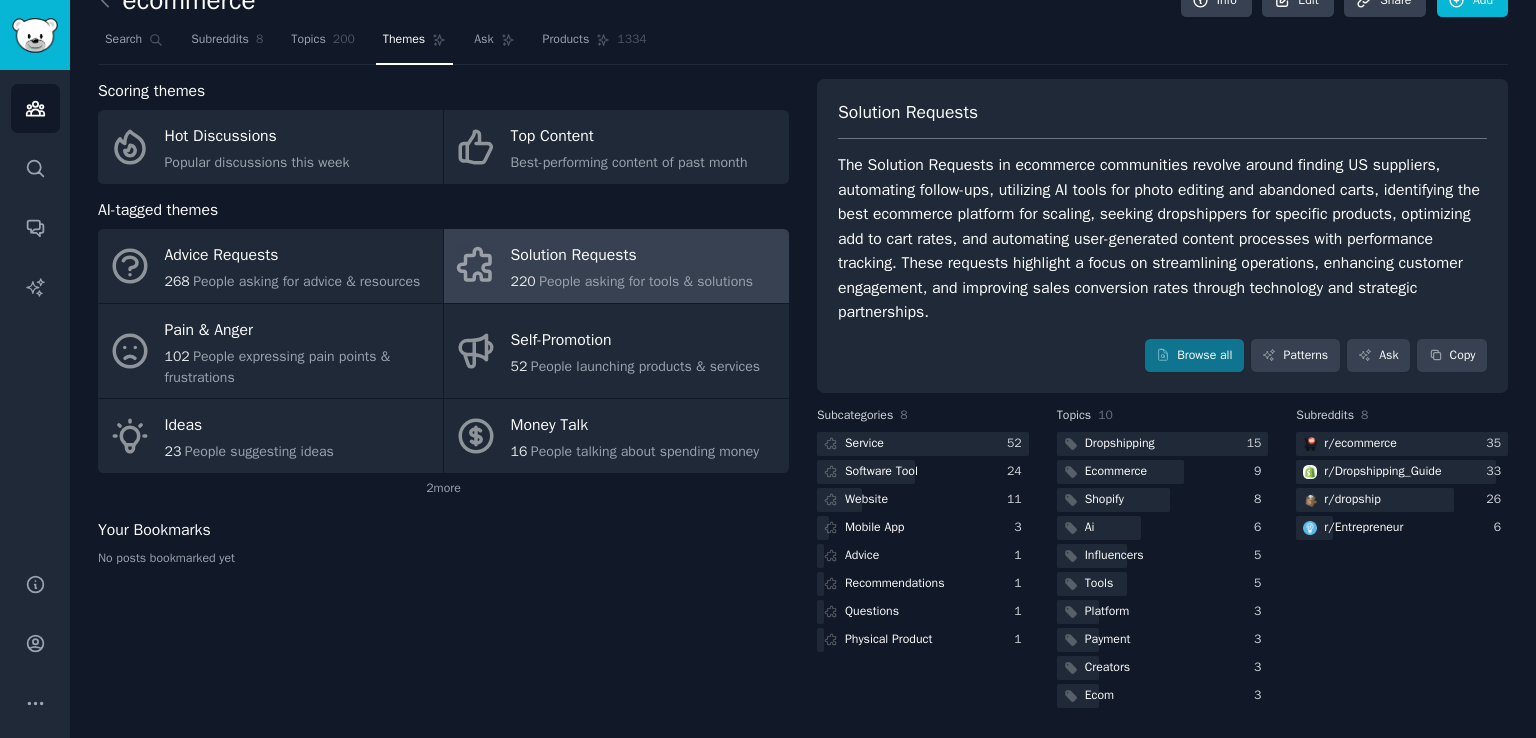 scroll, scrollTop: 0, scrollLeft: 0, axis: both 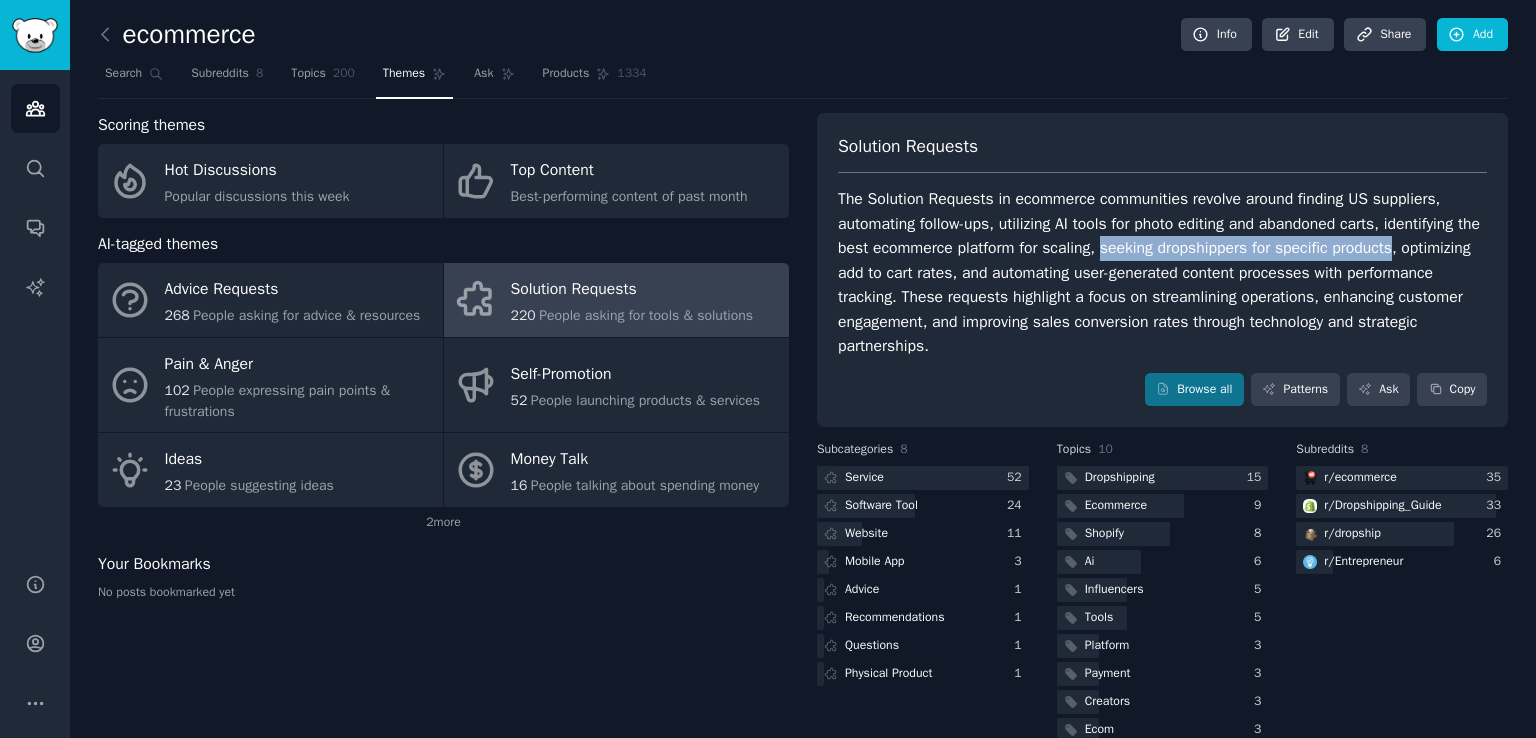drag, startPoint x: 1123, startPoint y: 247, endPoint x: 1416, endPoint y: 252, distance: 293.04266 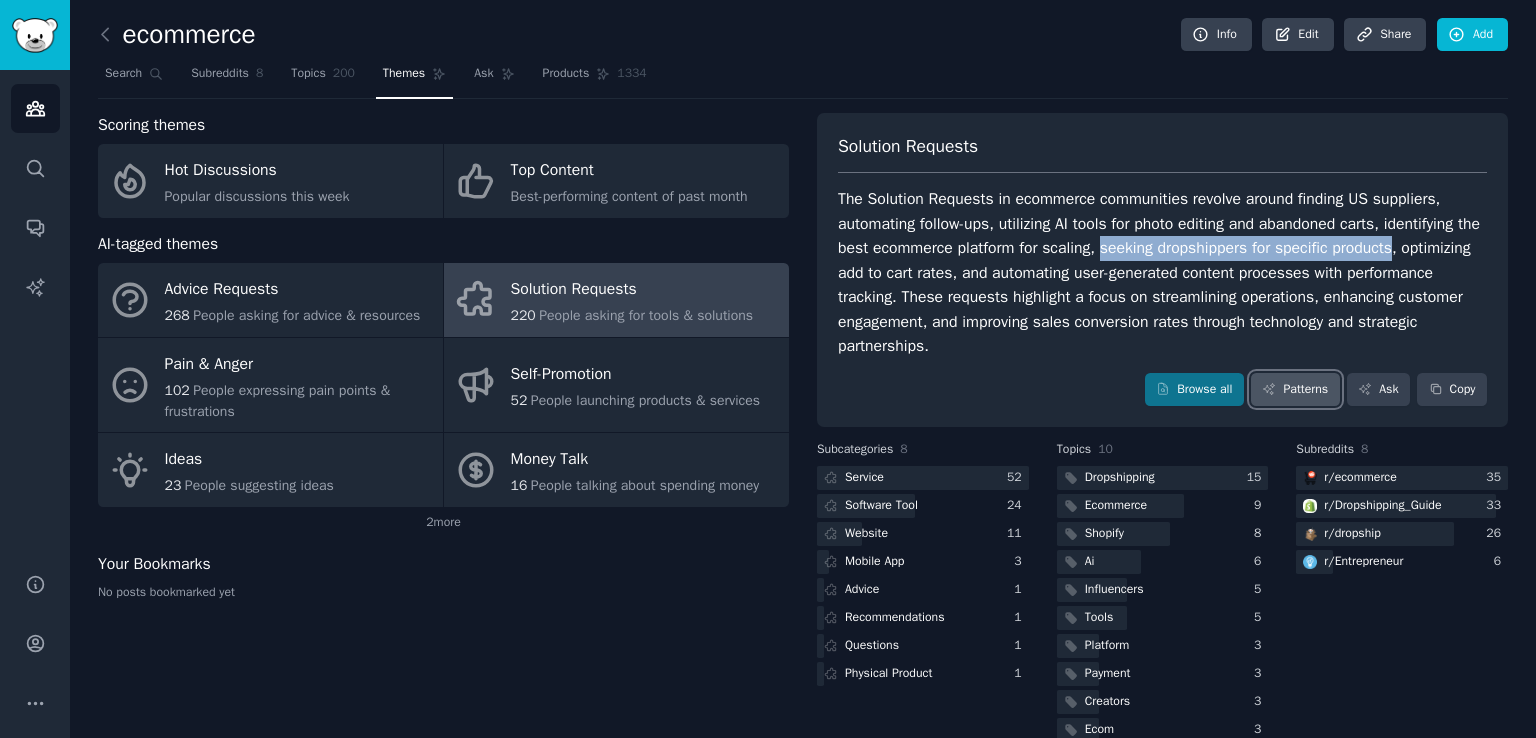 click 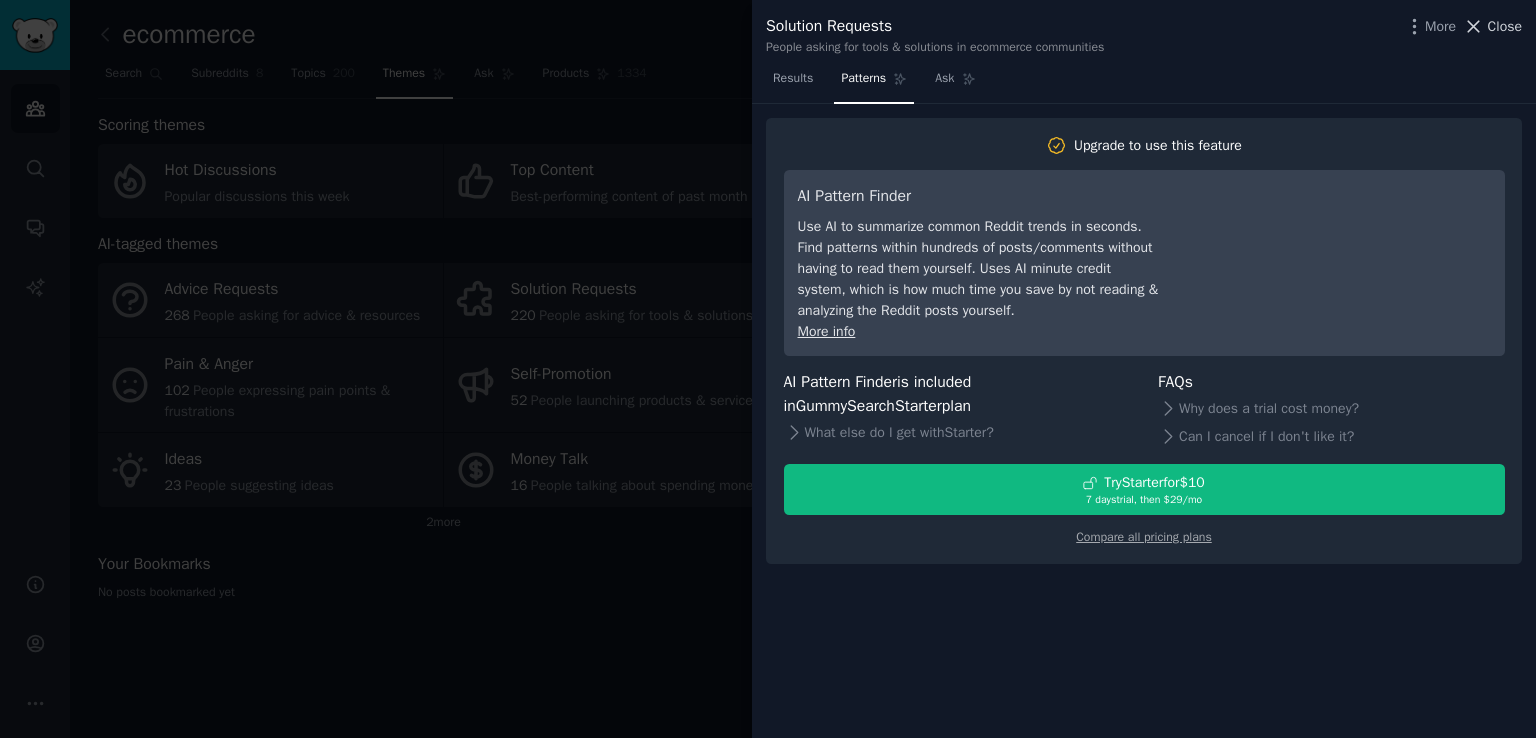 click 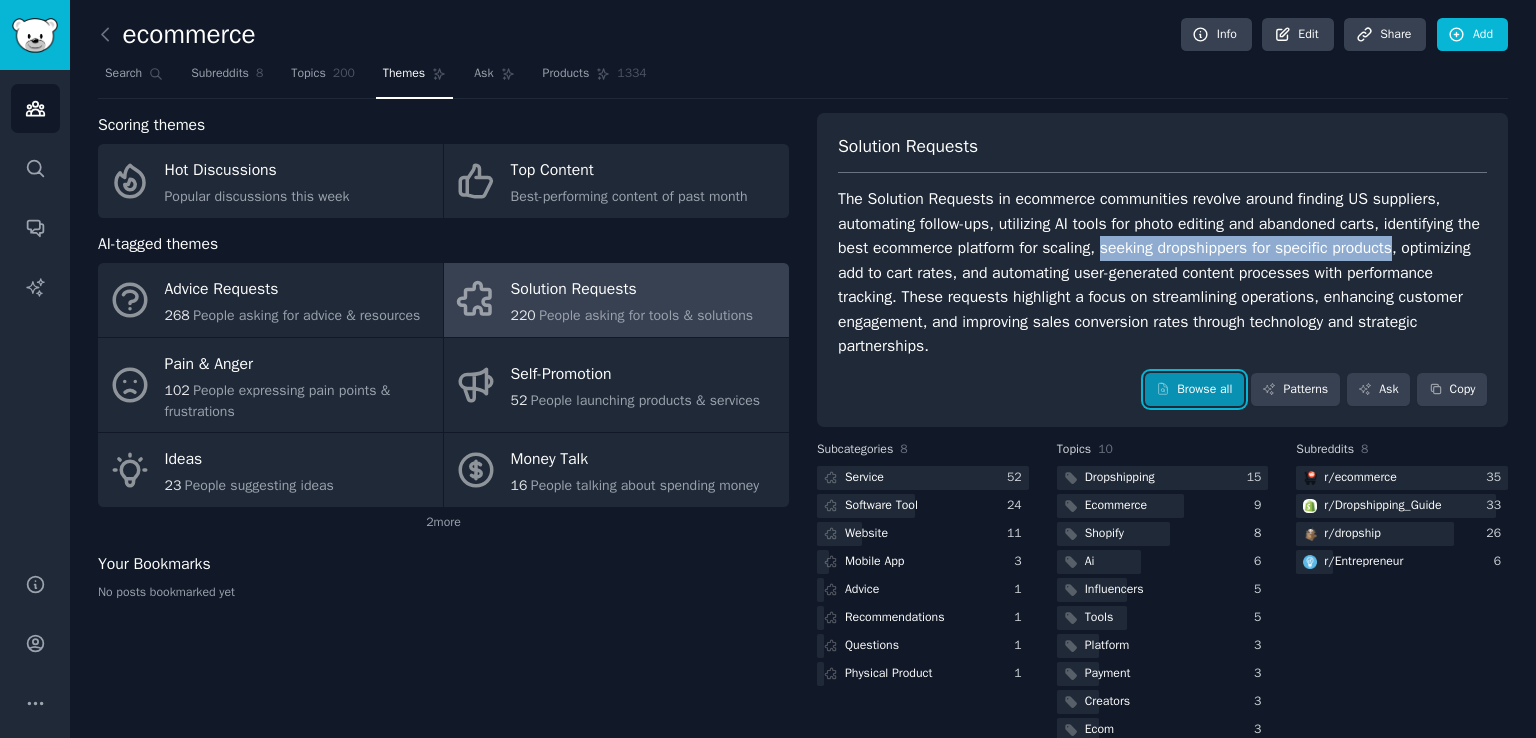 click on "Browse all" at bounding box center [1194, 390] 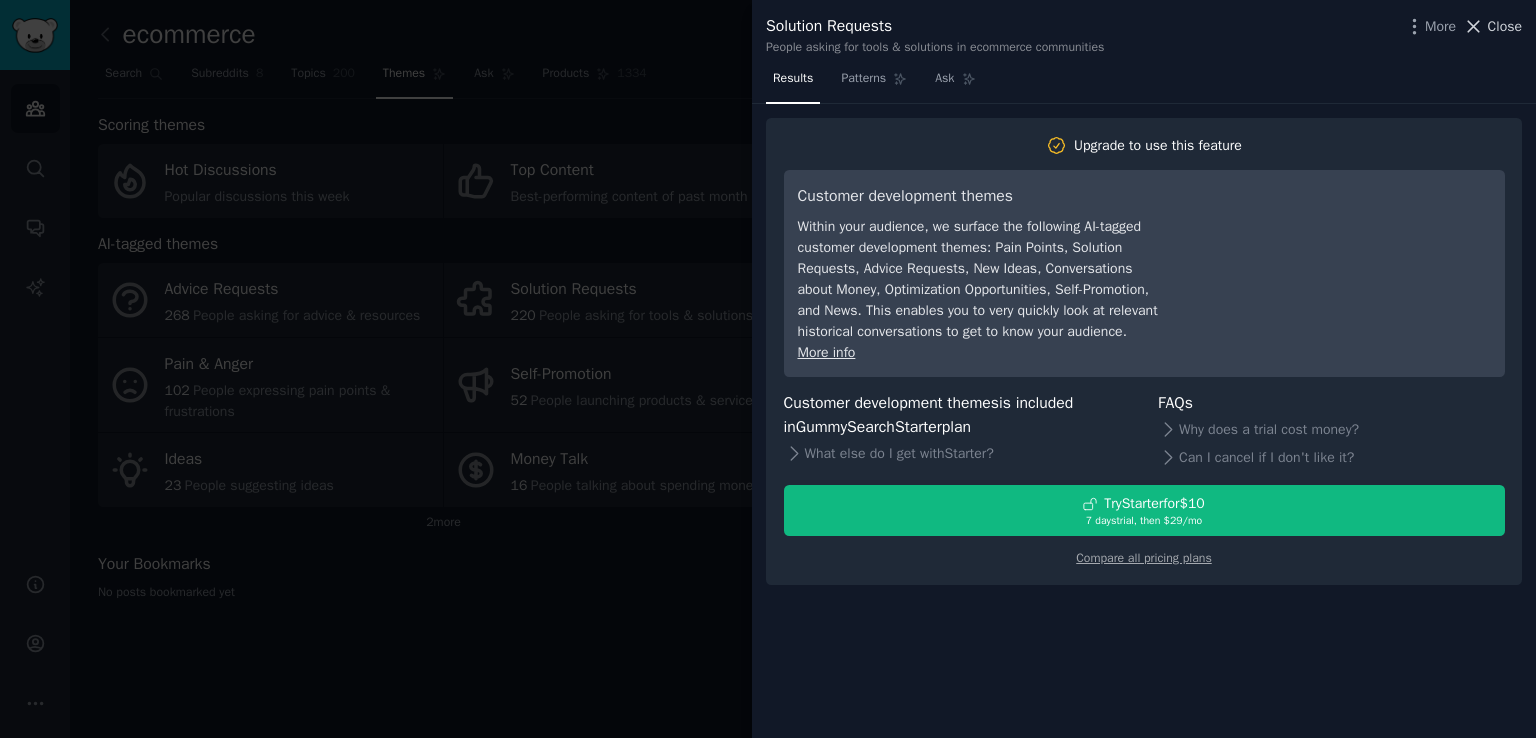 click on "Close" at bounding box center [1505, 26] 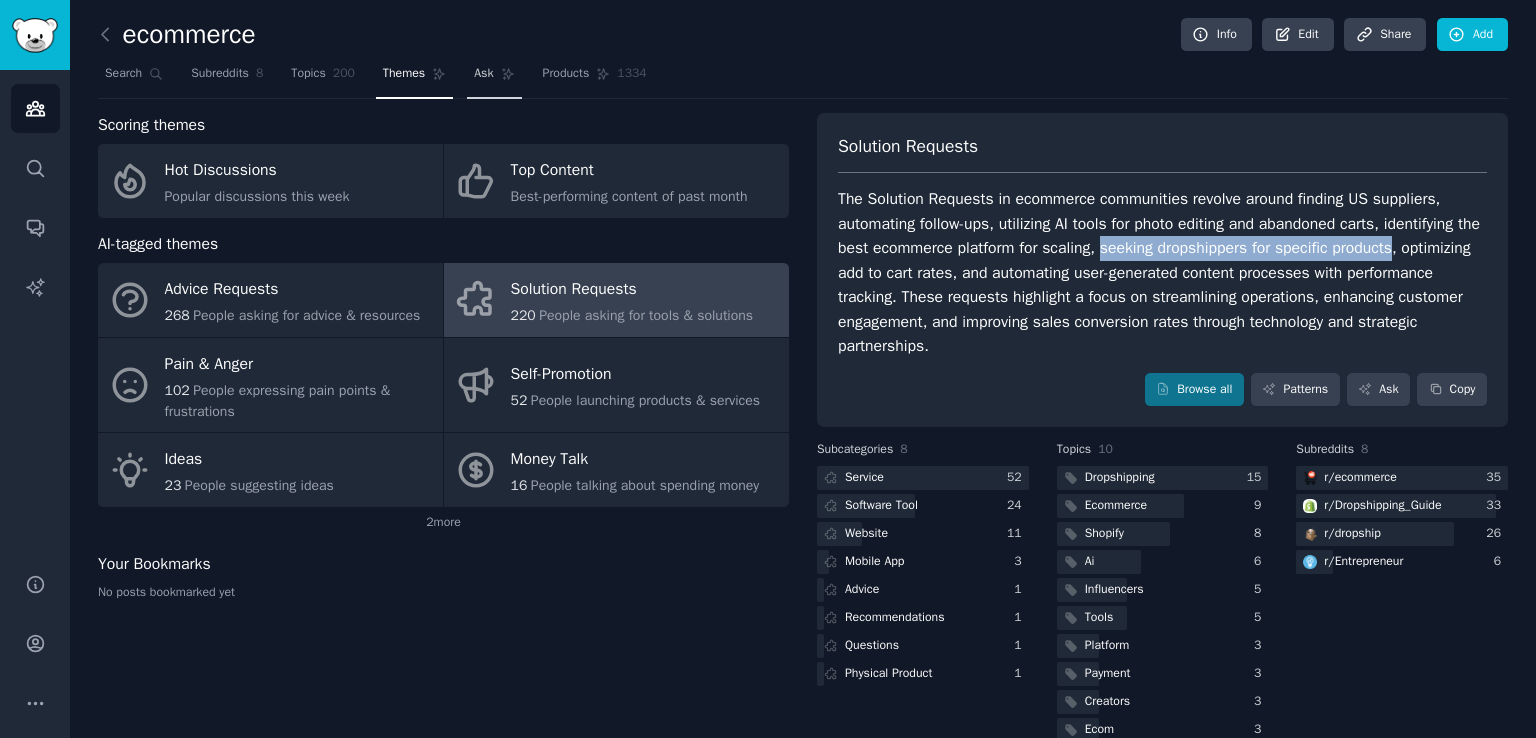 click on "Ask" at bounding box center (483, 74) 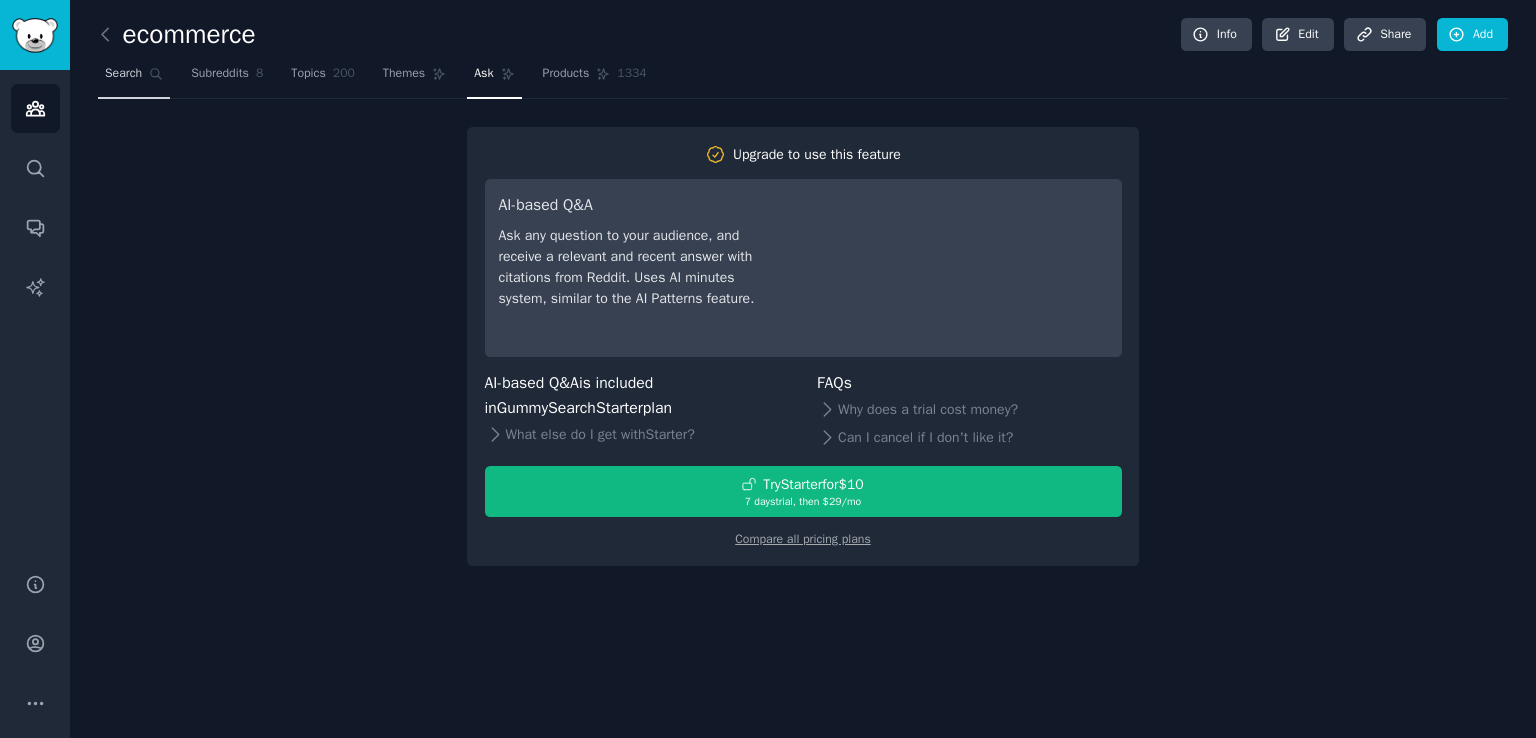 click on "Search" at bounding box center (123, 74) 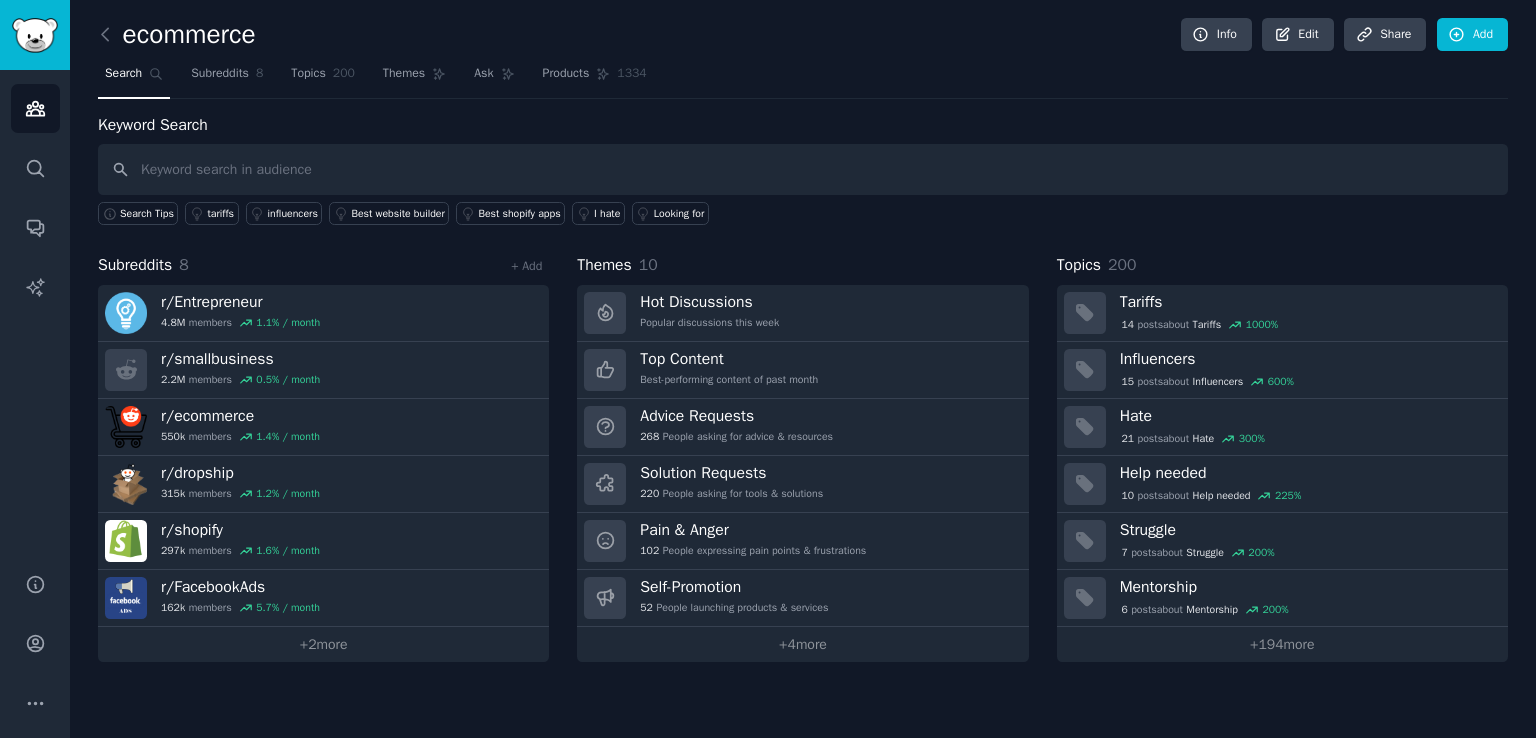 click at bounding box center [803, 169] 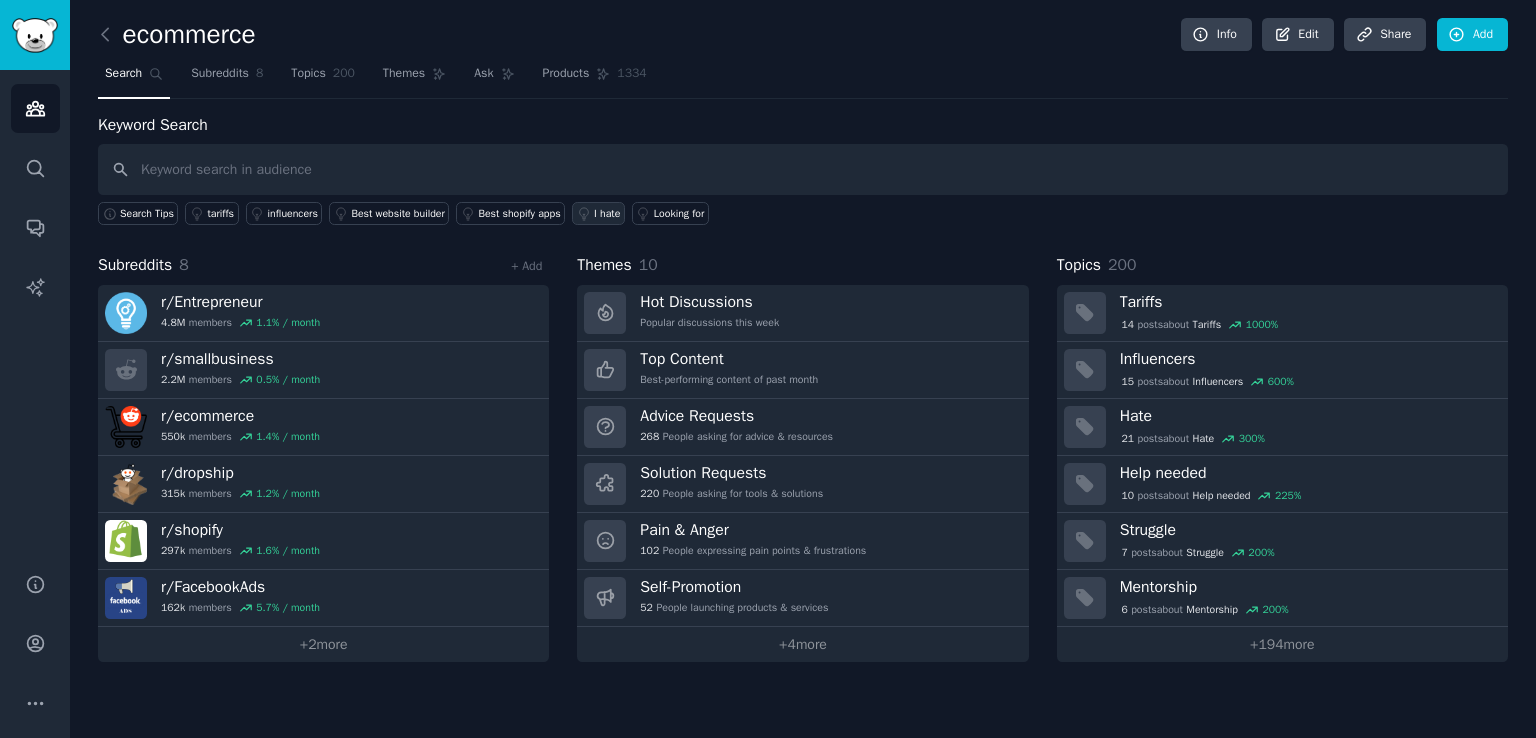 click on "I hate" at bounding box center (607, 214) 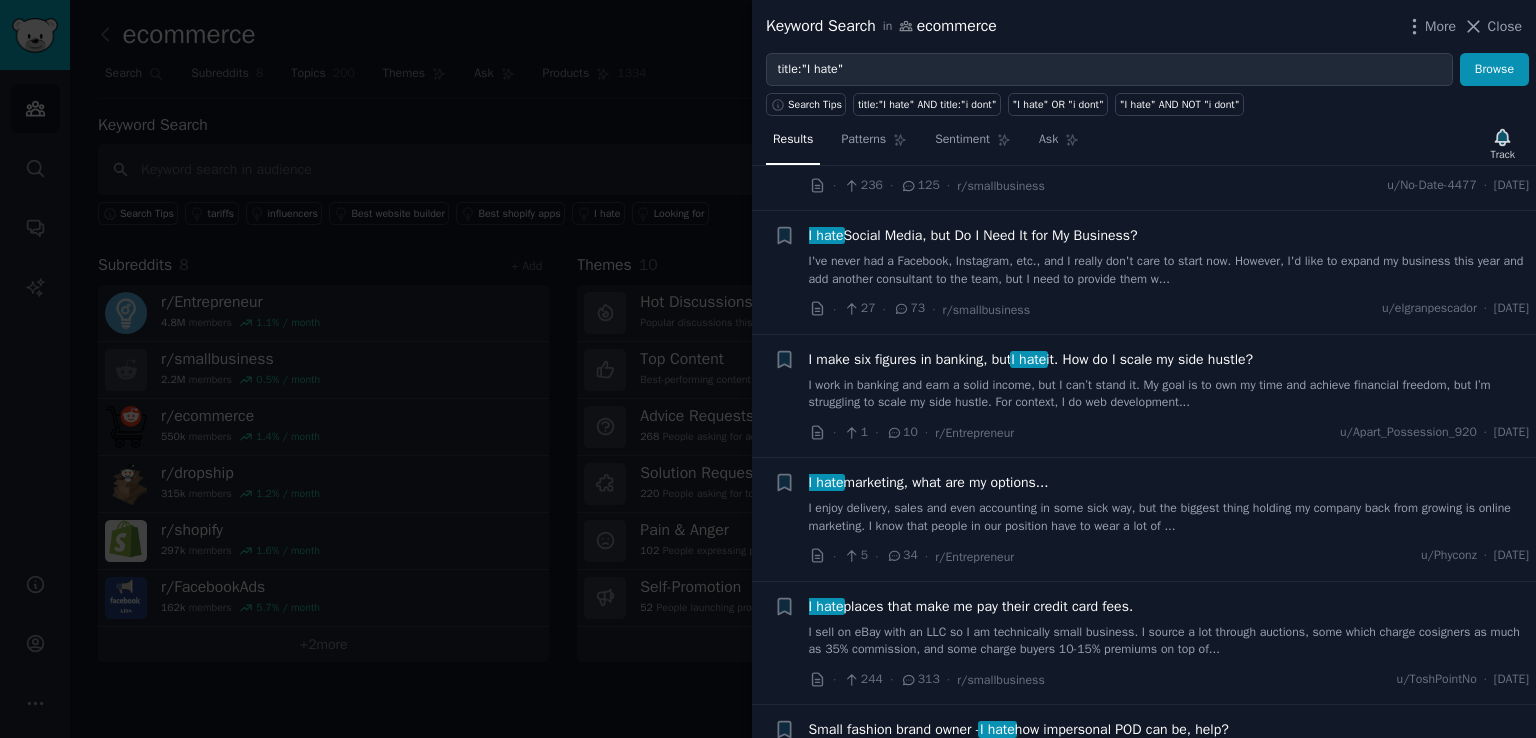 scroll, scrollTop: 1100, scrollLeft: 0, axis: vertical 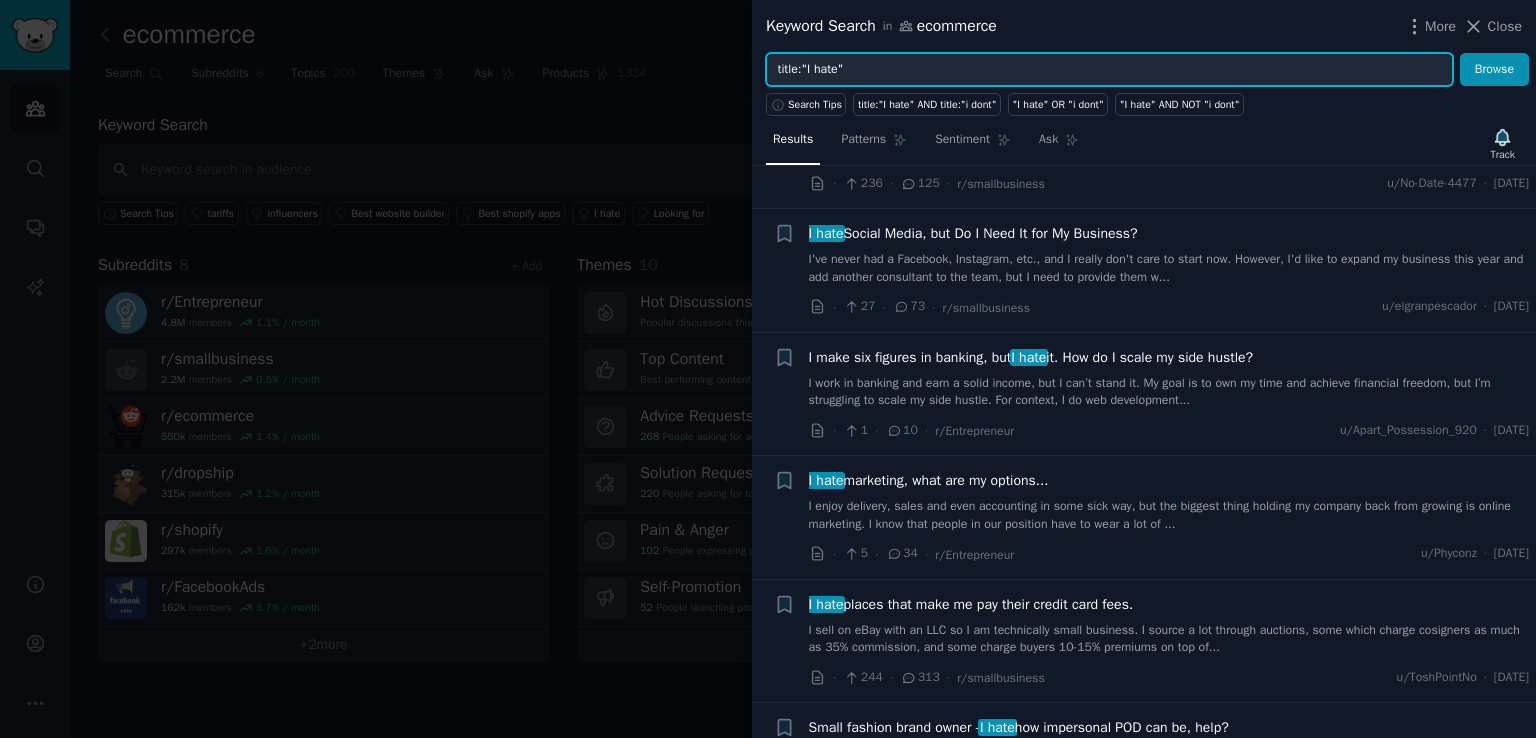 click on "title:"I hate"" at bounding box center [1109, 70] 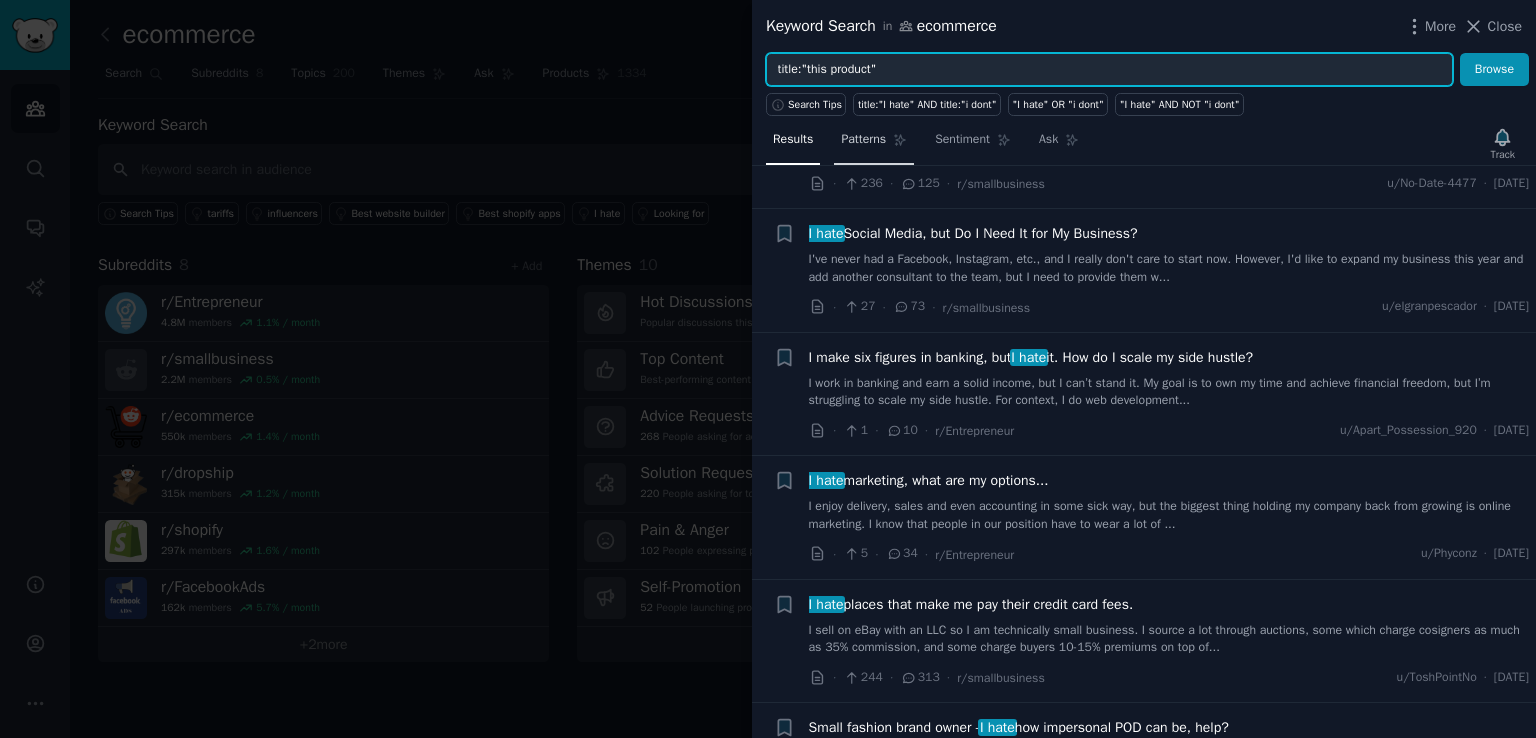 click on "Browse" at bounding box center (1494, 70) 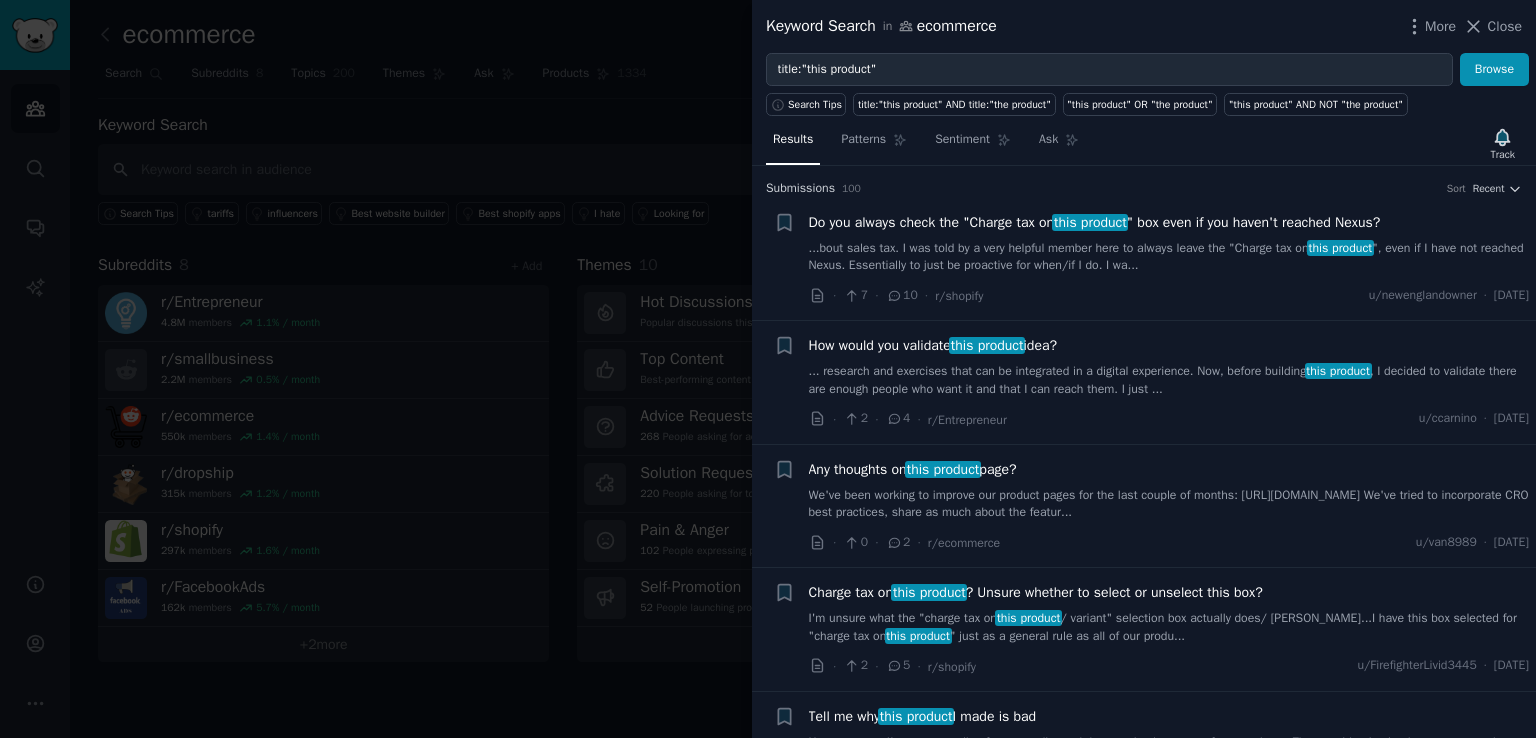 click on "... research and exercises that can be integrated in a digital experience.
Now, before building  this product , I decided to validate there are enough people who want it and that I can reach them. I just ..." at bounding box center [1169, 380] 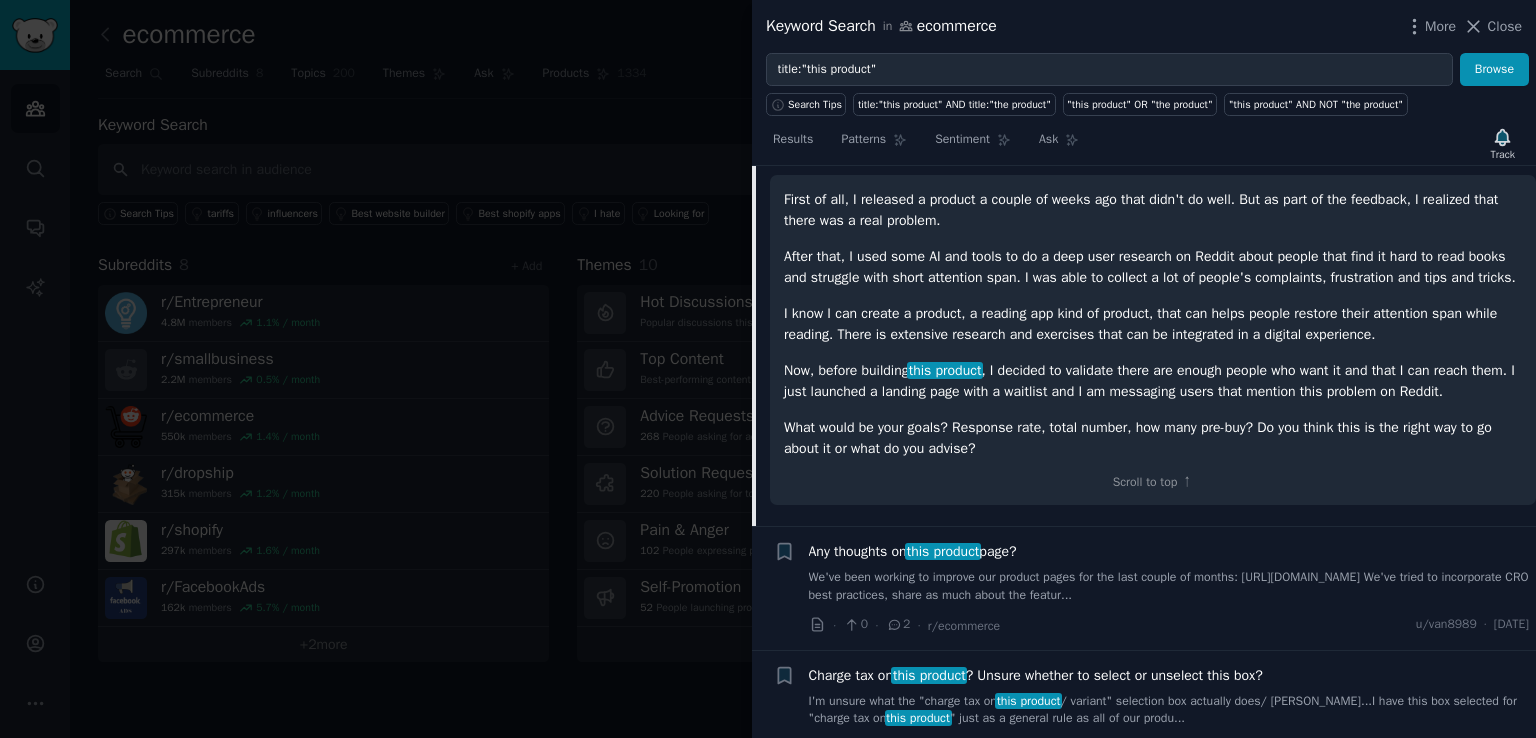 scroll, scrollTop: 455, scrollLeft: 0, axis: vertical 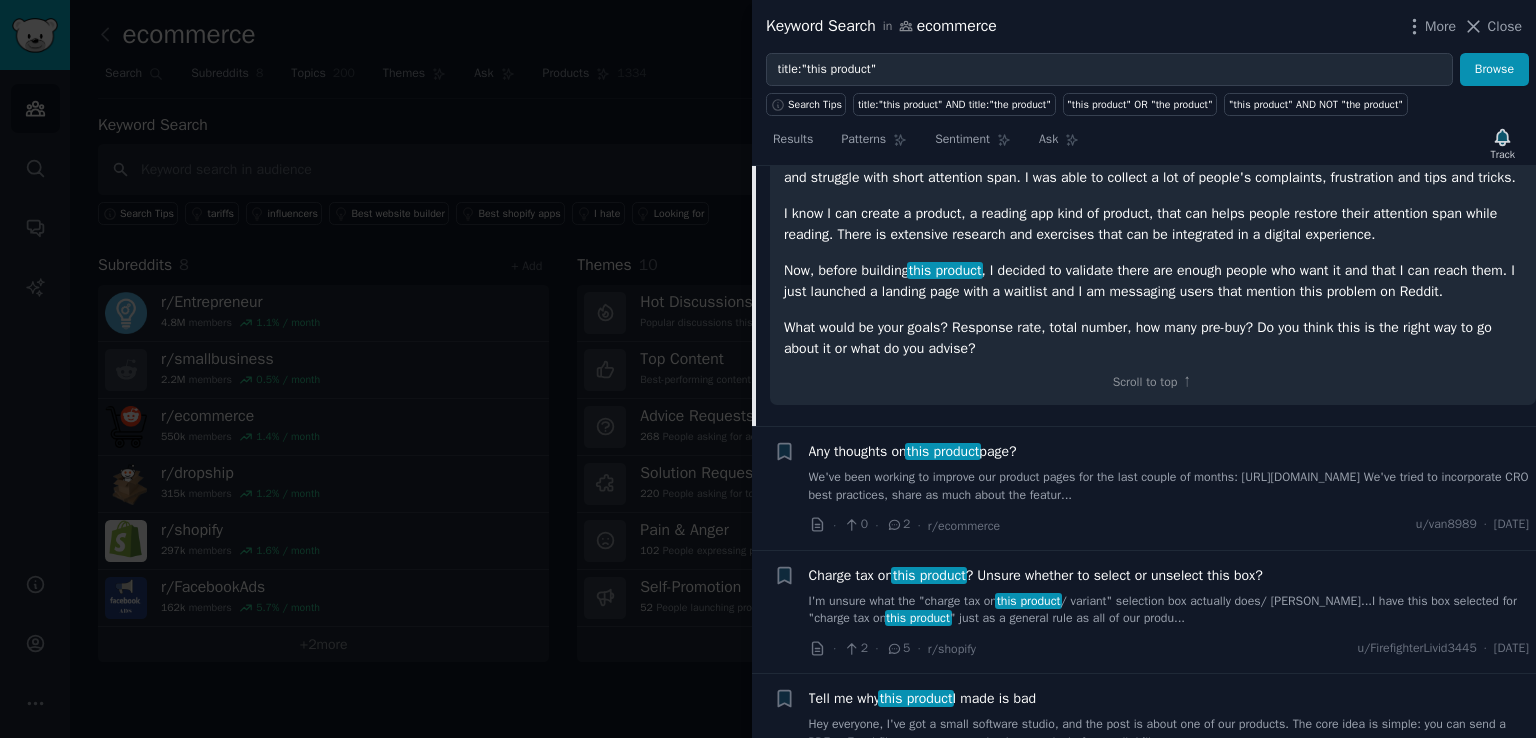 click on "We've been working to improve our product pages for the last couple of months: [URL][DOMAIN_NAME]
We've tried to incorporate CRO best practices, share as much about the featur..." at bounding box center [1169, 486] 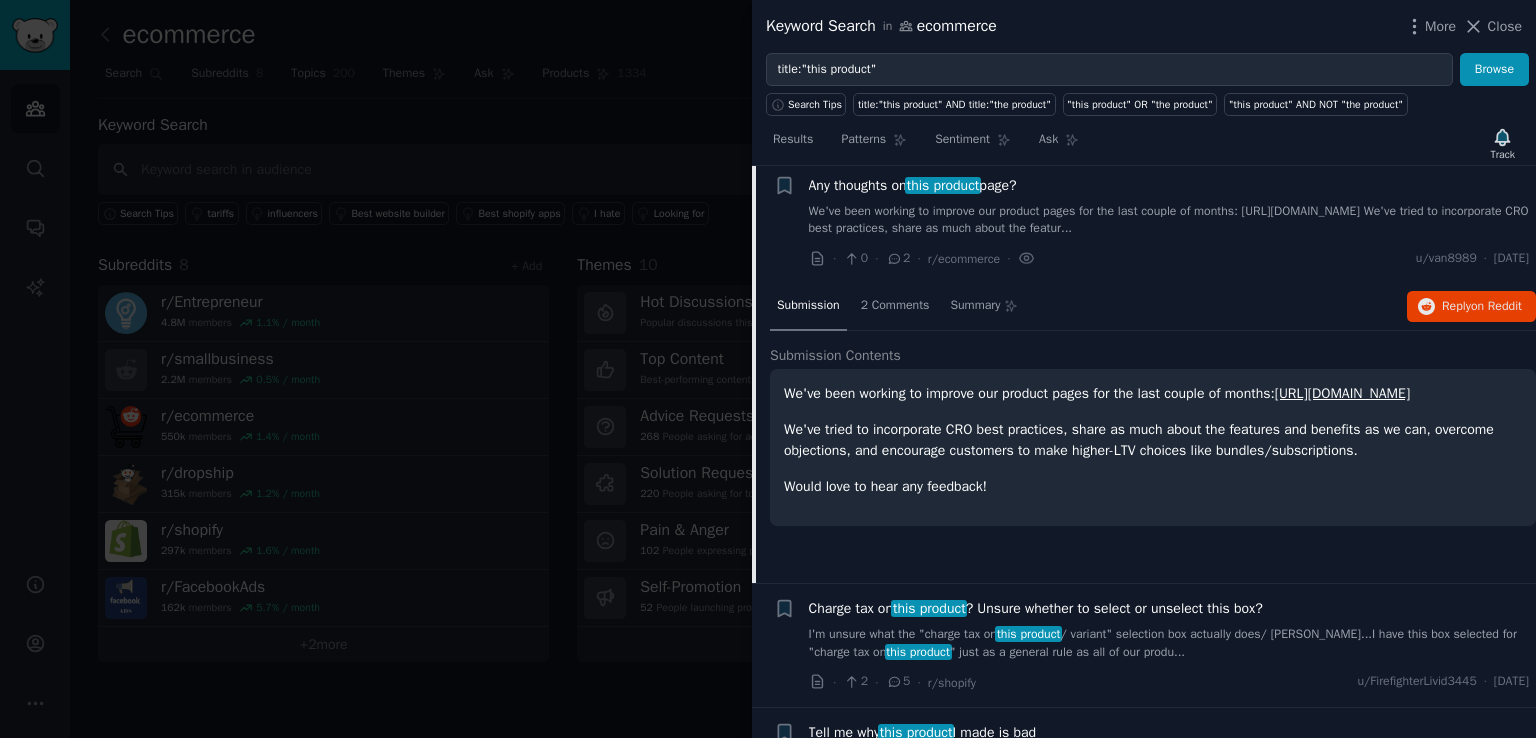 scroll, scrollTop: 278, scrollLeft: 0, axis: vertical 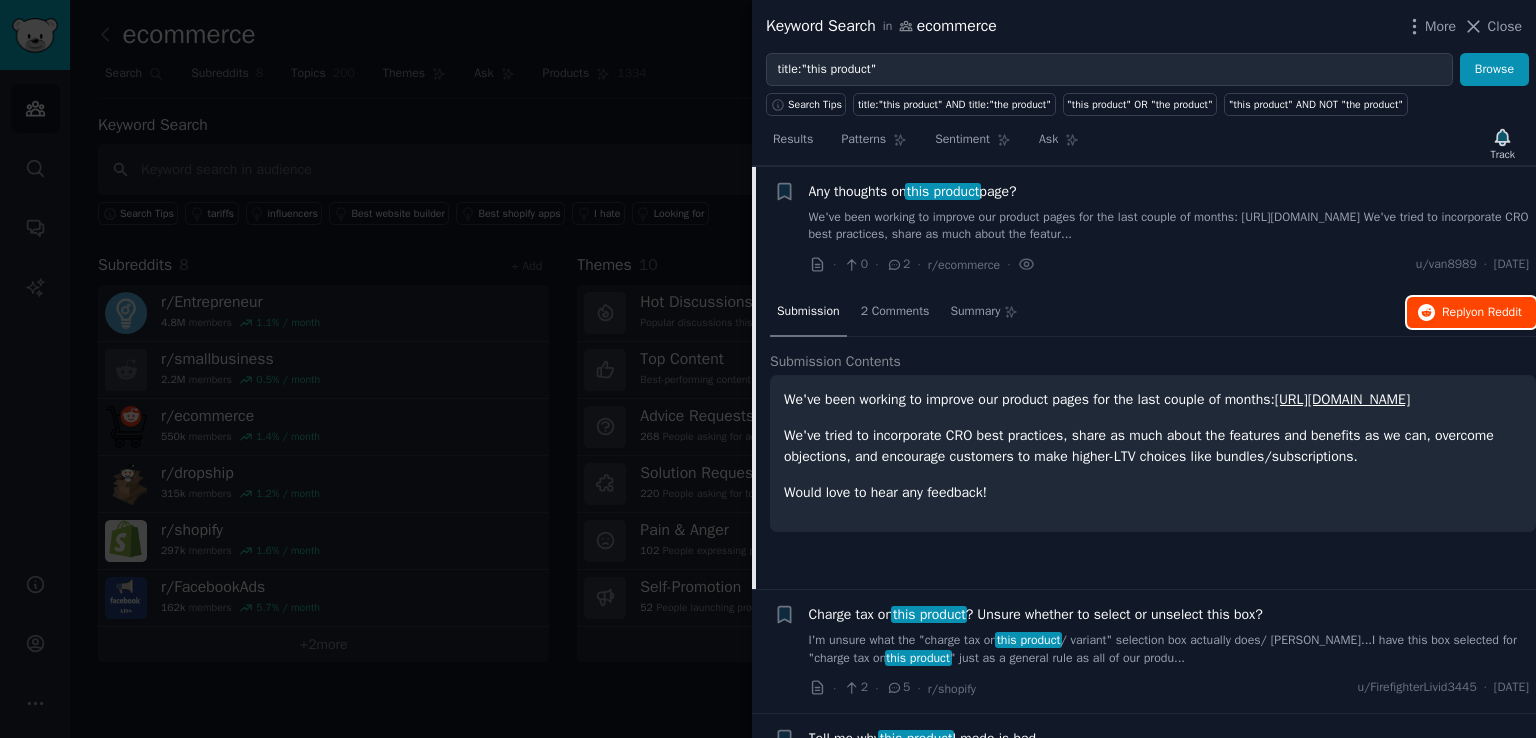 click on "Reply  on Reddit" at bounding box center [1482, 313] 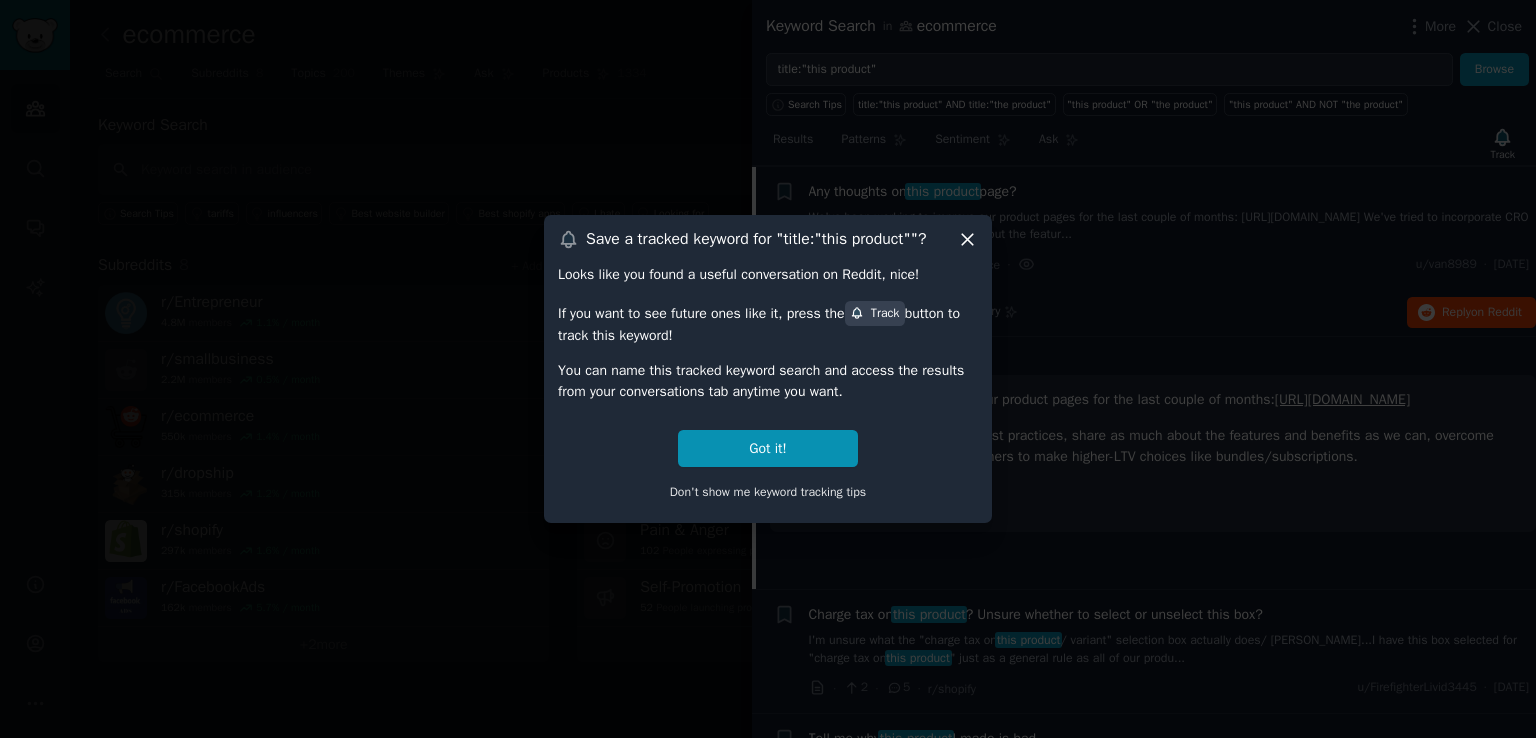 click 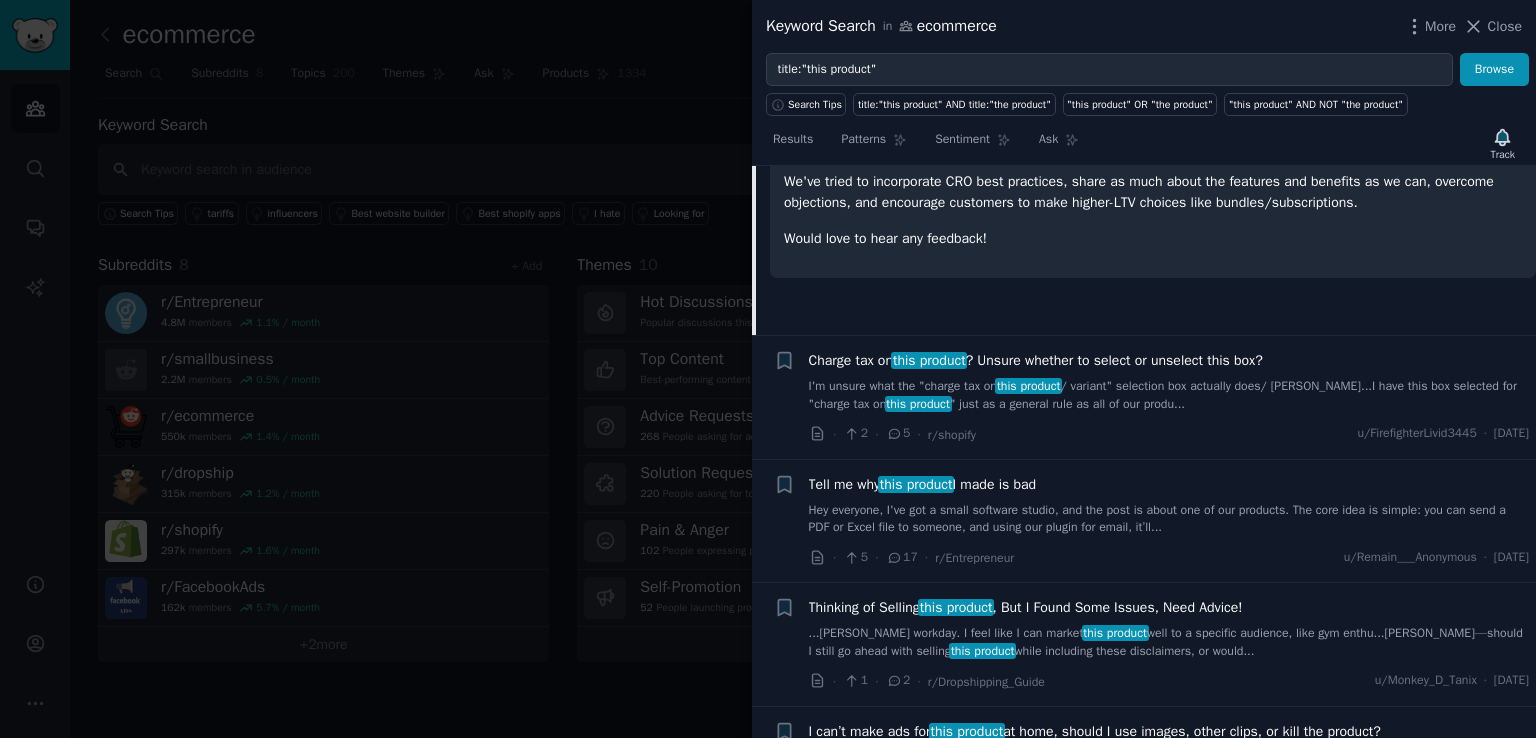 scroll, scrollTop: 578, scrollLeft: 0, axis: vertical 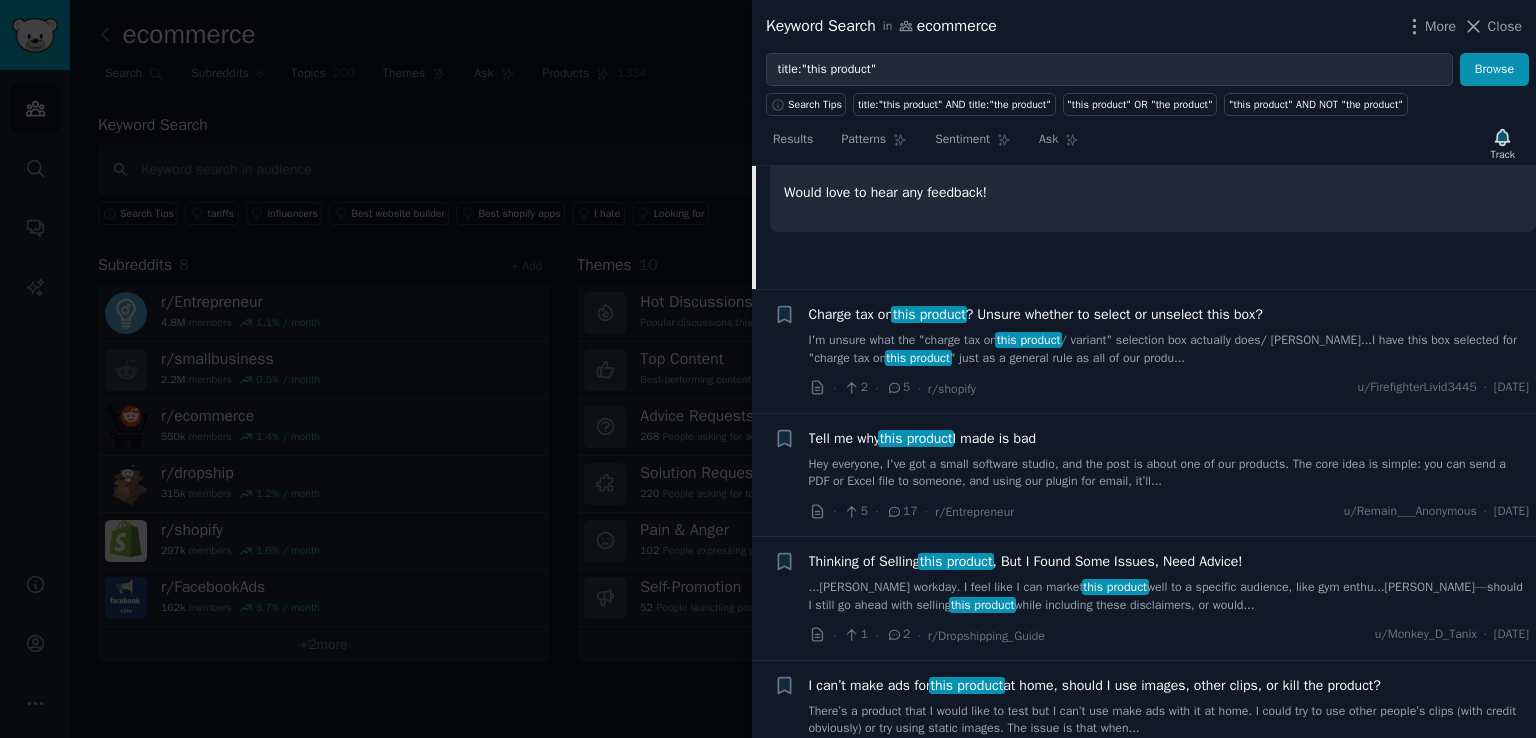 click on "I'm unsure what the "charge tax on  this product / variant" selection box actually does/ chan...I have this box selected for "charge tax on  this product " just as a general rule as all of our produ..." at bounding box center (1169, 349) 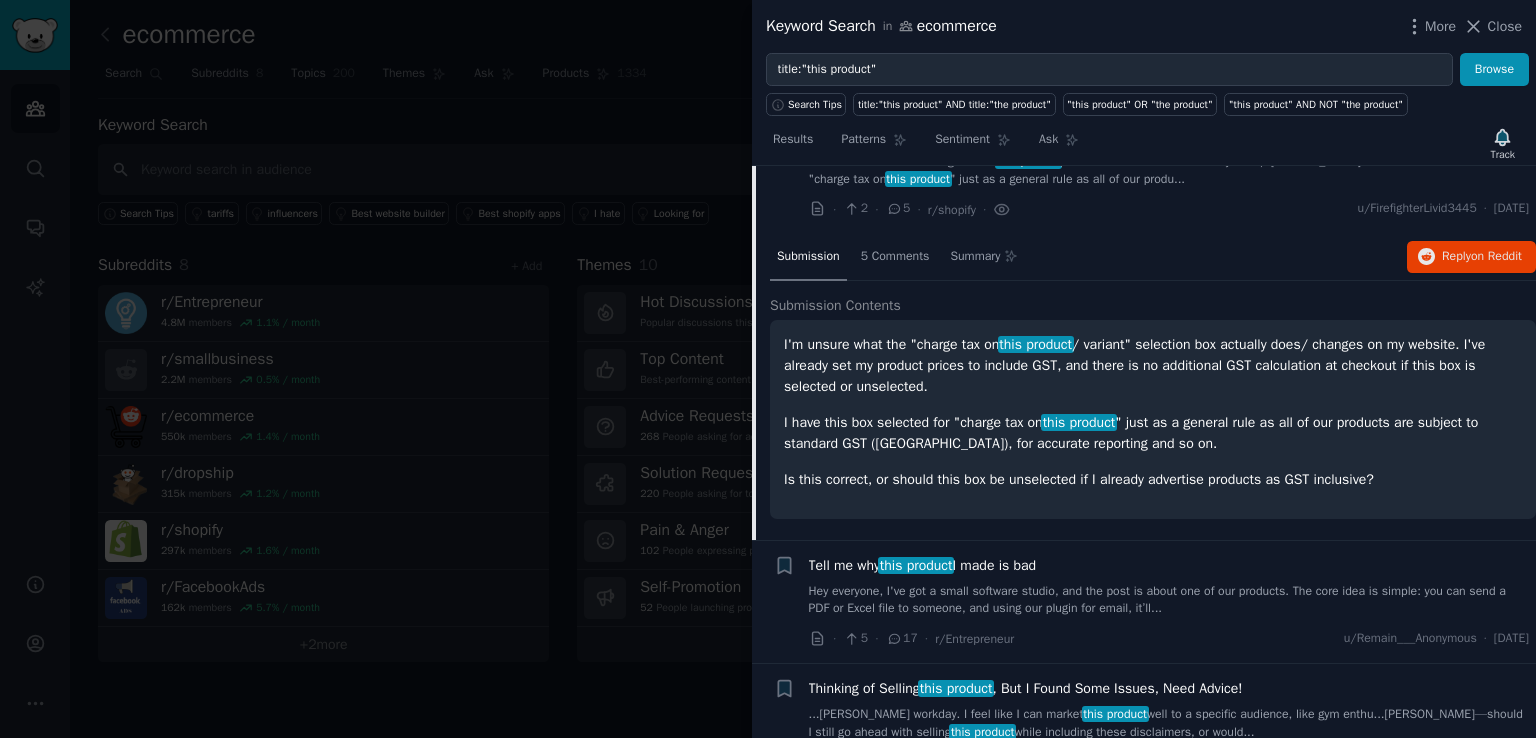 scroll, scrollTop: 501, scrollLeft: 0, axis: vertical 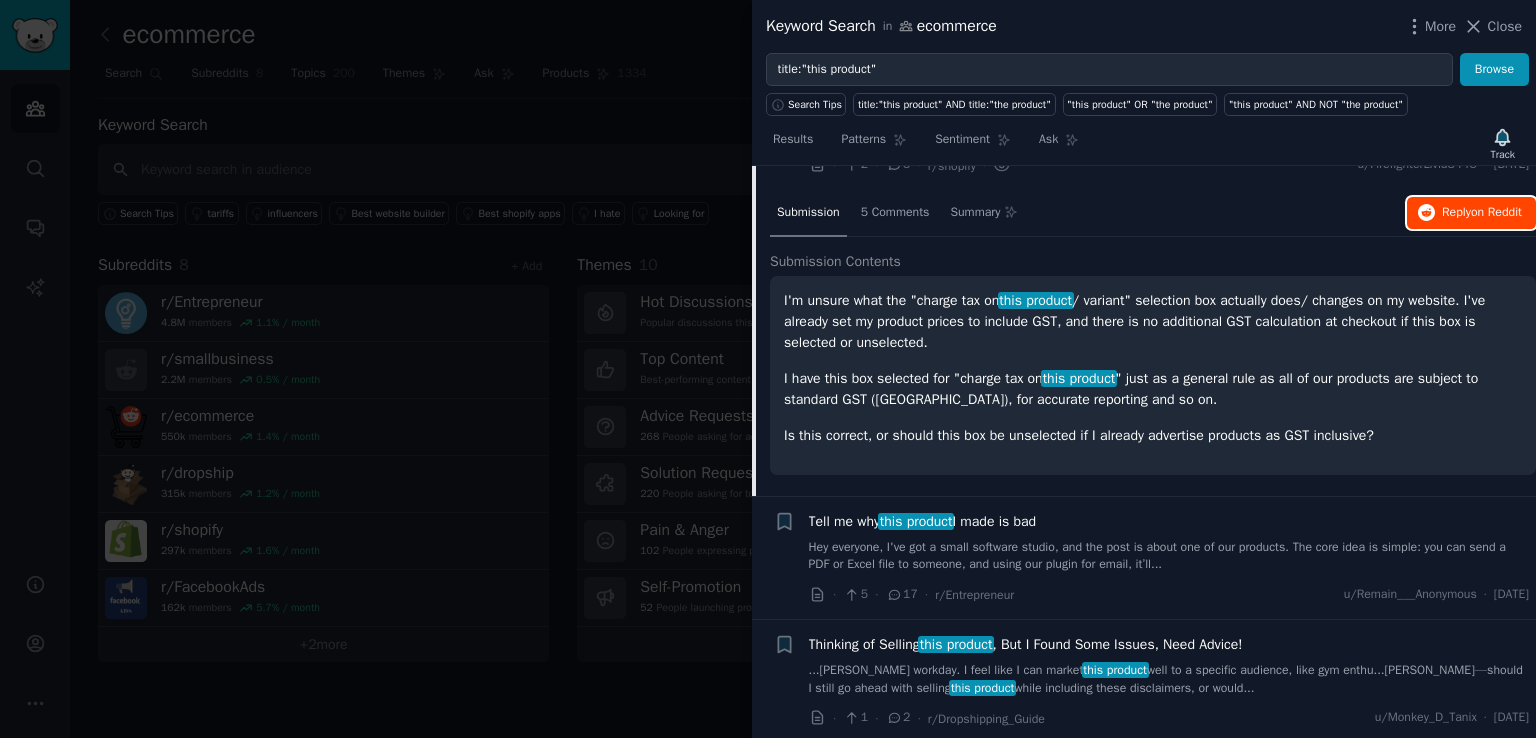 click on "on Reddit" at bounding box center [1496, 212] 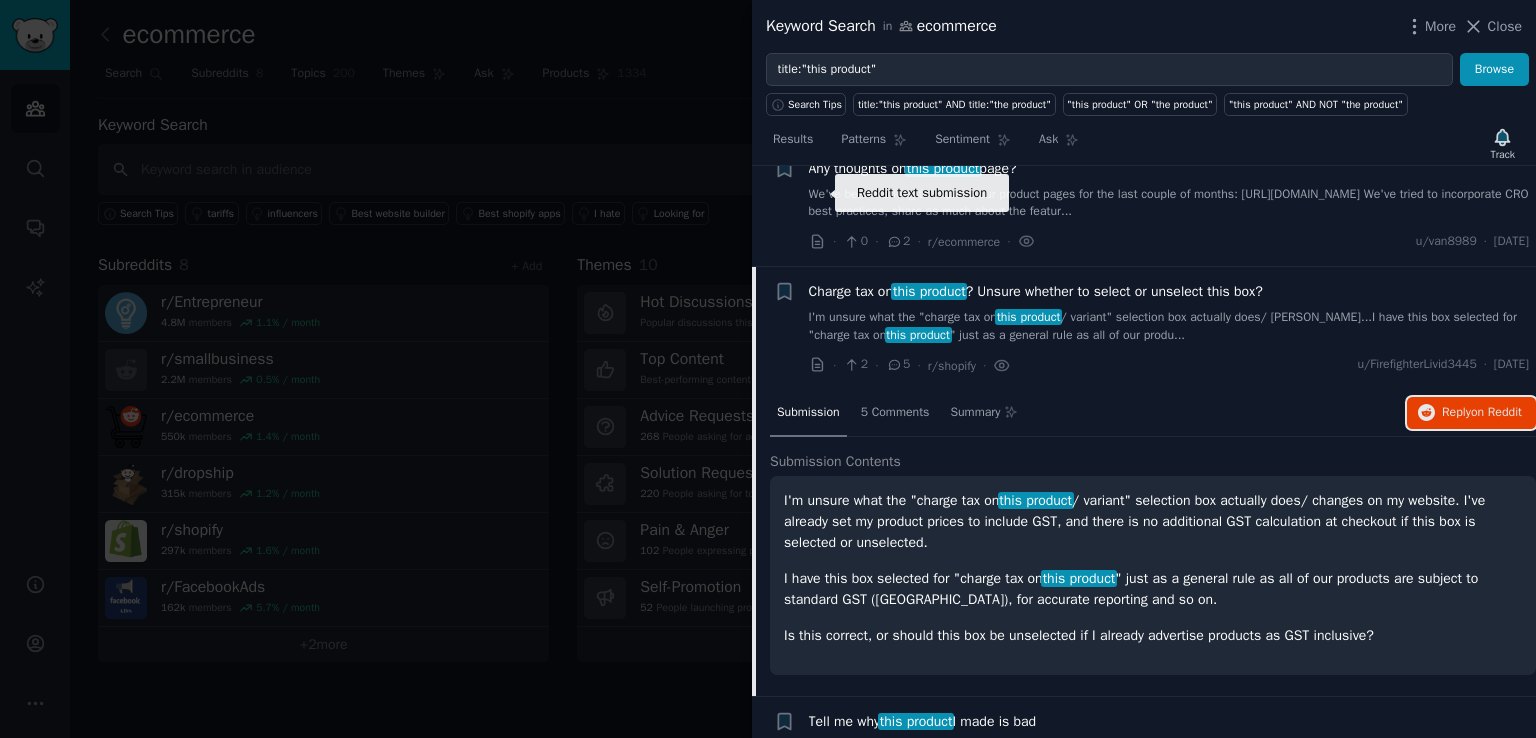 scroll, scrollTop: 101, scrollLeft: 0, axis: vertical 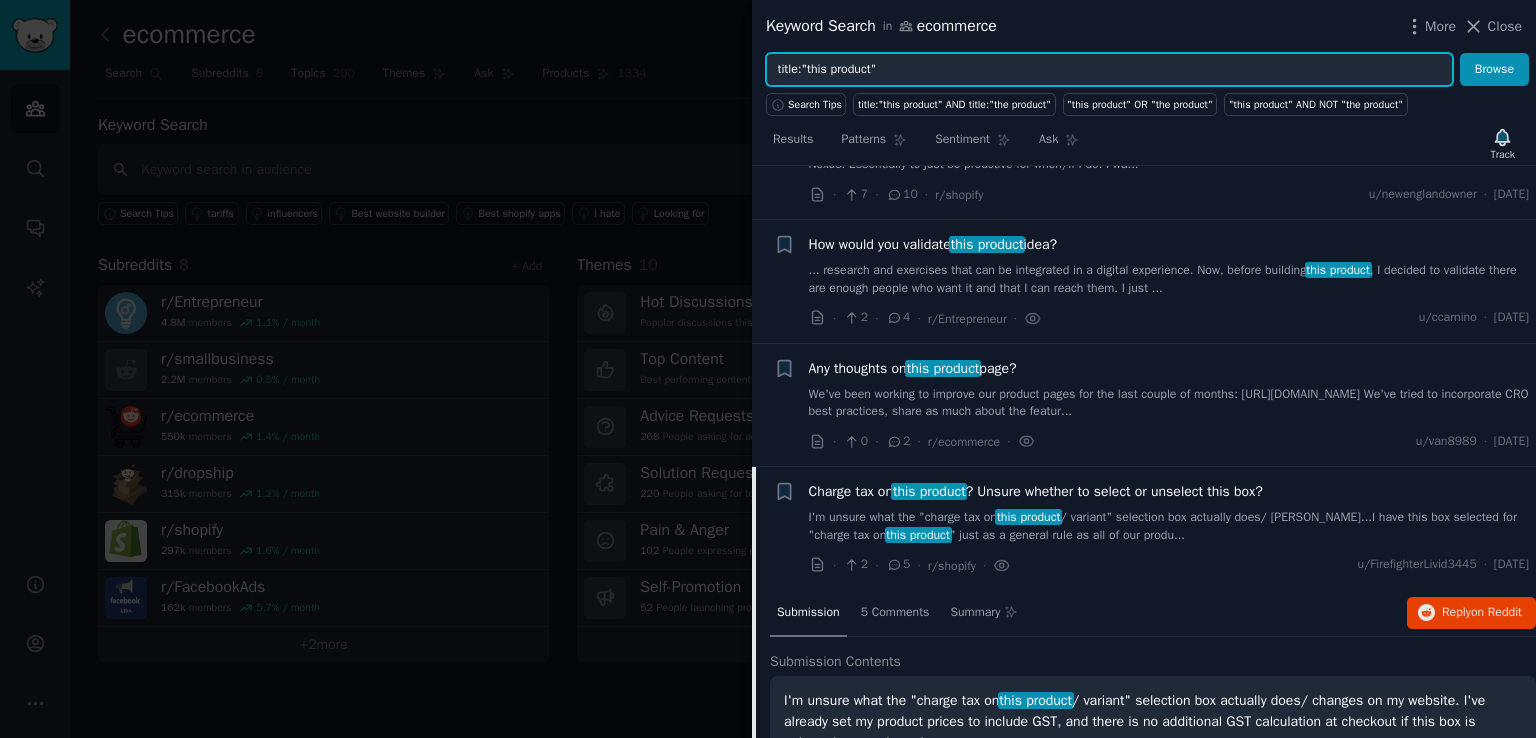 click on "title:"this product"" at bounding box center (1109, 70) 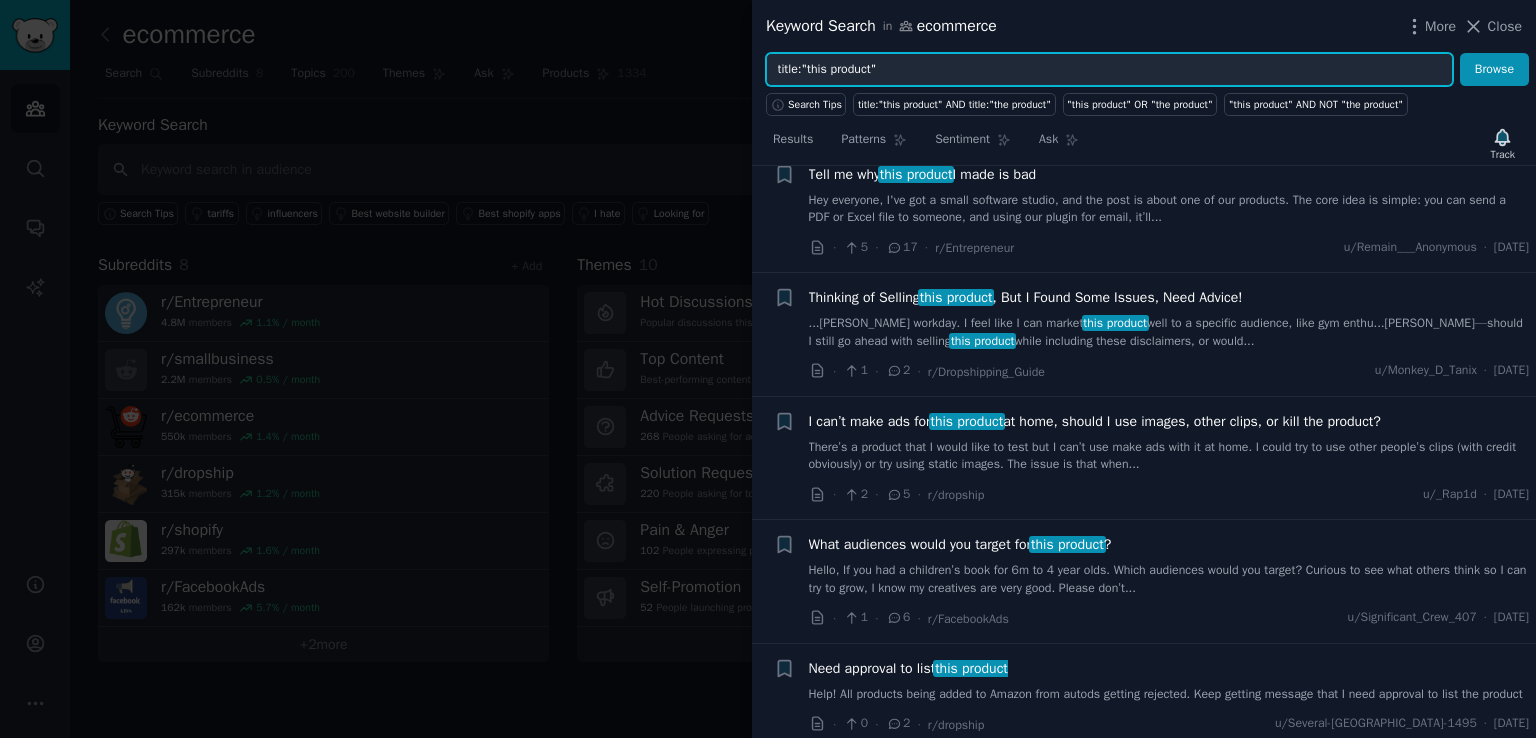 scroll, scrollTop: 801, scrollLeft: 0, axis: vertical 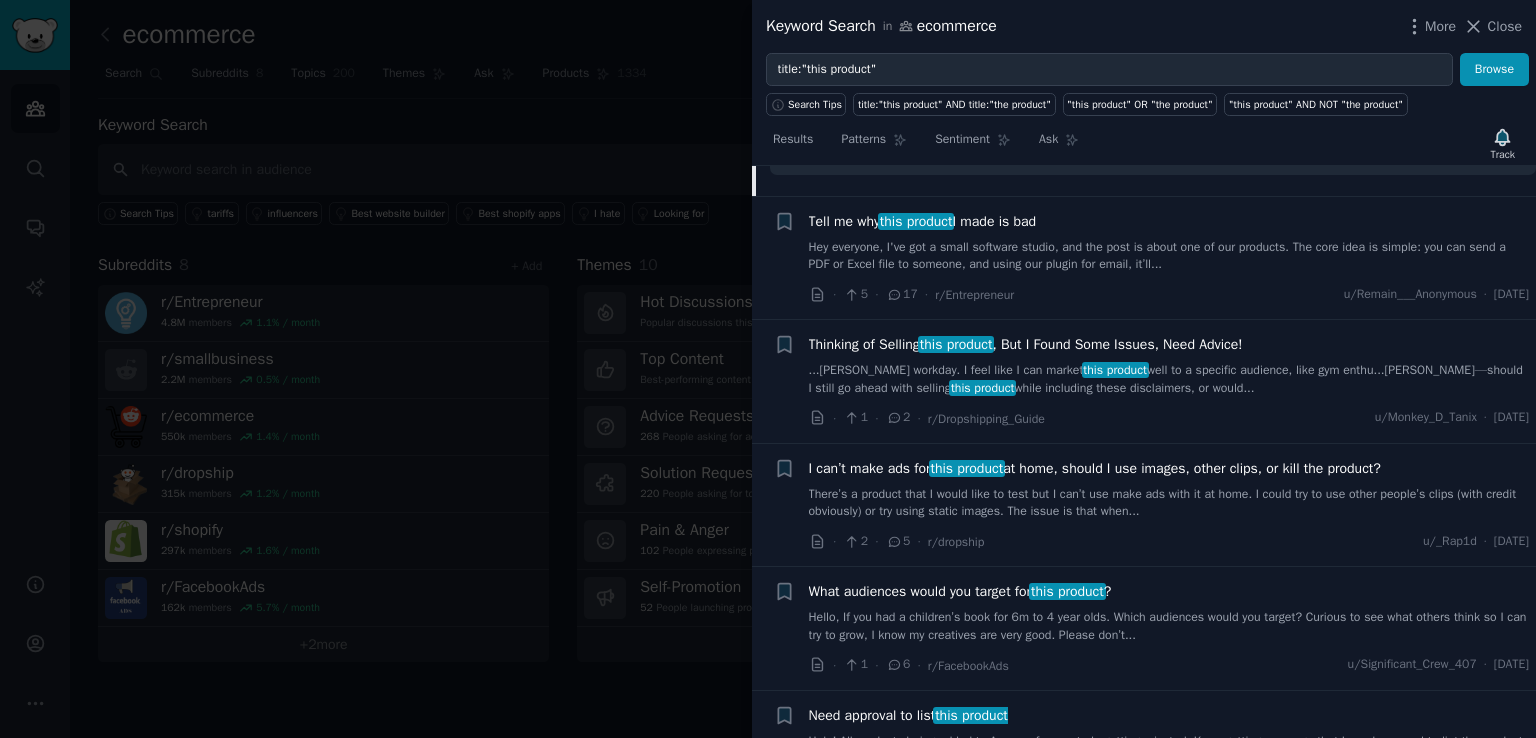 click on "this product" at bounding box center [967, 468] 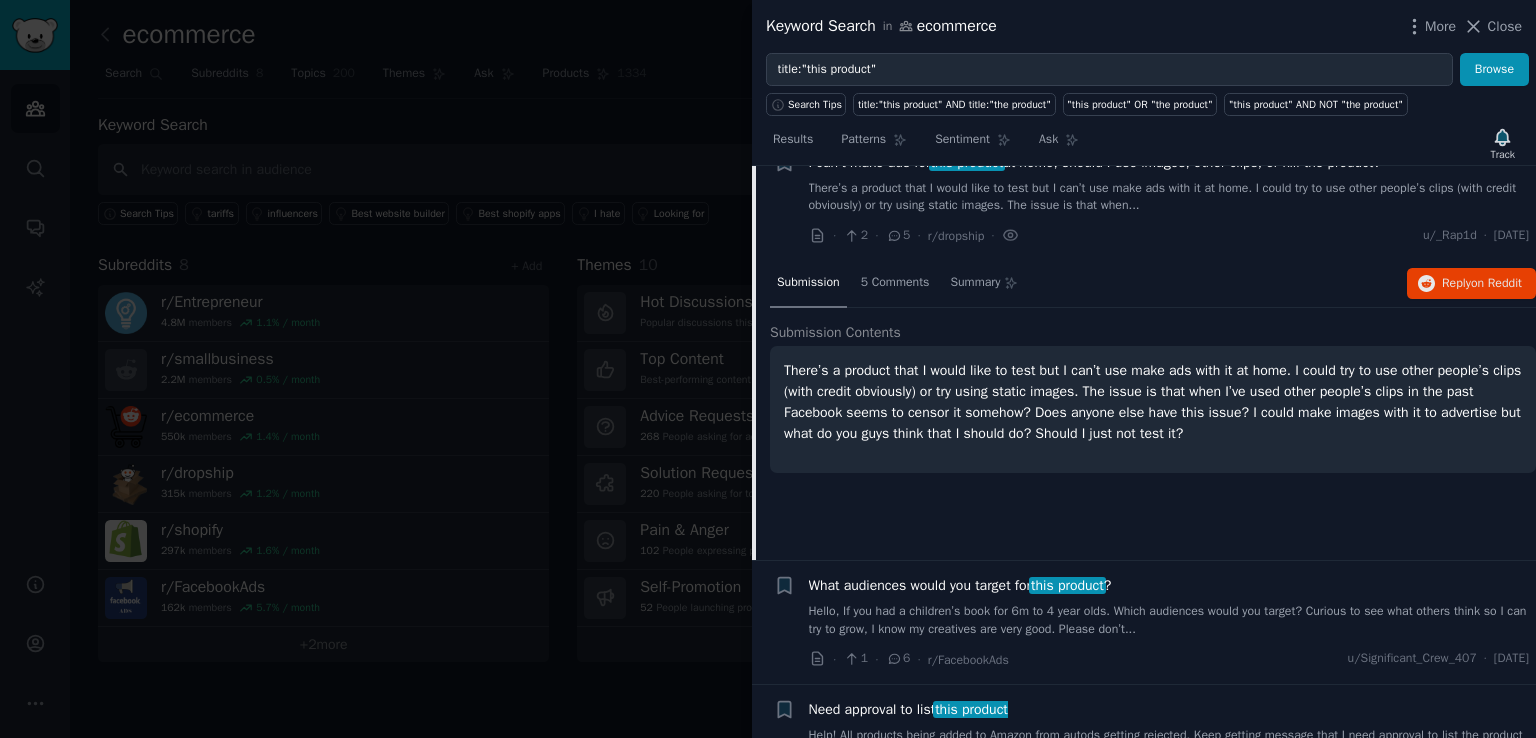 scroll, scrollTop: 771, scrollLeft: 0, axis: vertical 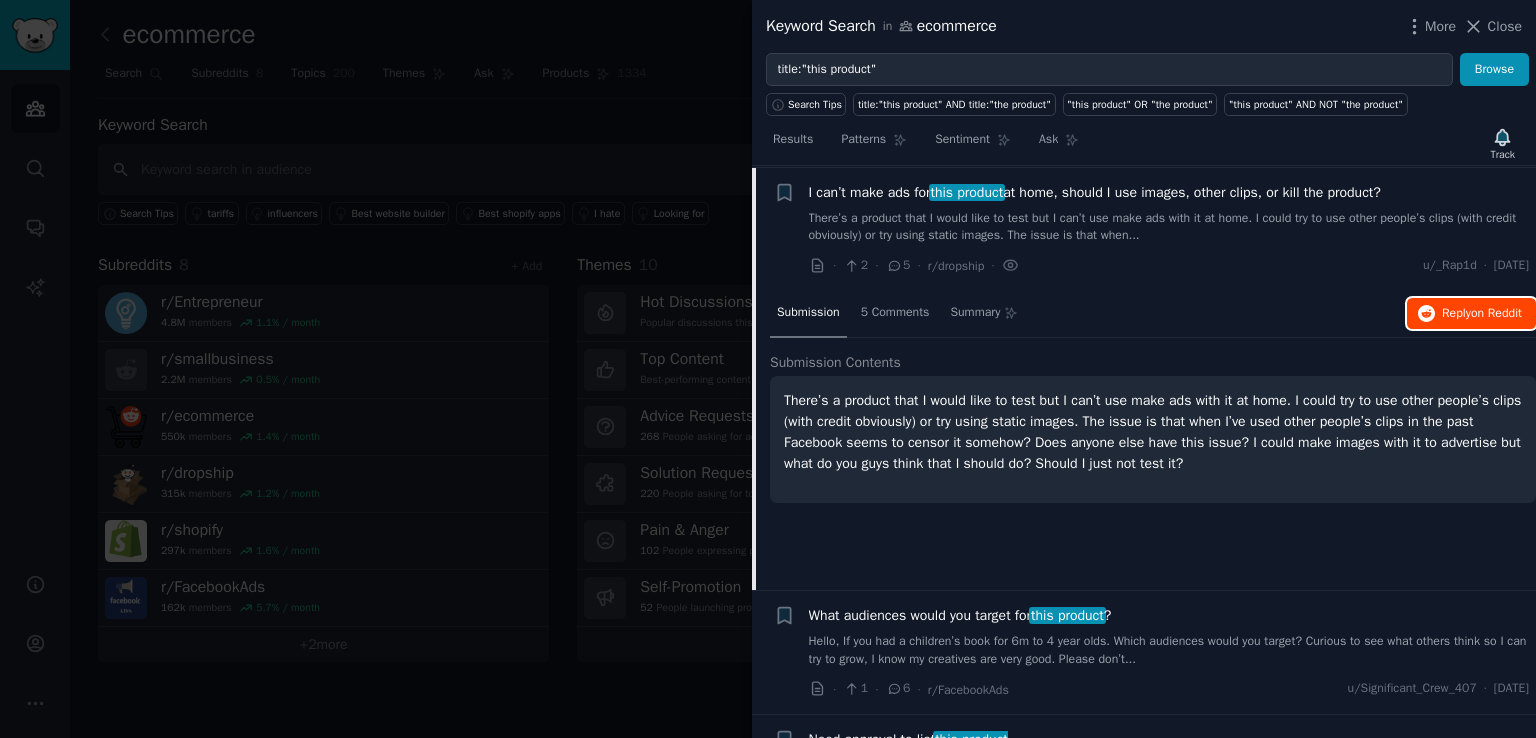click on "Reply  on Reddit" at bounding box center (1482, 314) 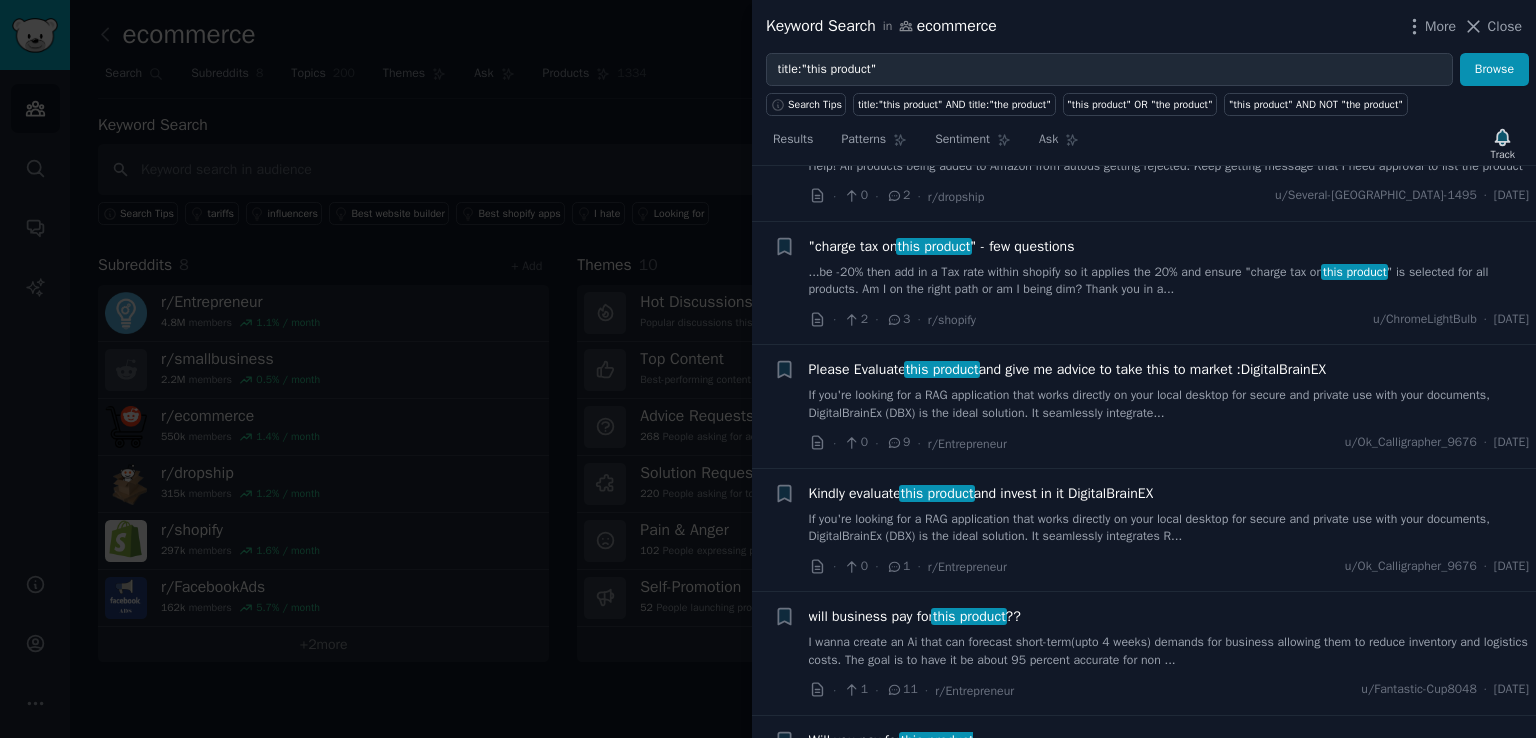 scroll, scrollTop: 1371, scrollLeft: 0, axis: vertical 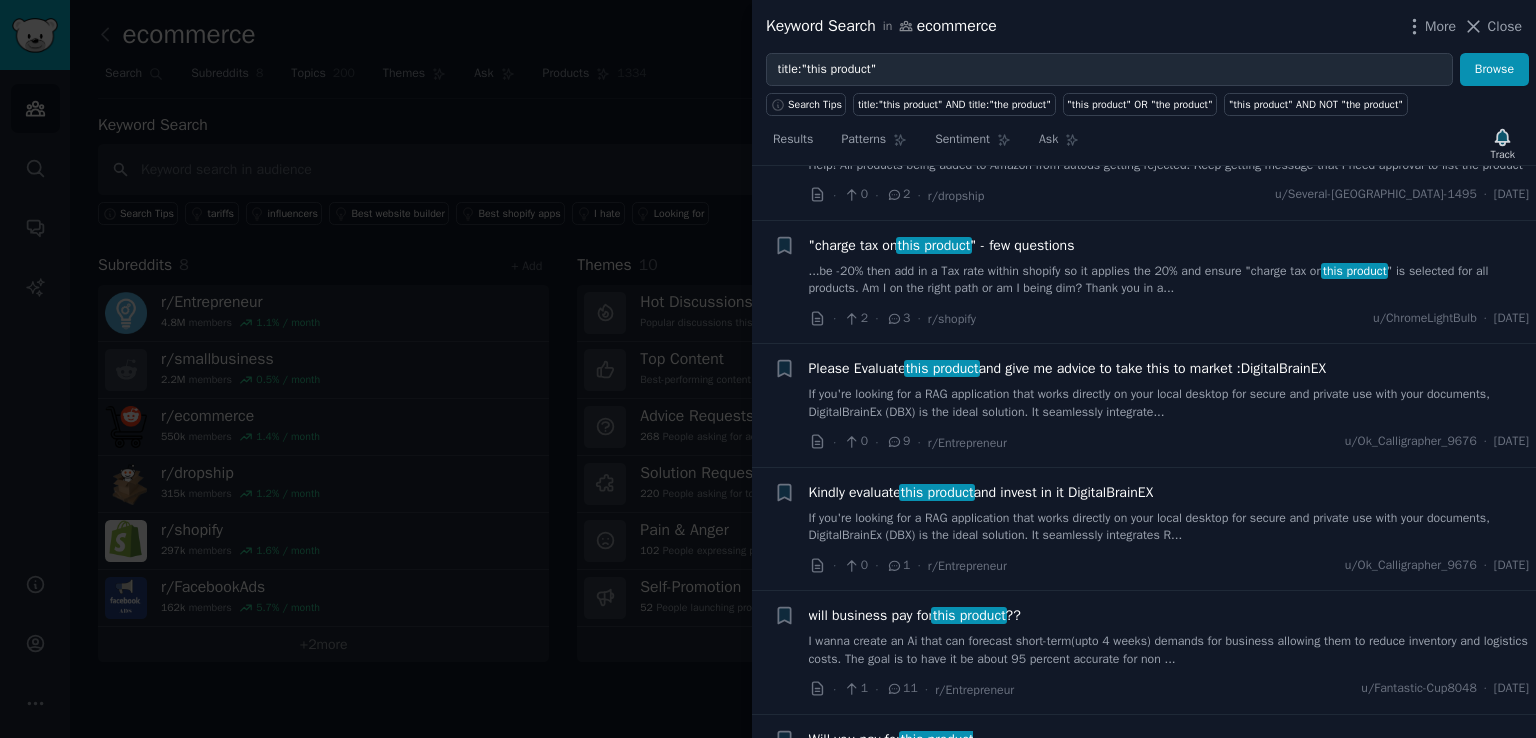 click on "Please Evaluate  this product  and give me advice to take this to market :DigitalBrainEX" at bounding box center [1068, 368] 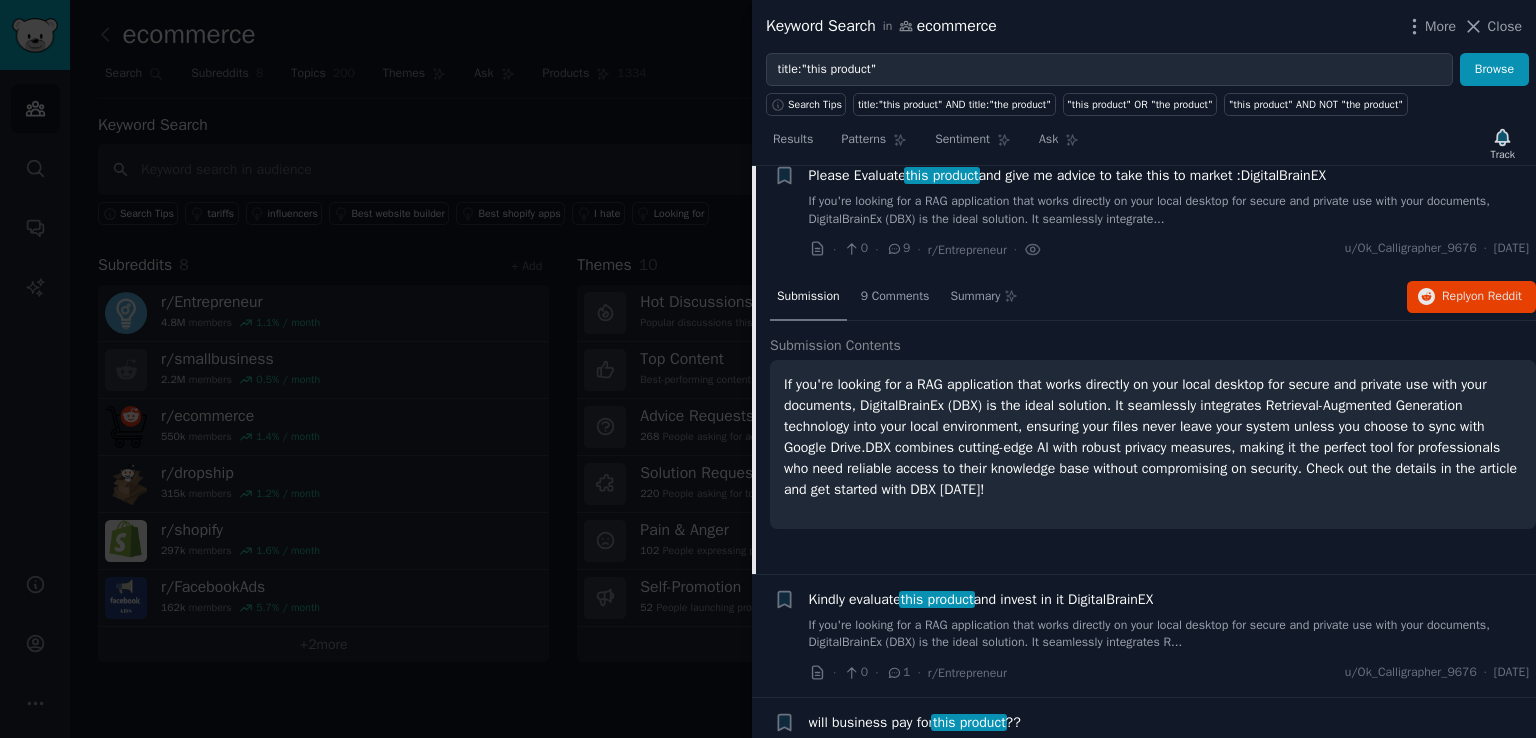 scroll, scrollTop: 1364, scrollLeft: 0, axis: vertical 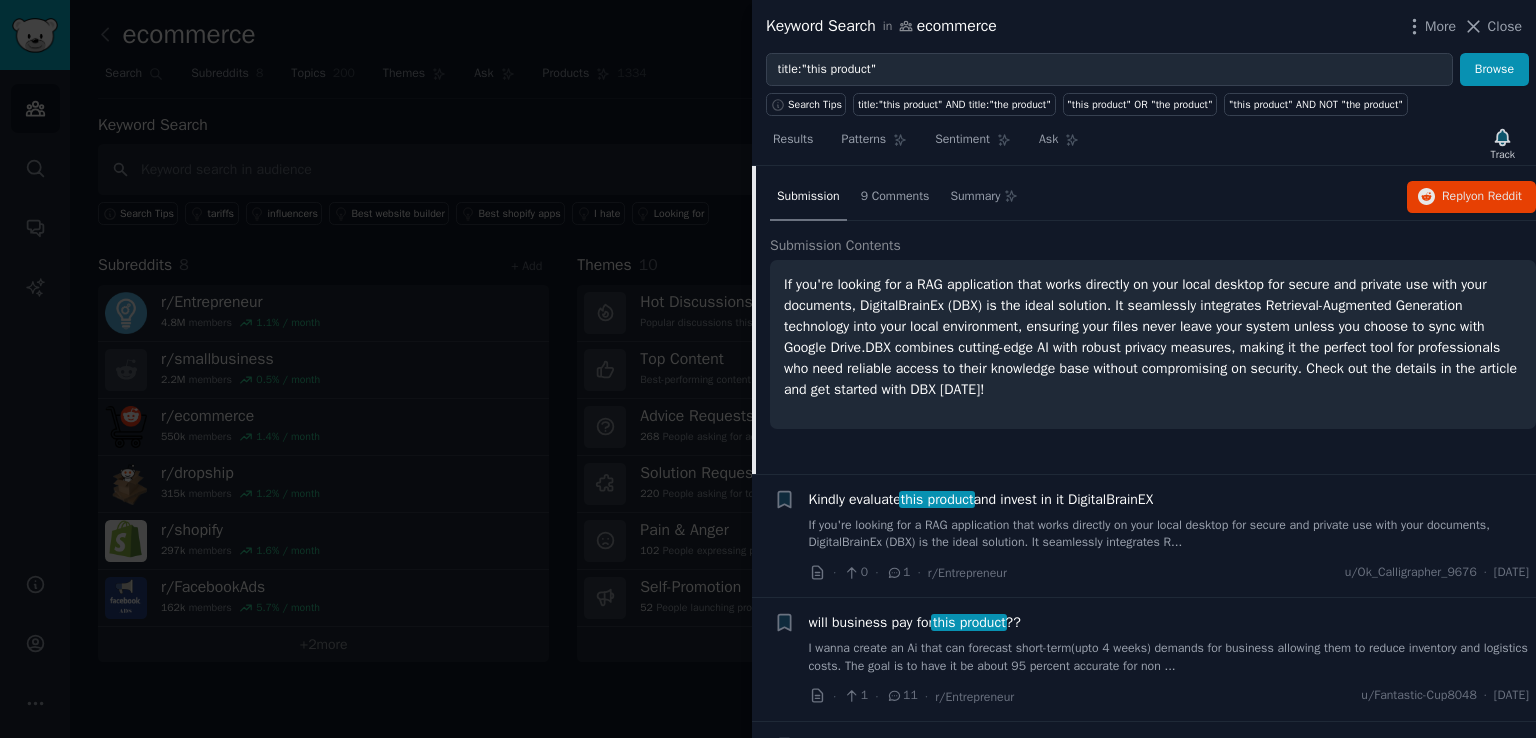 click on "Kindly evaluate  this product  and invest in it DigitalBrainEX" at bounding box center (981, 499) 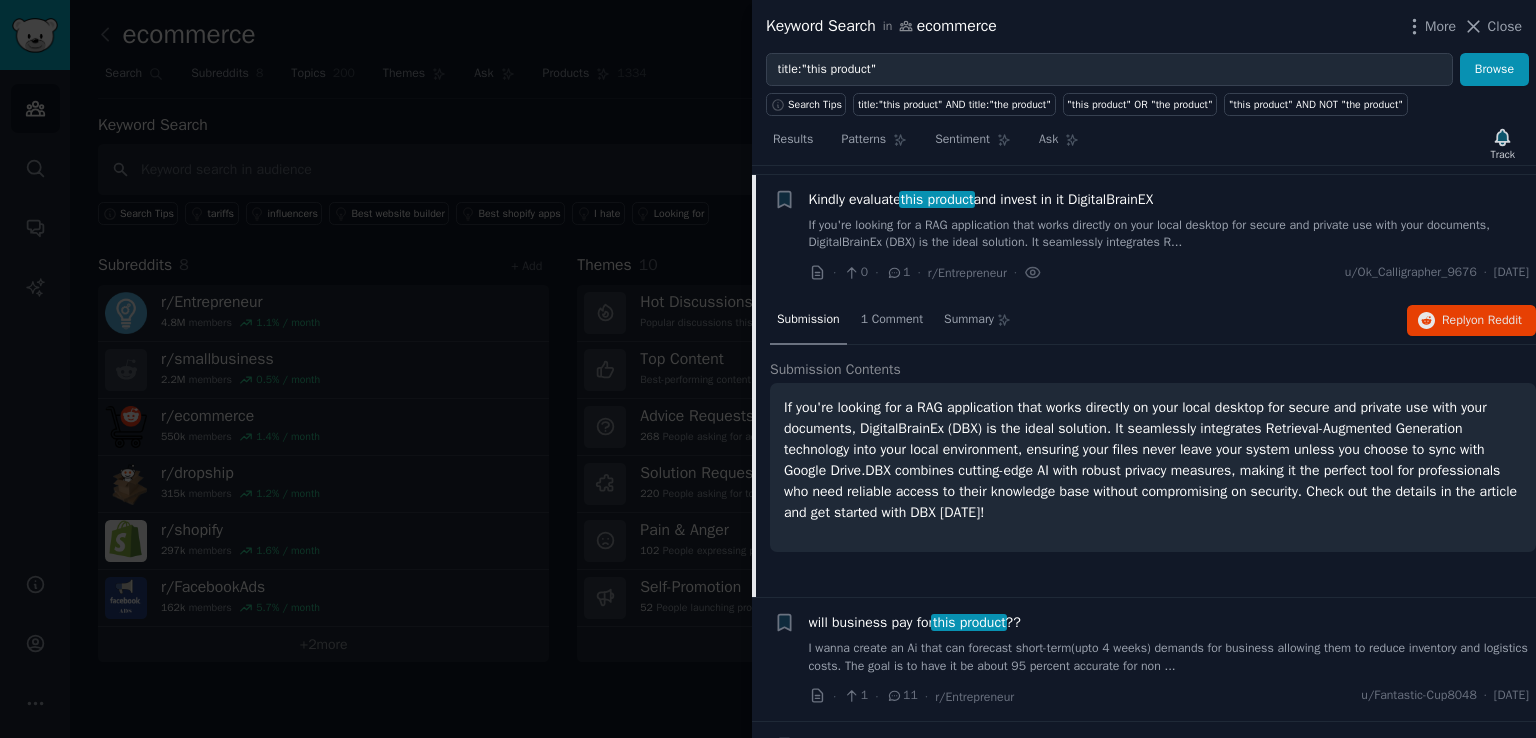 scroll, scrollTop: 1388, scrollLeft: 0, axis: vertical 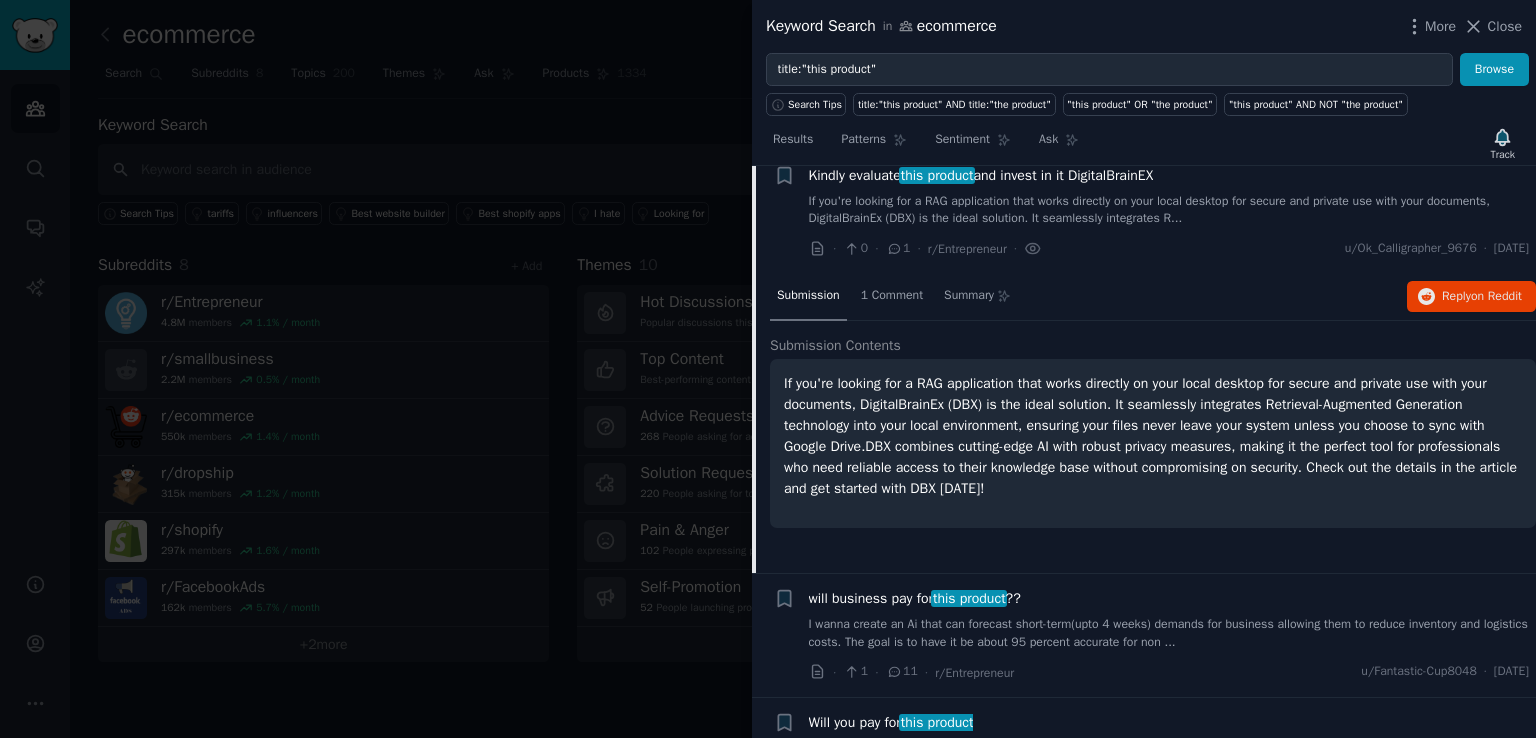 click on "will business pay for  this product ??" at bounding box center [915, 598] 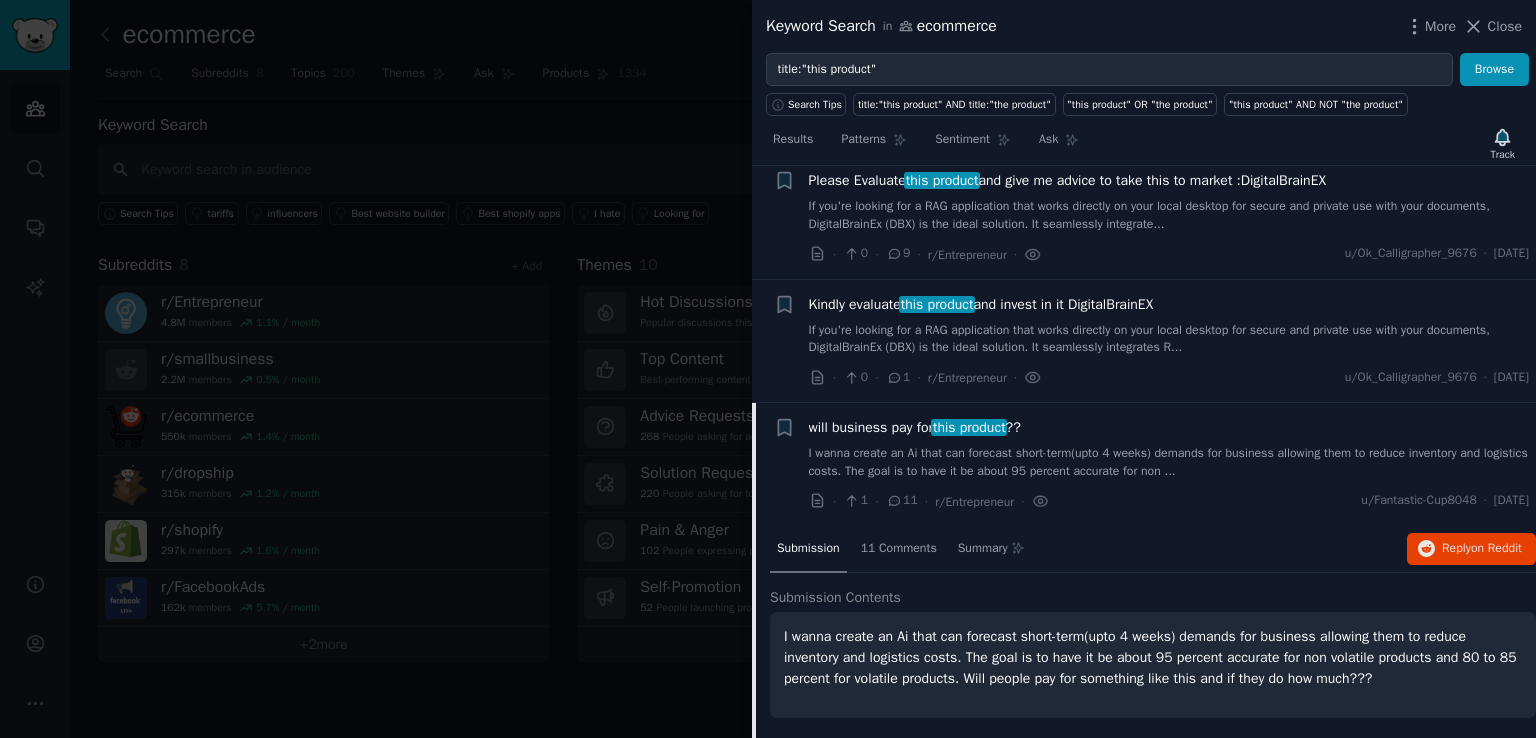 scroll, scrollTop: 1211, scrollLeft: 0, axis: vertical 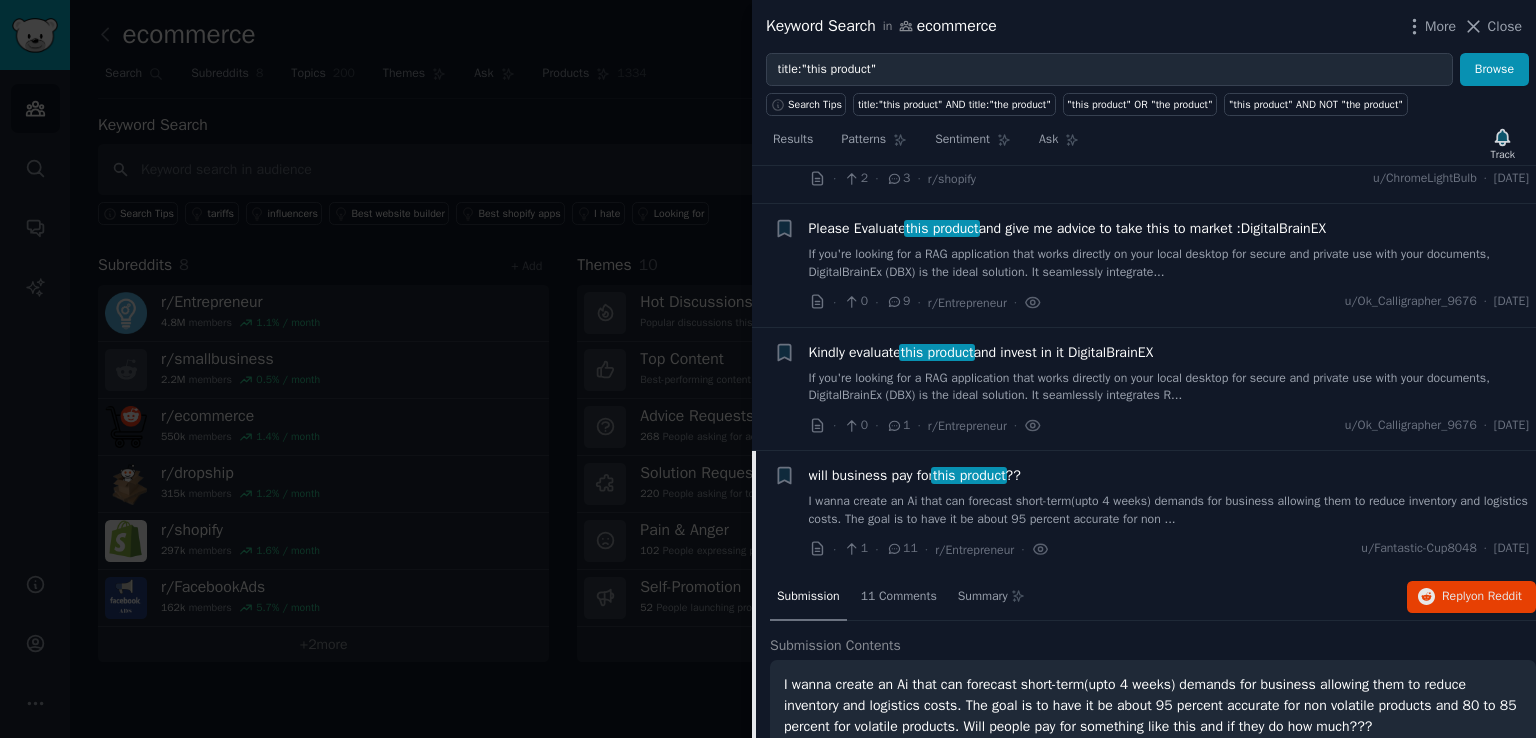 click on "this product" at bounding box center (937, 352) 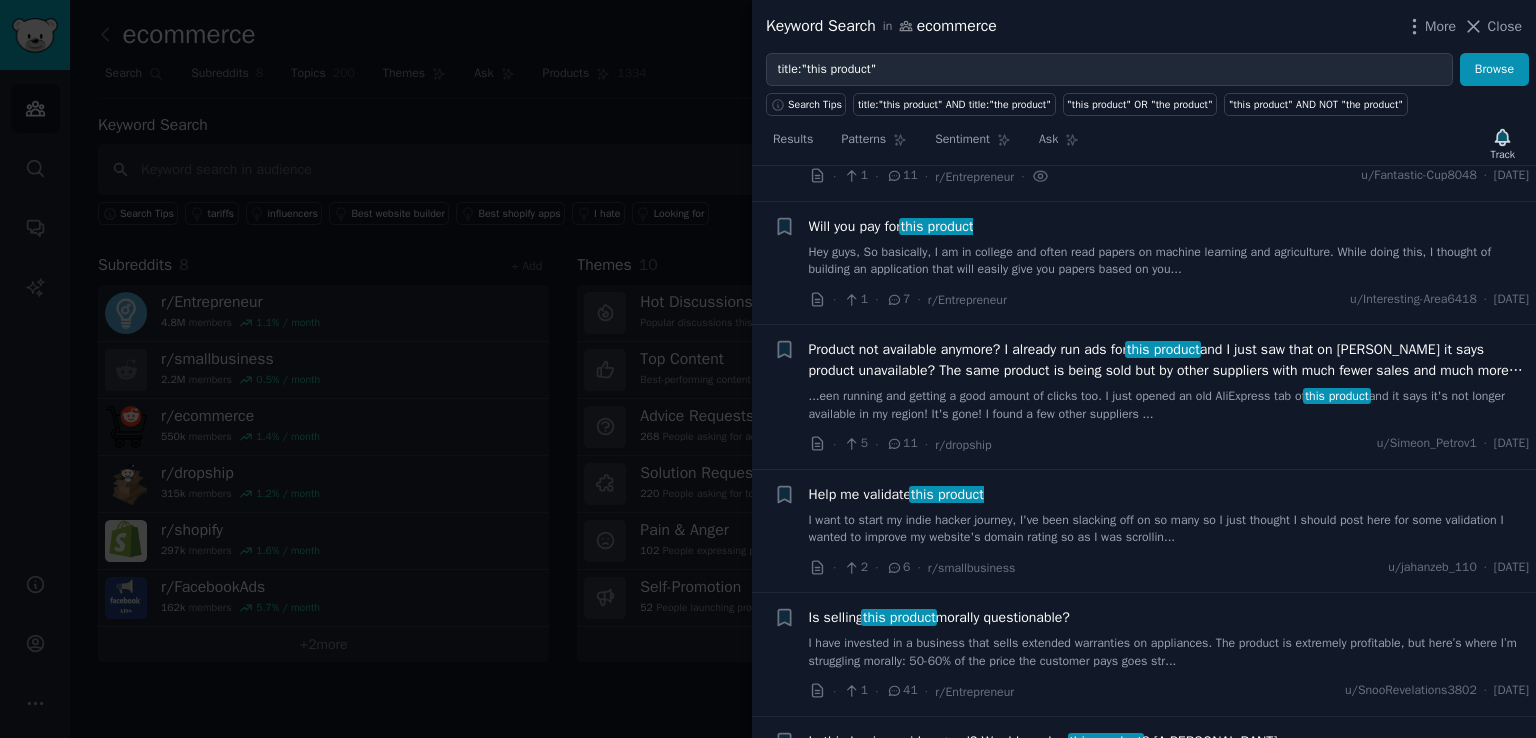 scroll, scrollTop: 1888, scrollLeft: 0, axis: vertical 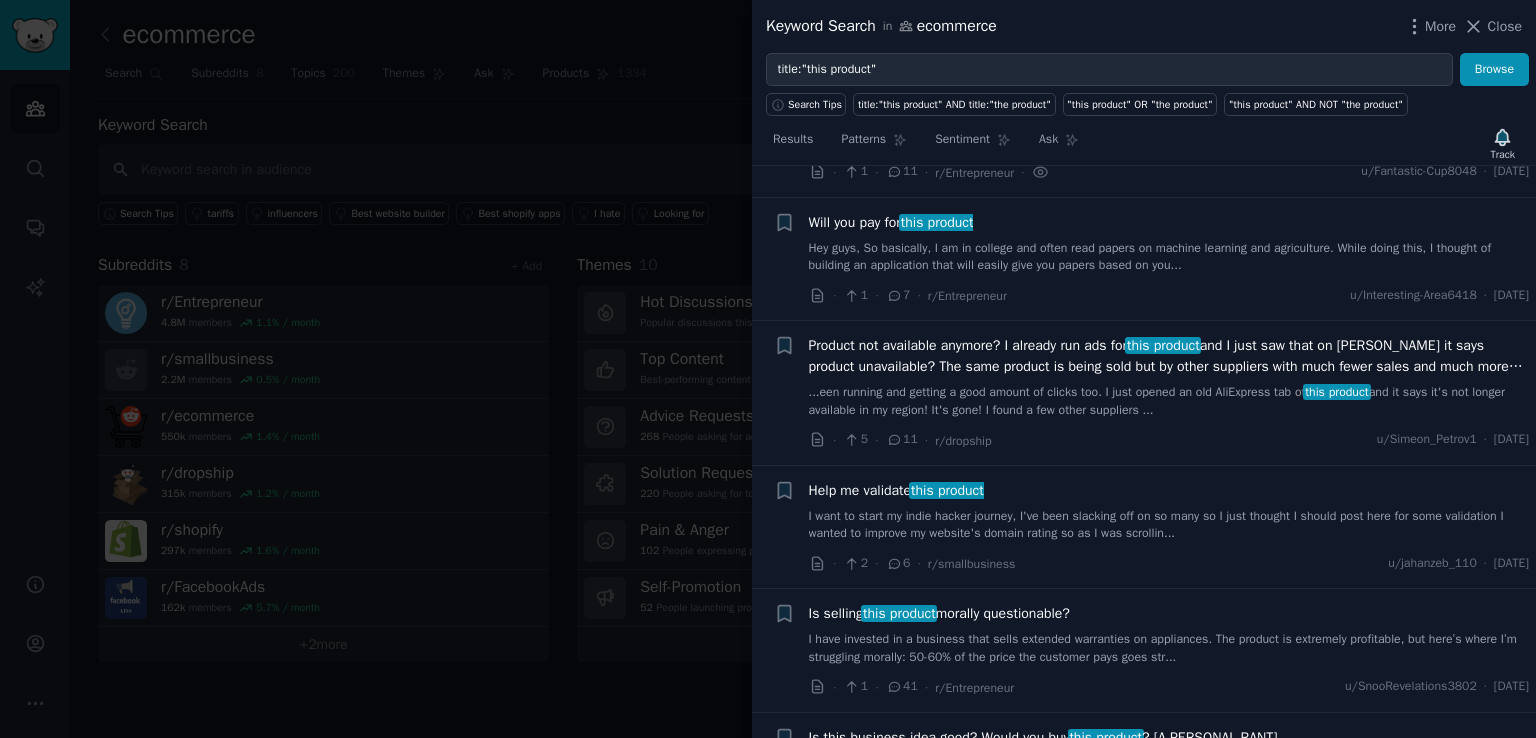 click on "Product not available anymore? I already run ads for  this product  and I just saw that on [PERSON_NAME] it says product unavailable? The same product is being sold but by other suppliers with much fewer sales and much more expensive?" at bounding box center (1169, 356) 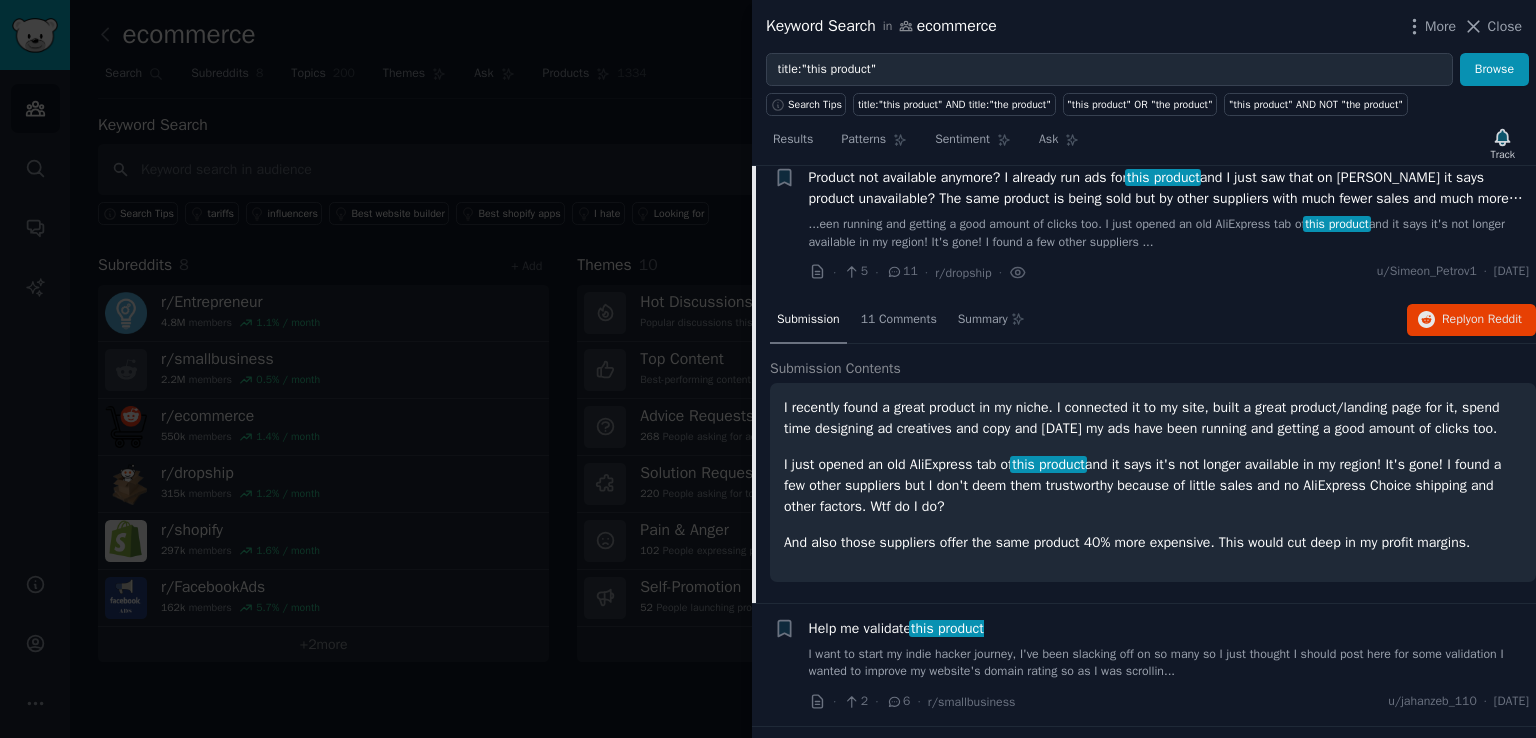 scroll, scrollTop: 1757, scrollLeft: 0, axis: vertical 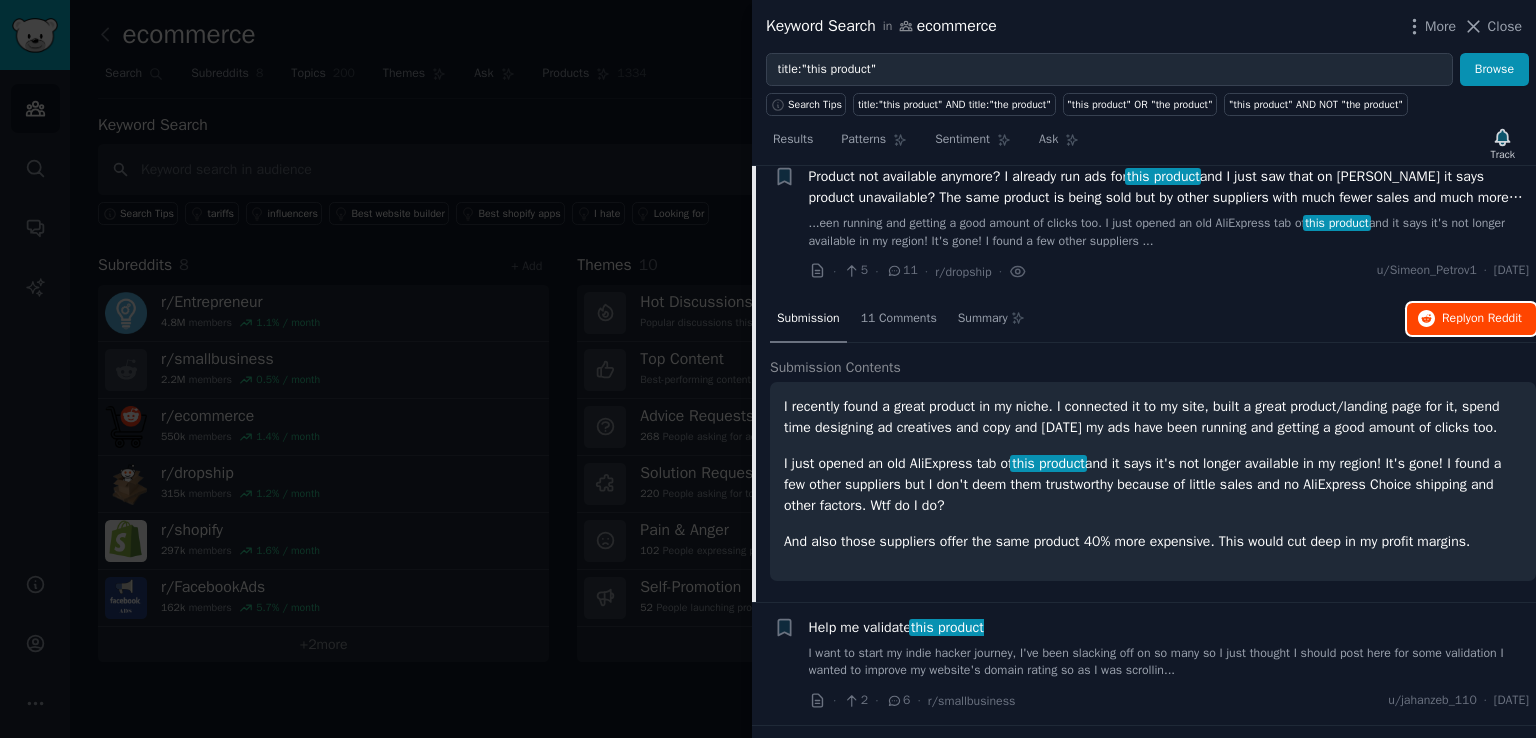 click on "Reply  on Reddit" at bounding box center (1482, 319) 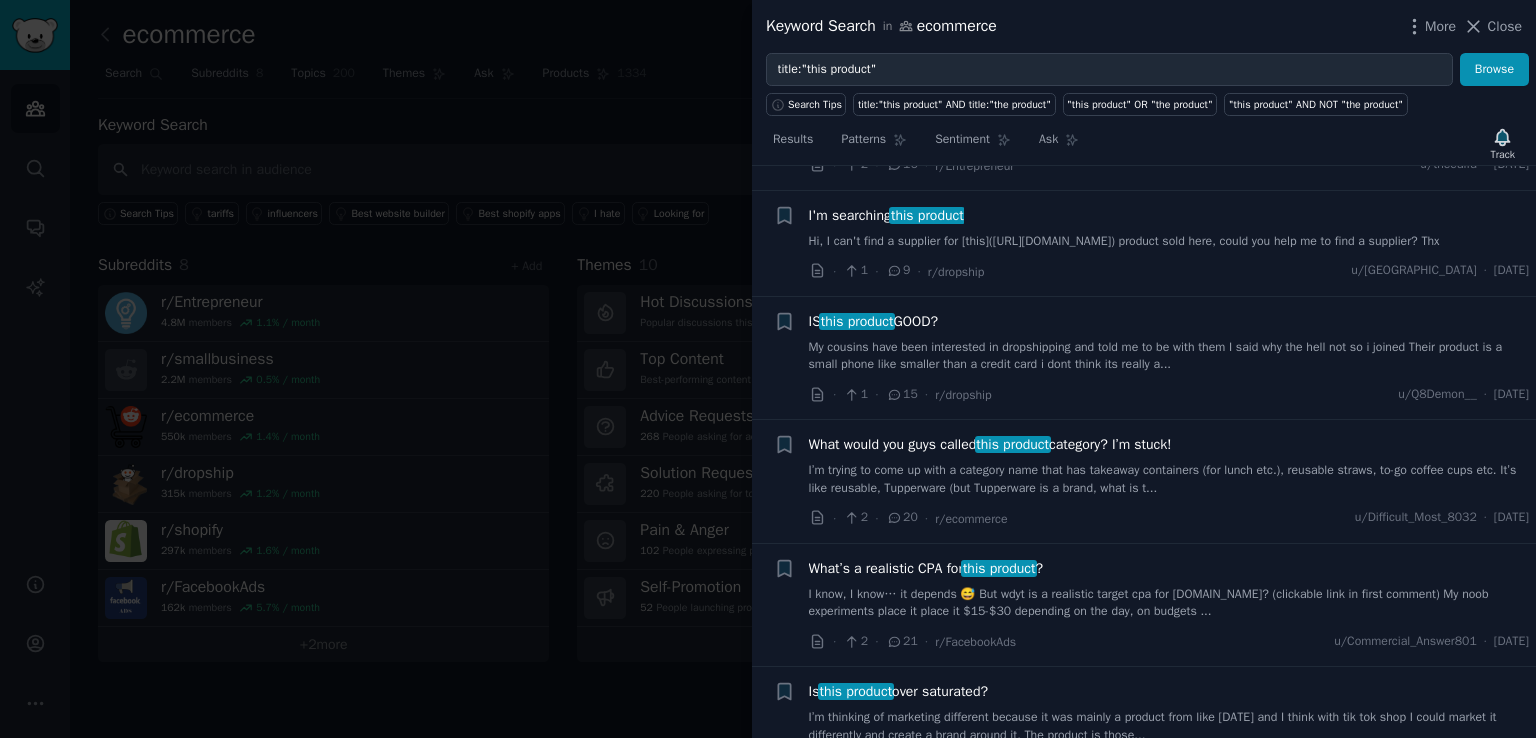 scroll, scrollTop: 2757, scrollLeft: 0, axis: vertical 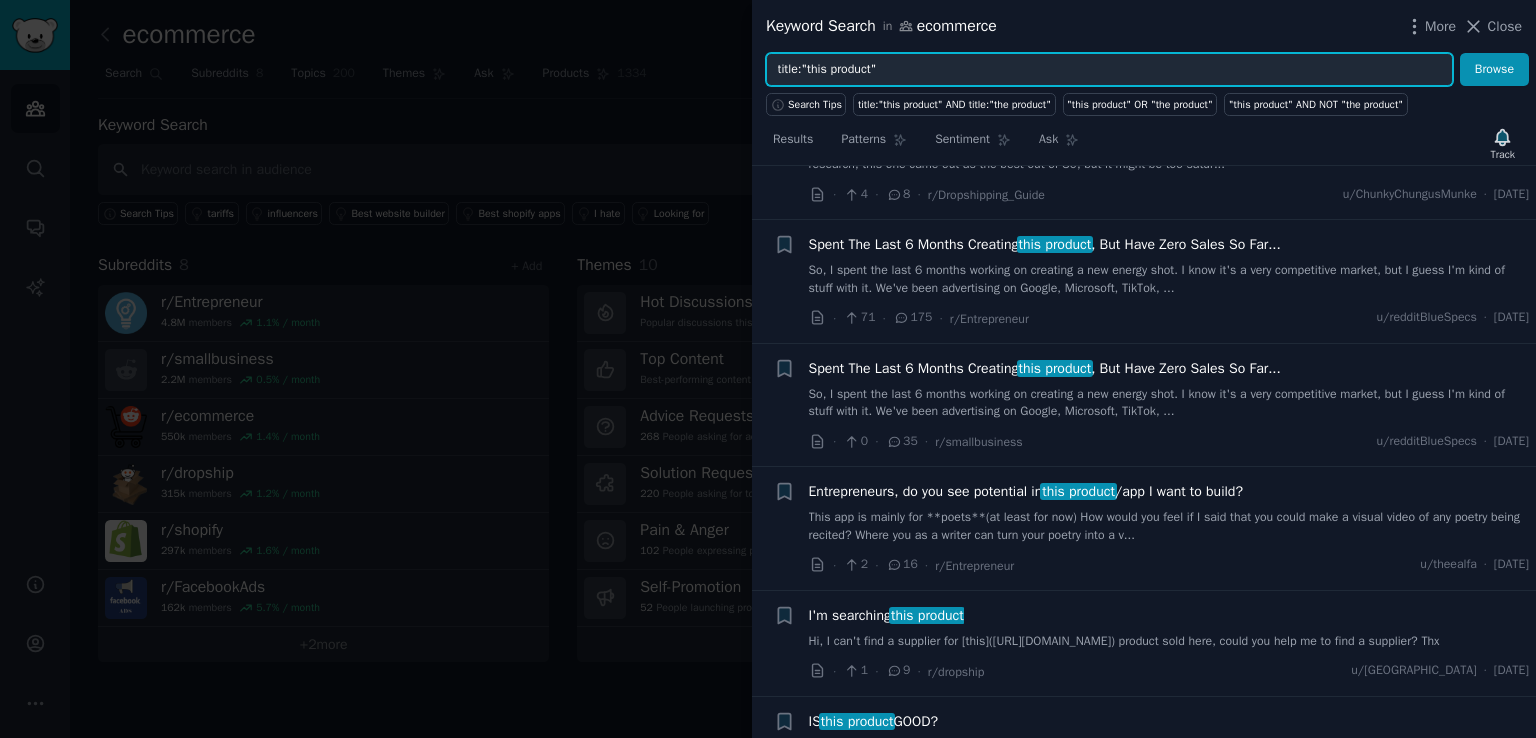 click on "title:"this product"" at bounding box center [1109, 70] 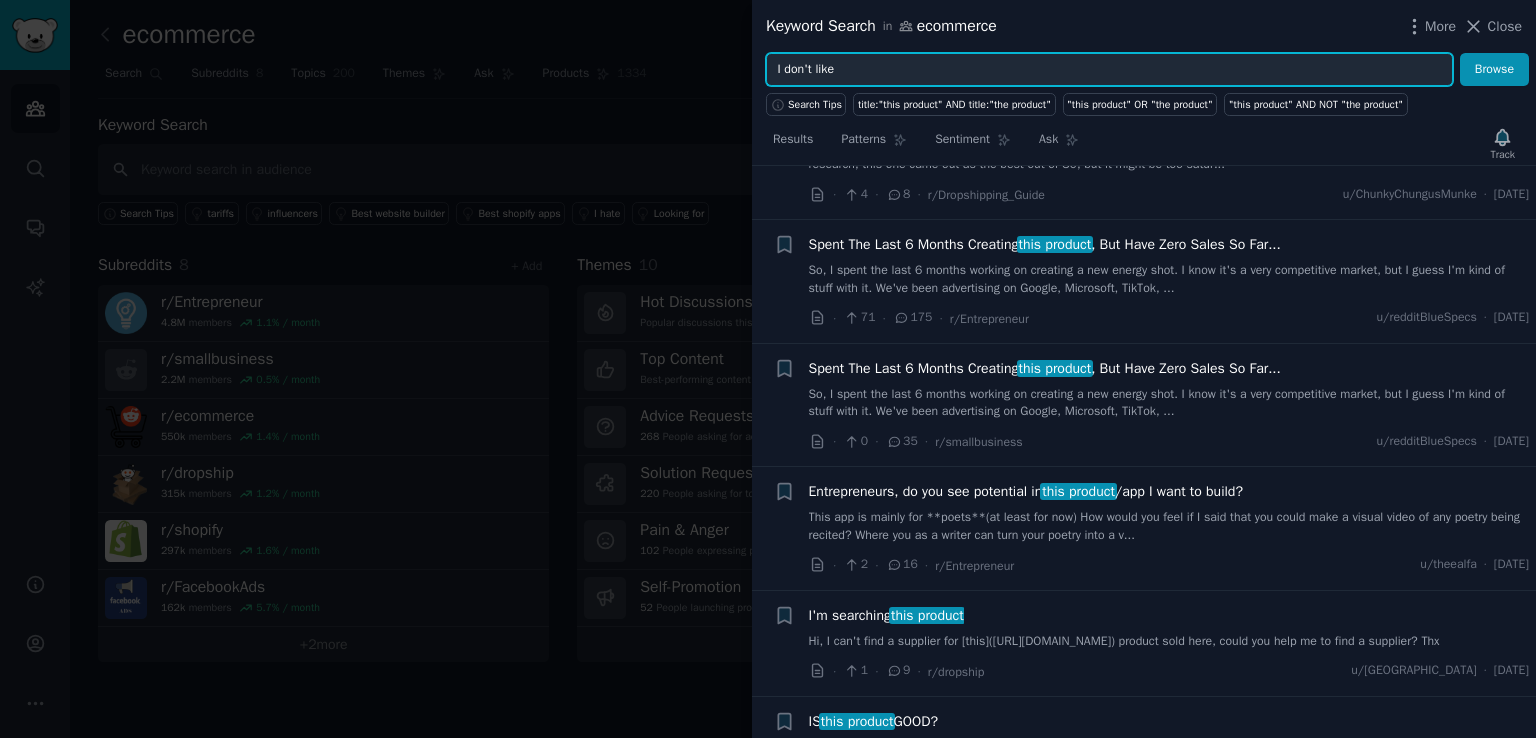 click on "Browse" at bounding box center [1494, 70] 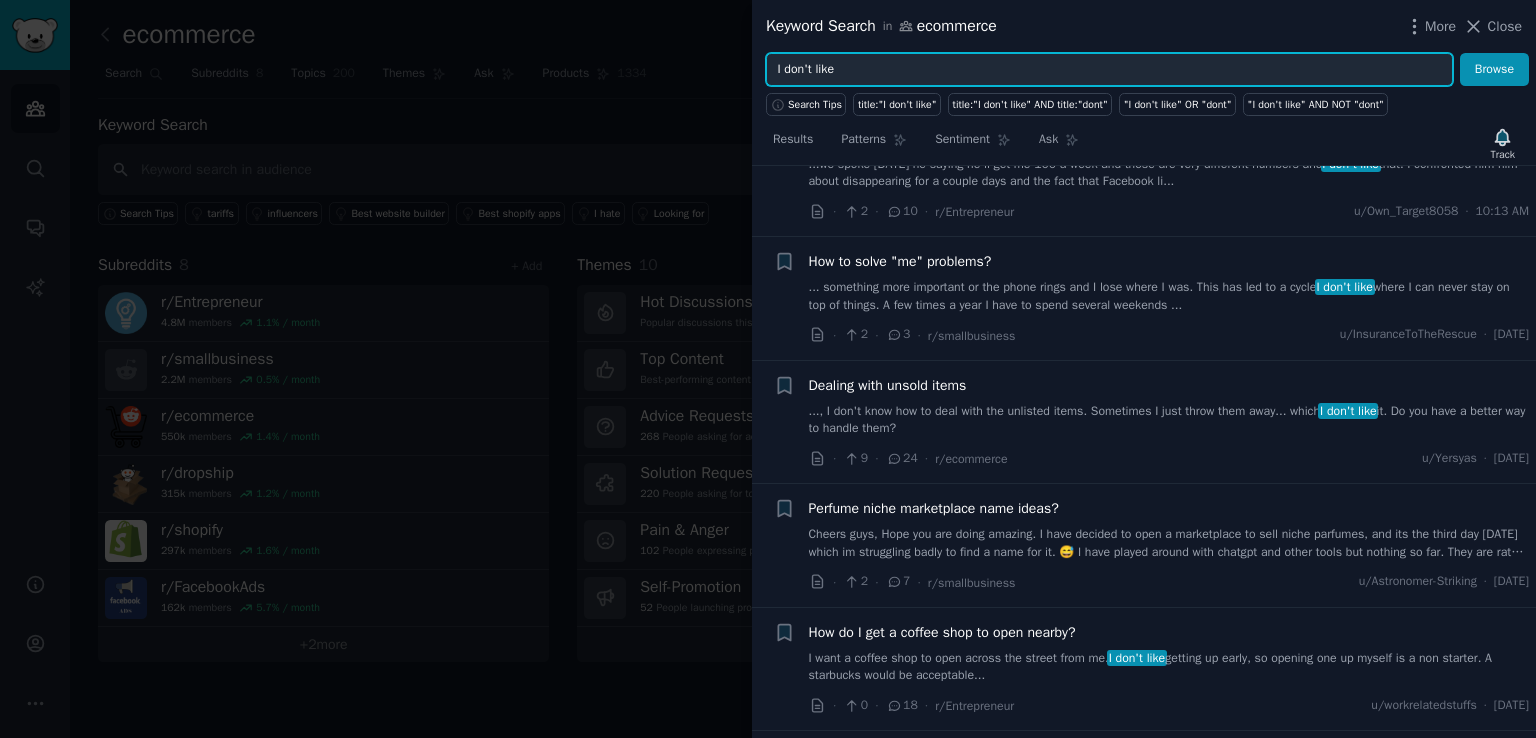 scroll, scrollTop: 0, scrollLeft: 0, axis: both 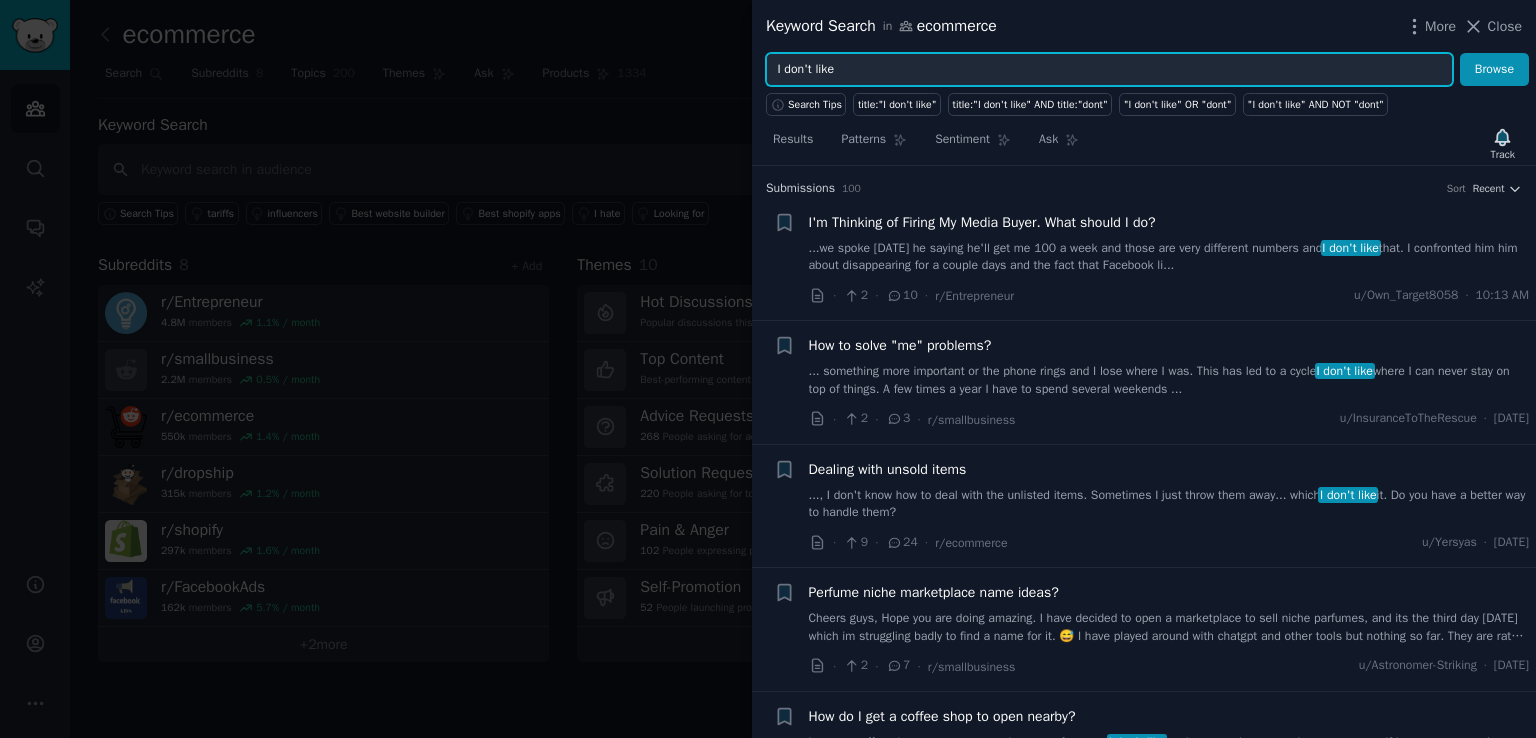 drag, startPoint x: 824, startPoint y: 65, endPoint x: 756, endPoint y: 64, distance: 68.007355 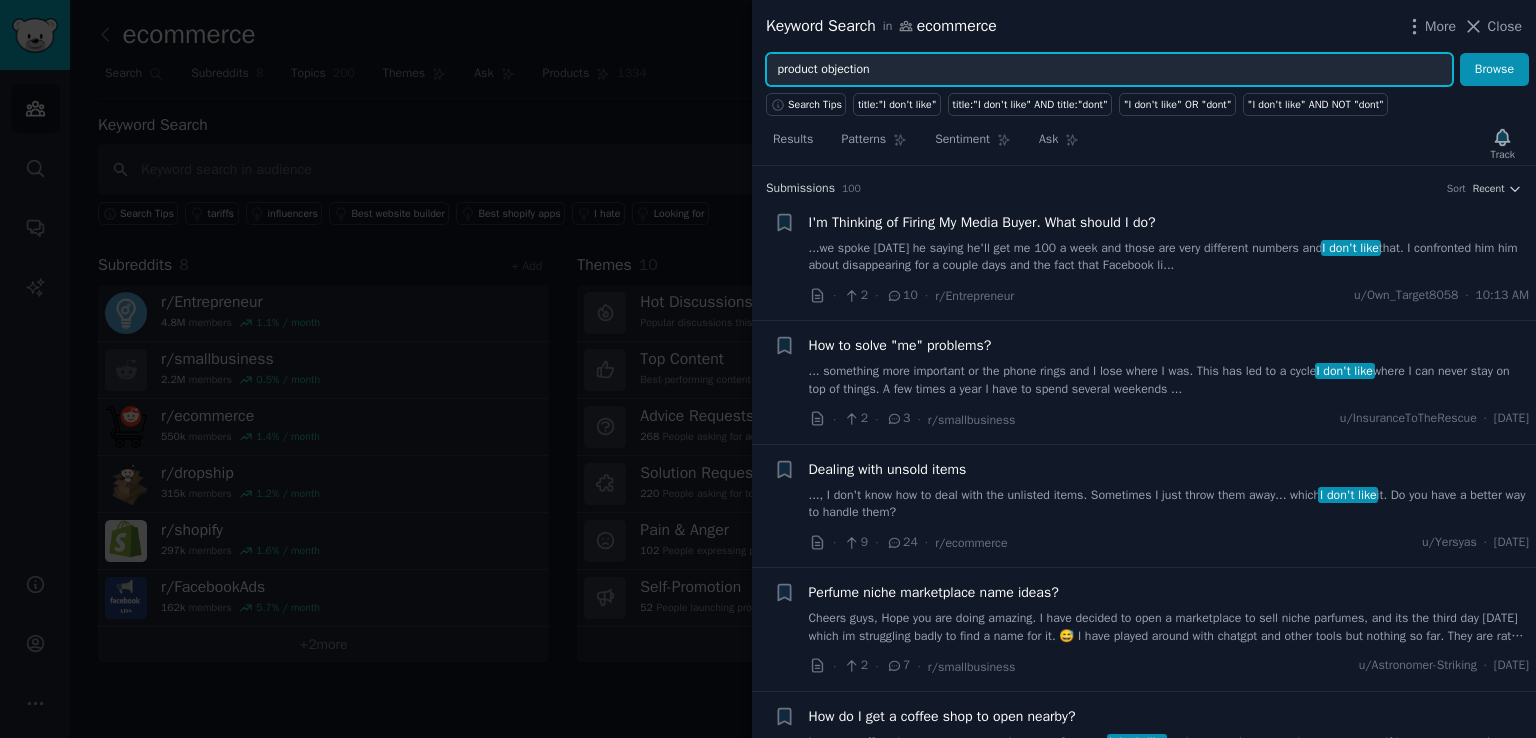 type on "product objection" 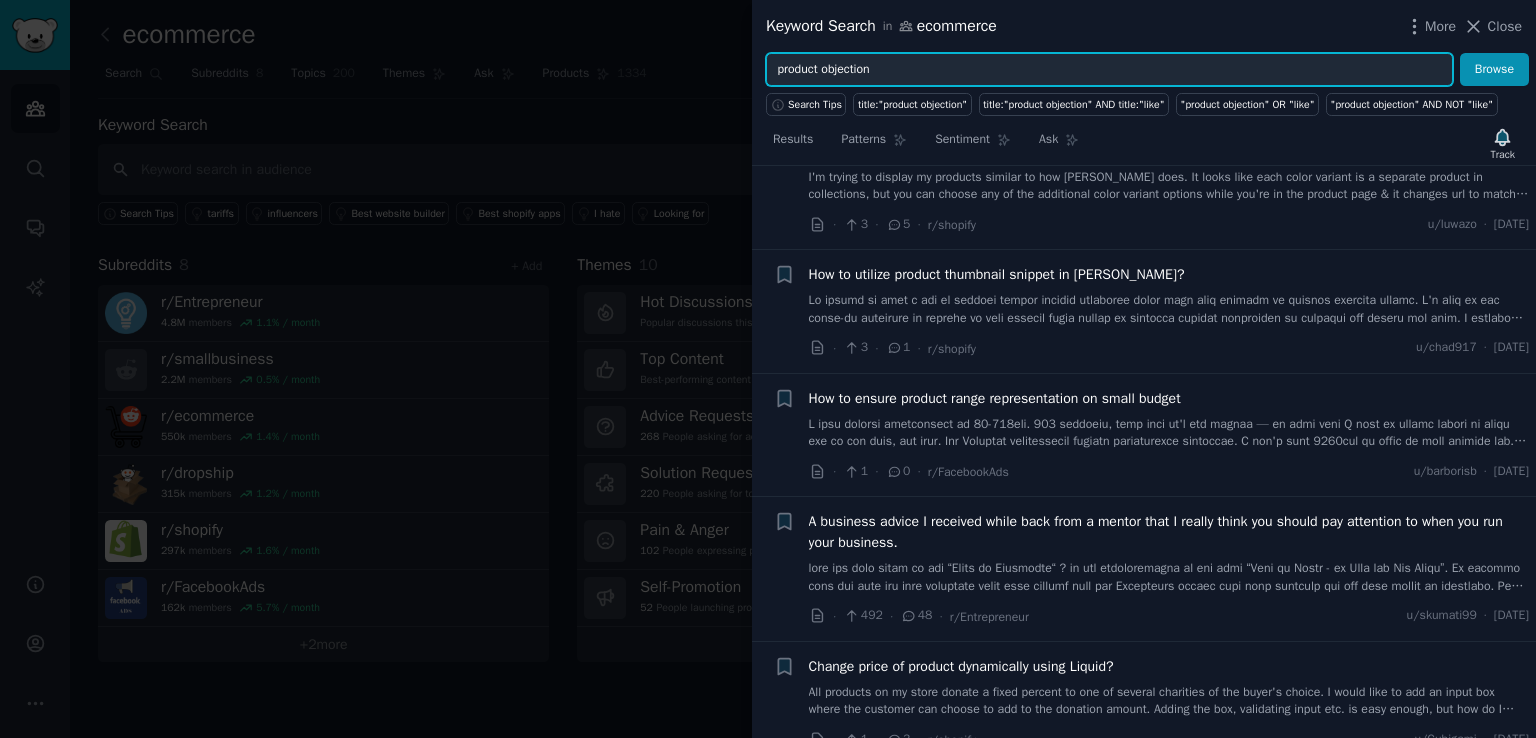 scroll, scrollTop: 600, scrollLeft: 0, axis: vertical 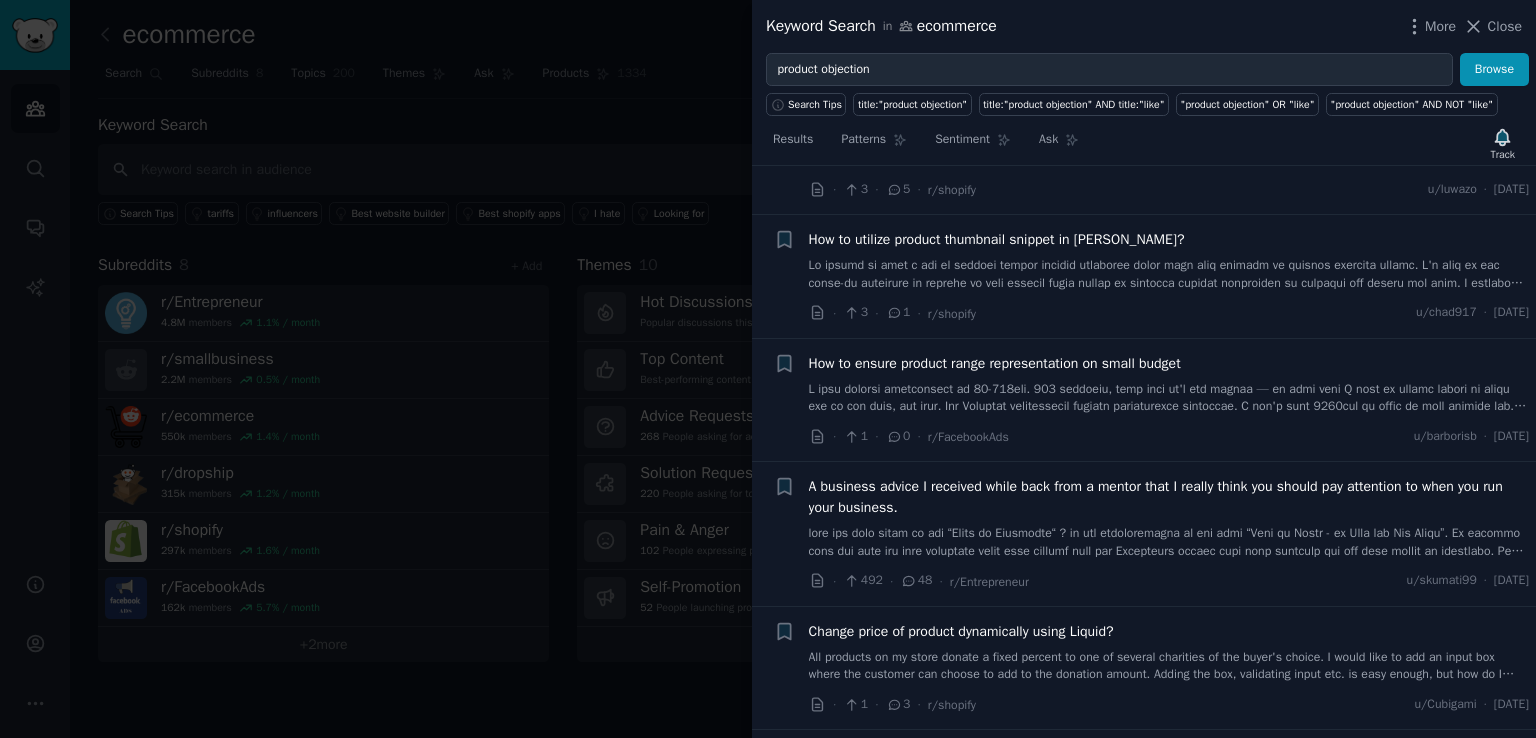 click on "A business advice I received while back from a mentor that I really think you should pay attention to when you run your business." at bounding box center (1169, 497) 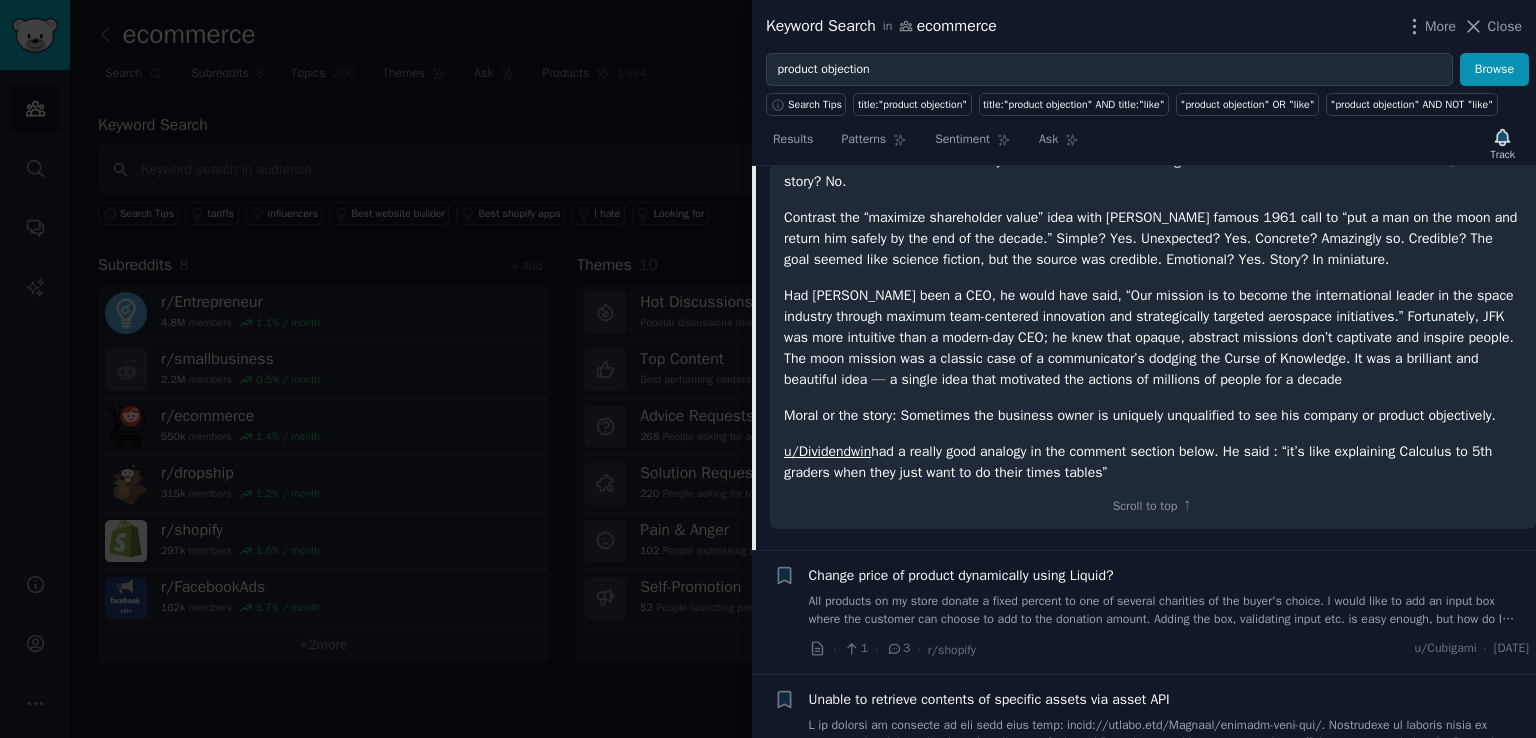 scroll, scrollTop: 2176, scrollLeft: 0, axis: vertical 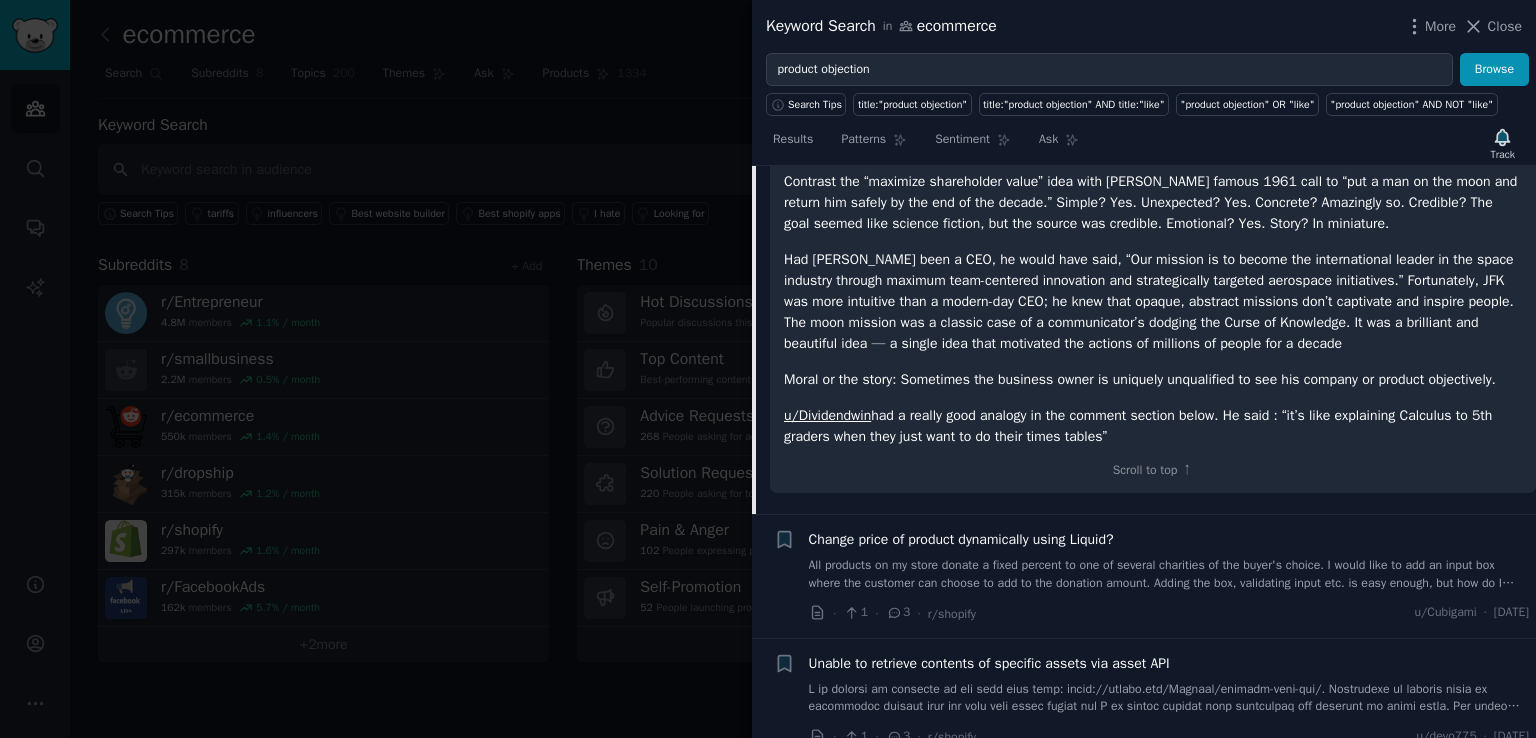 click on "Change price of product dynamically using Liquid?" at bounding box center (961, 539) 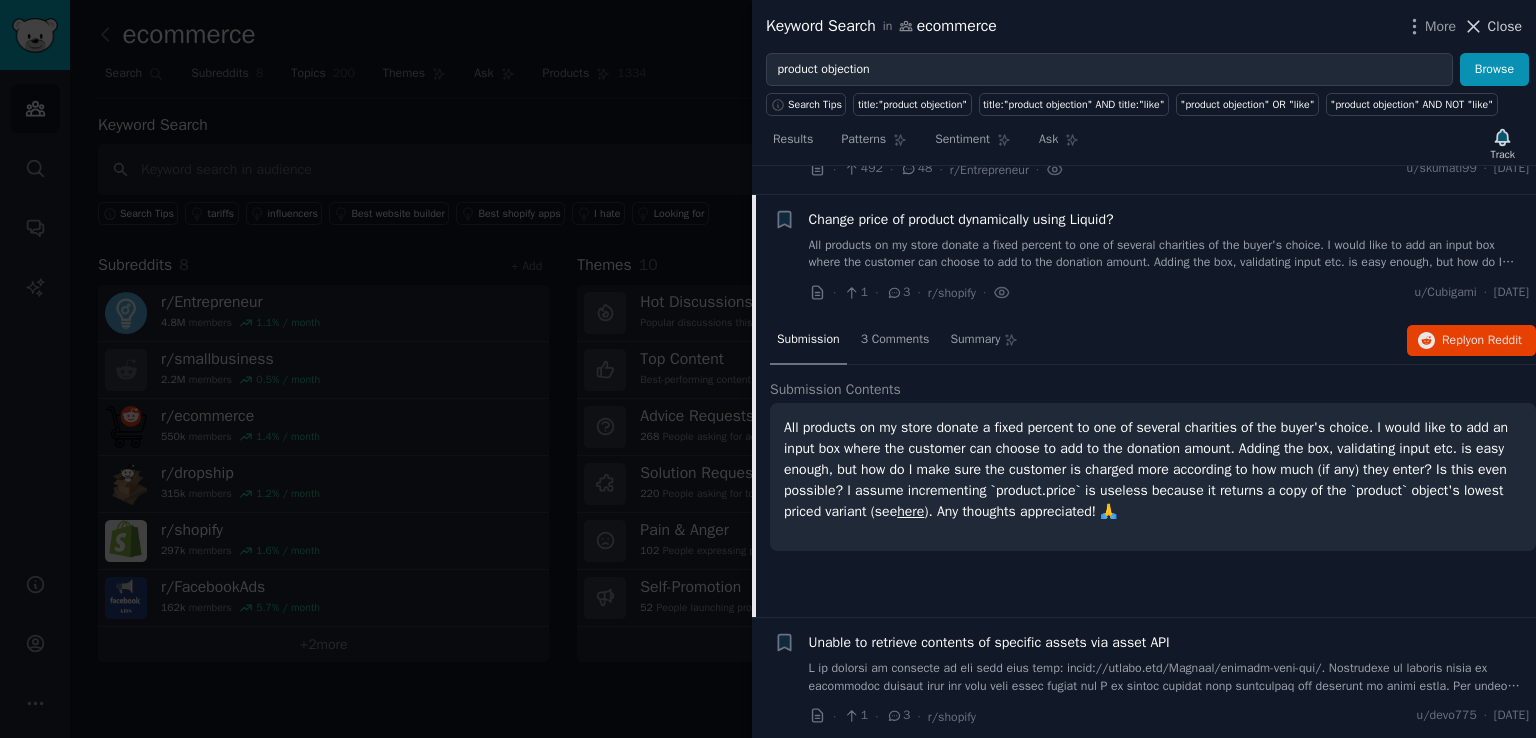 click on "Close" at bounding box center [1505, 26] 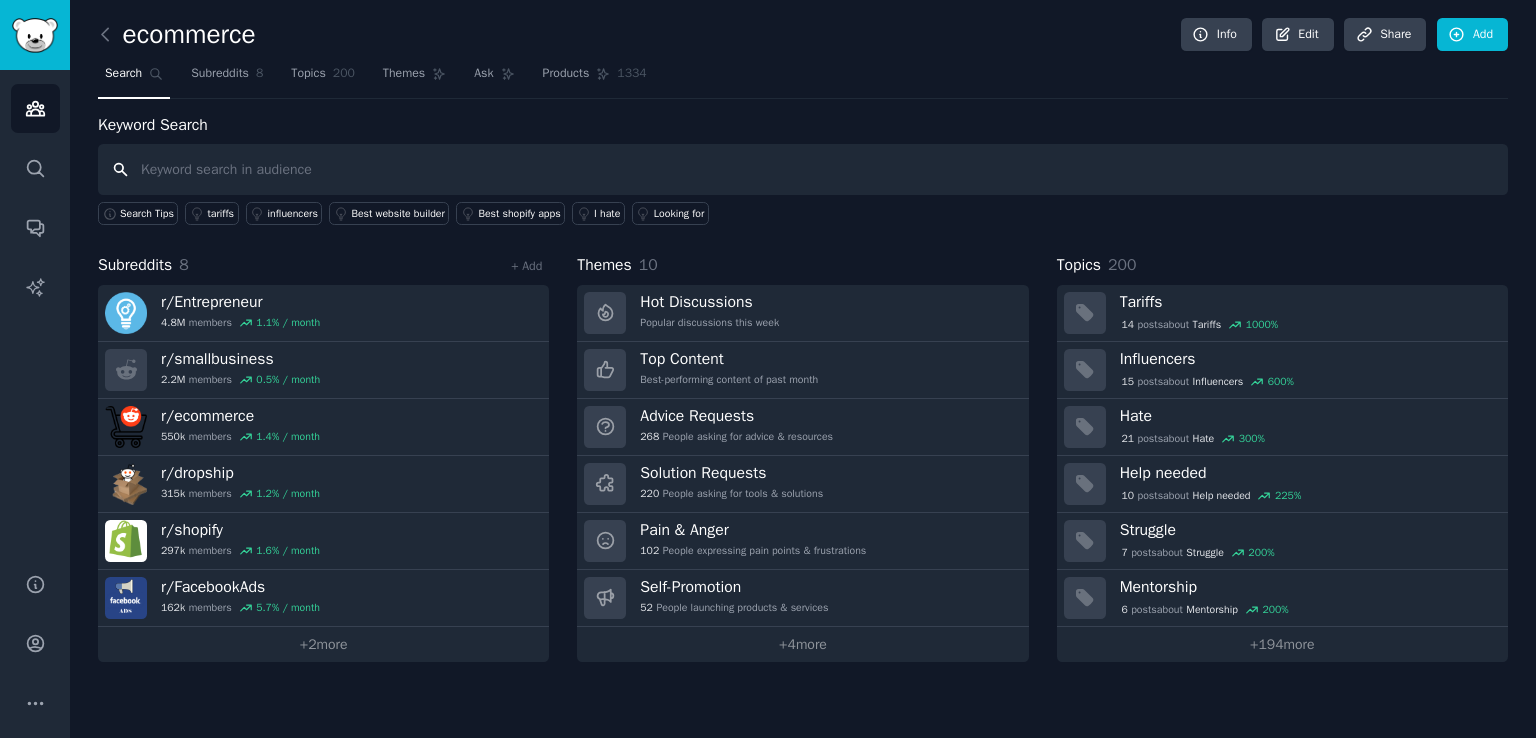 click at bounding box center [803, 169] 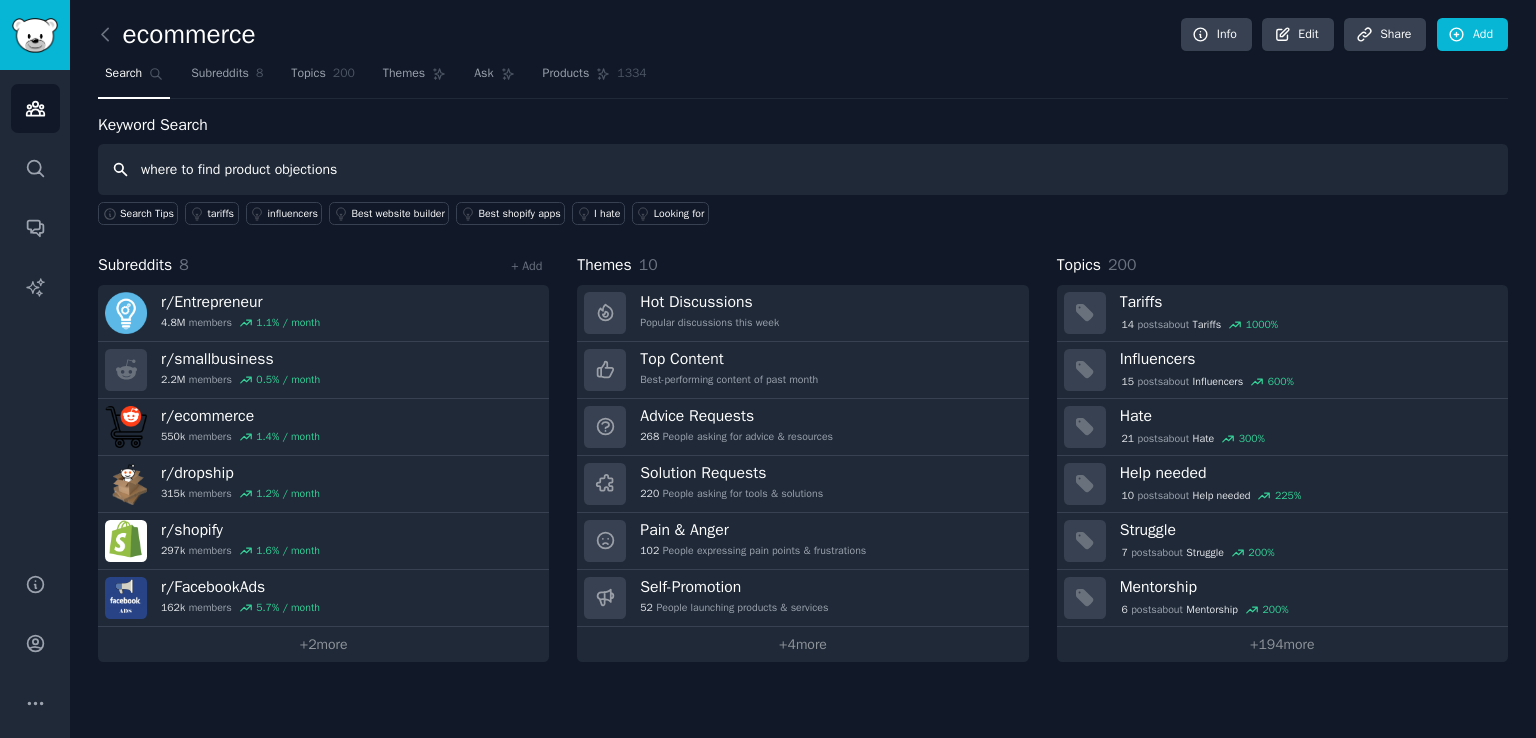 type on "where to find product objections" 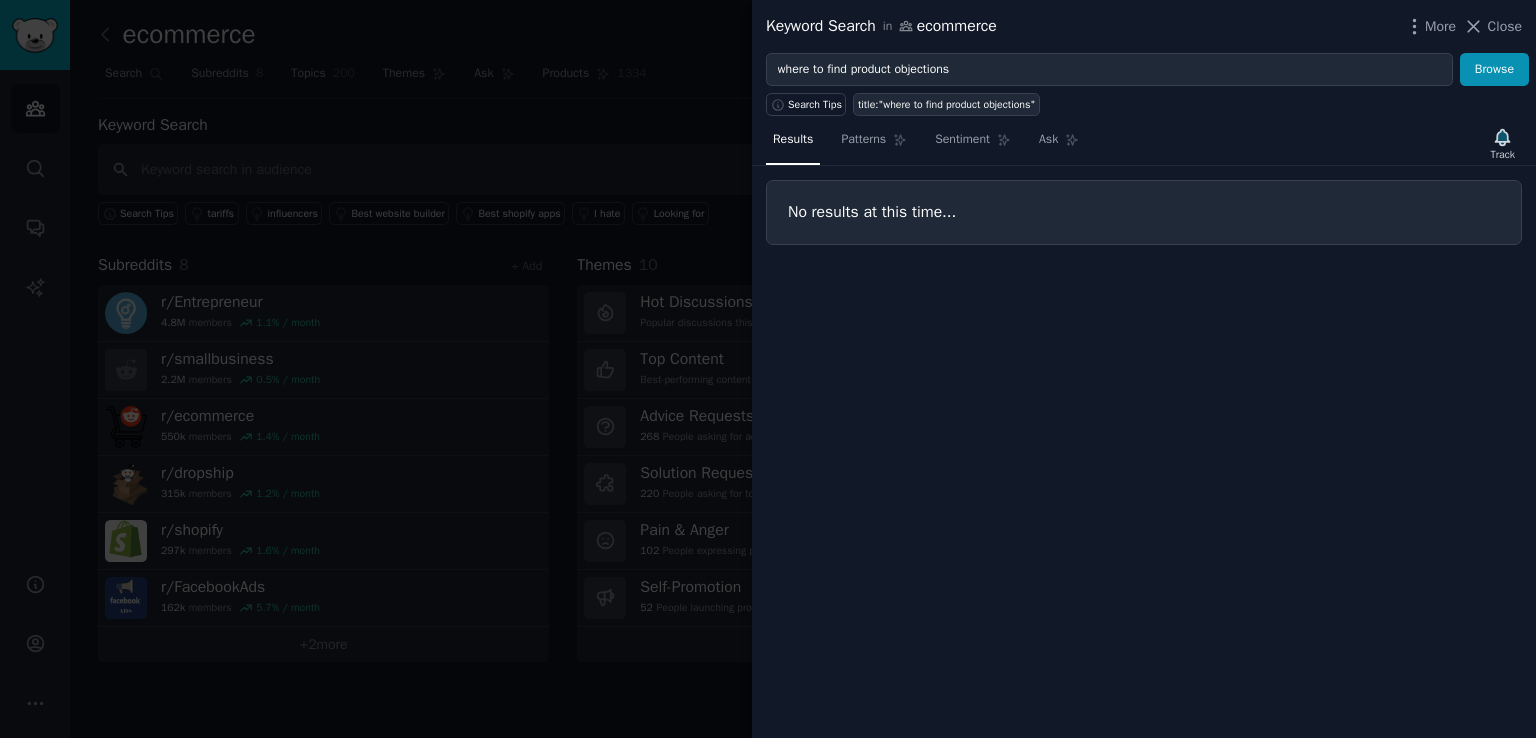 click on "title:"where to find product objections"" at bounding box center [946, 105] 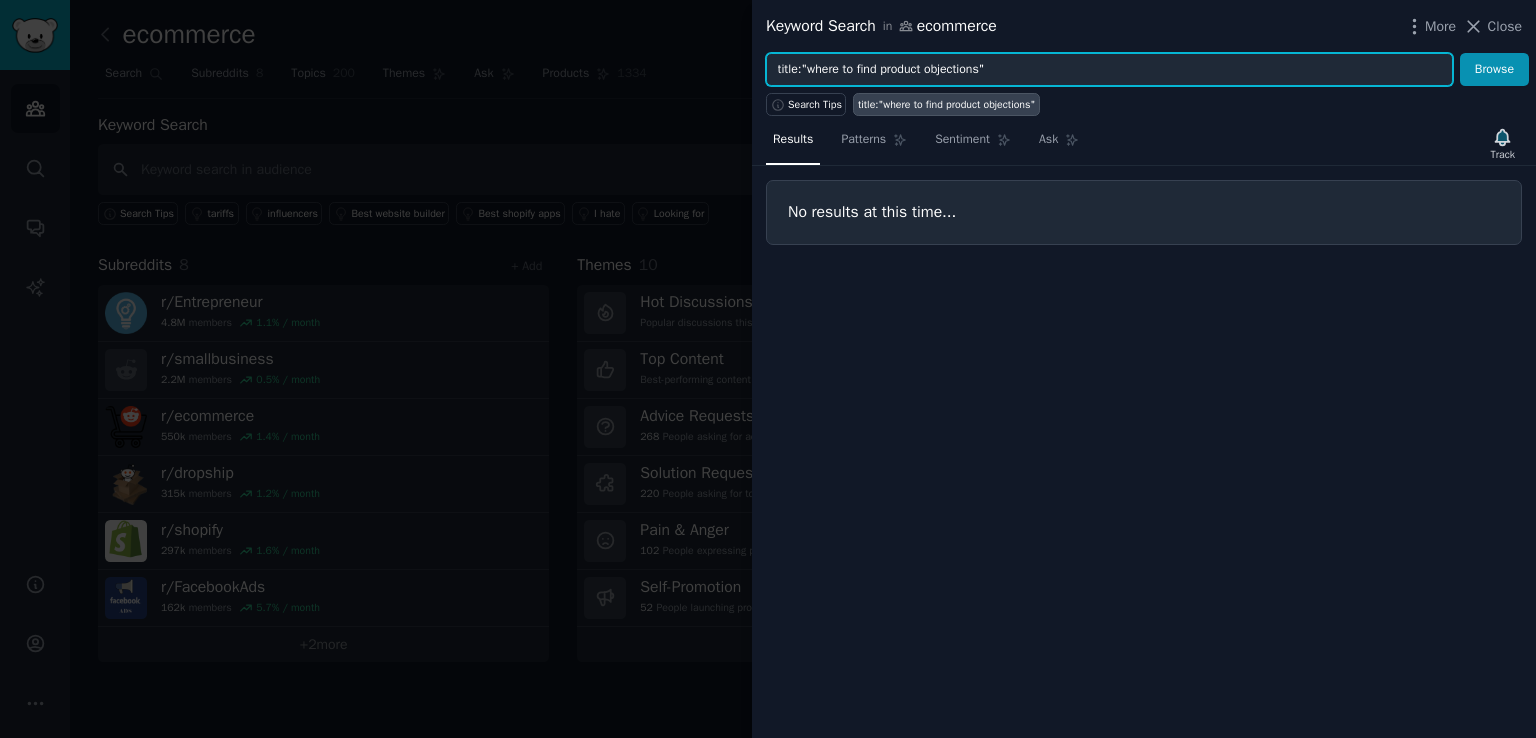 drag, startPoint x: 992, startPoint y: 66, endPoint x: 772, endPoint y: 67, distance: 220.00227 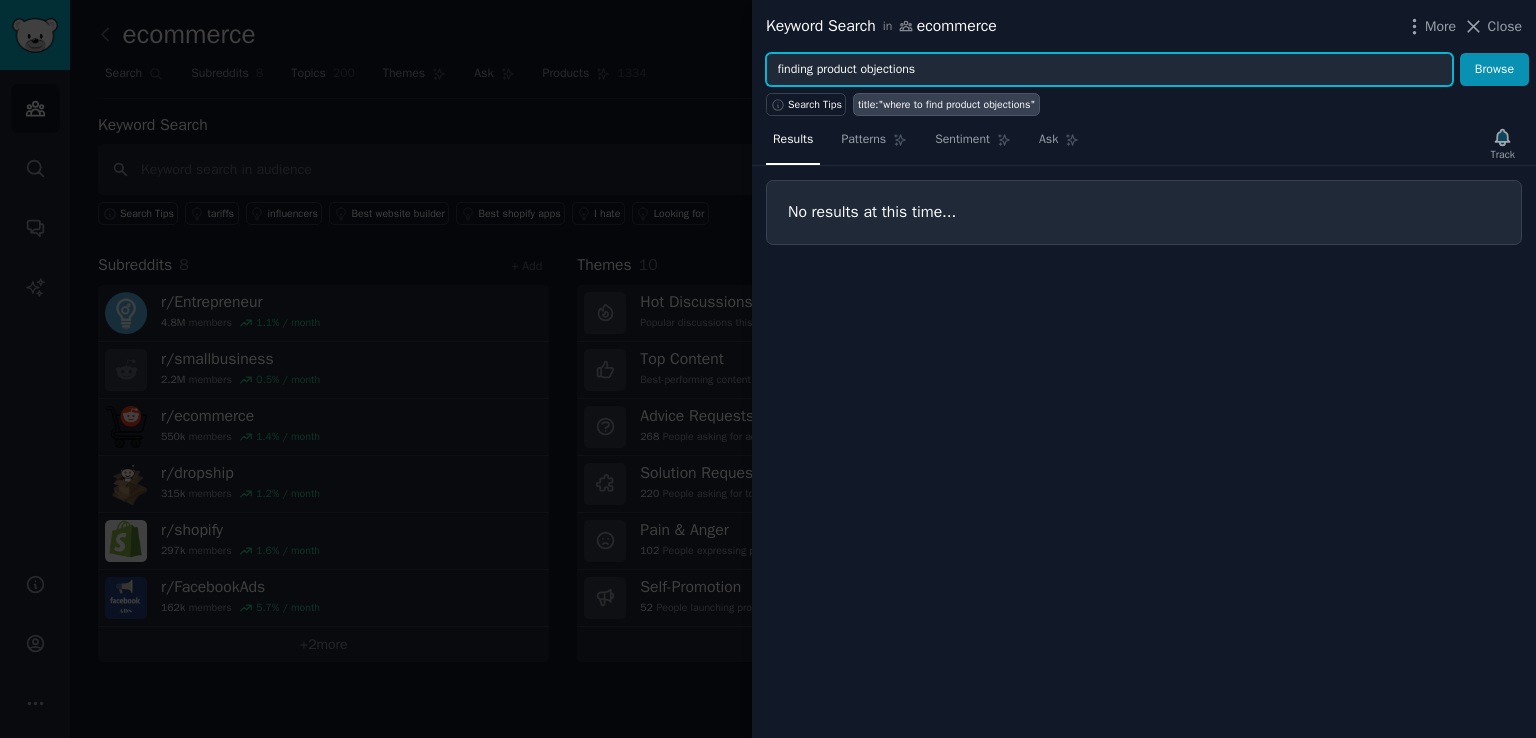 click on "Browse" at bounding box center [1494, 70] 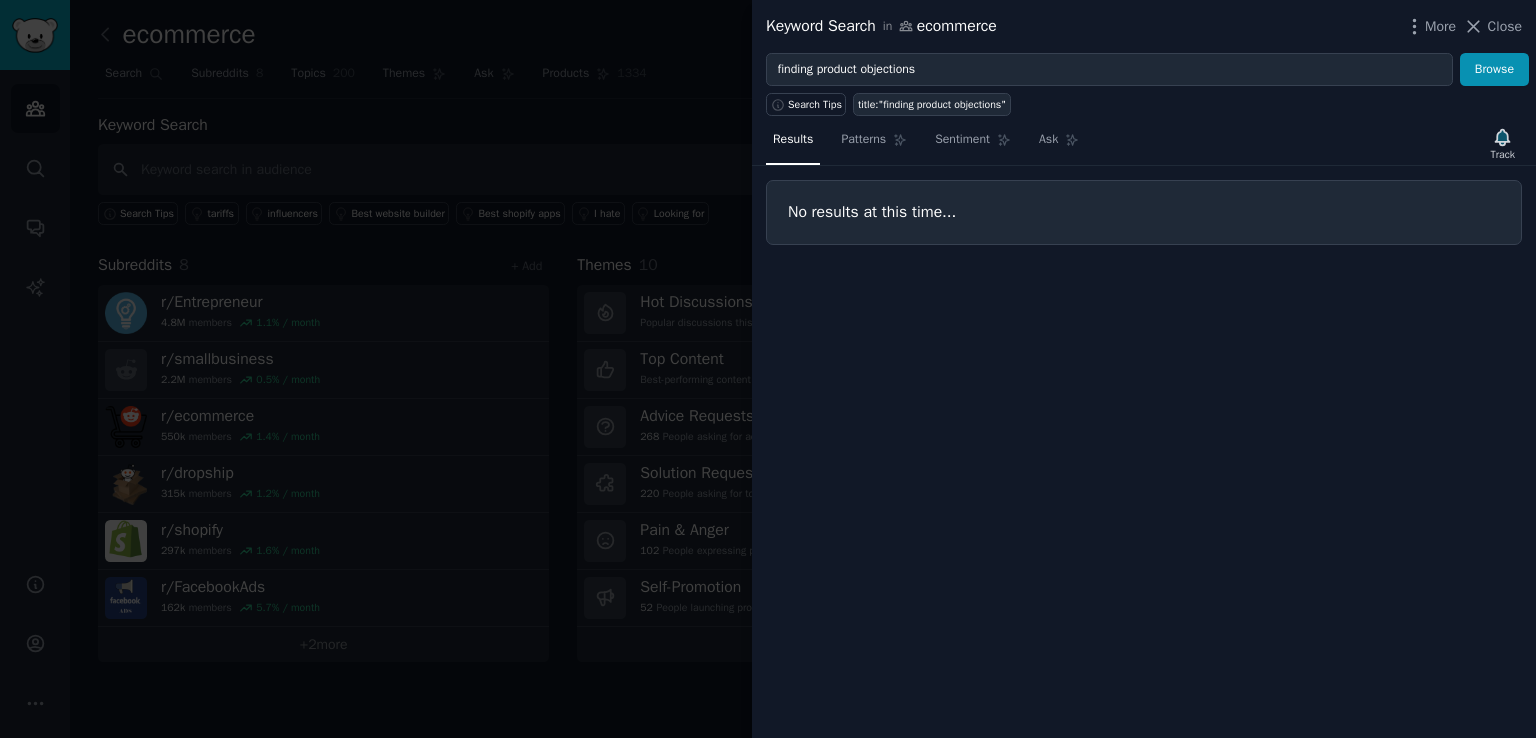 click on "title:"finding product objections"" at bounding box center (932, 105) 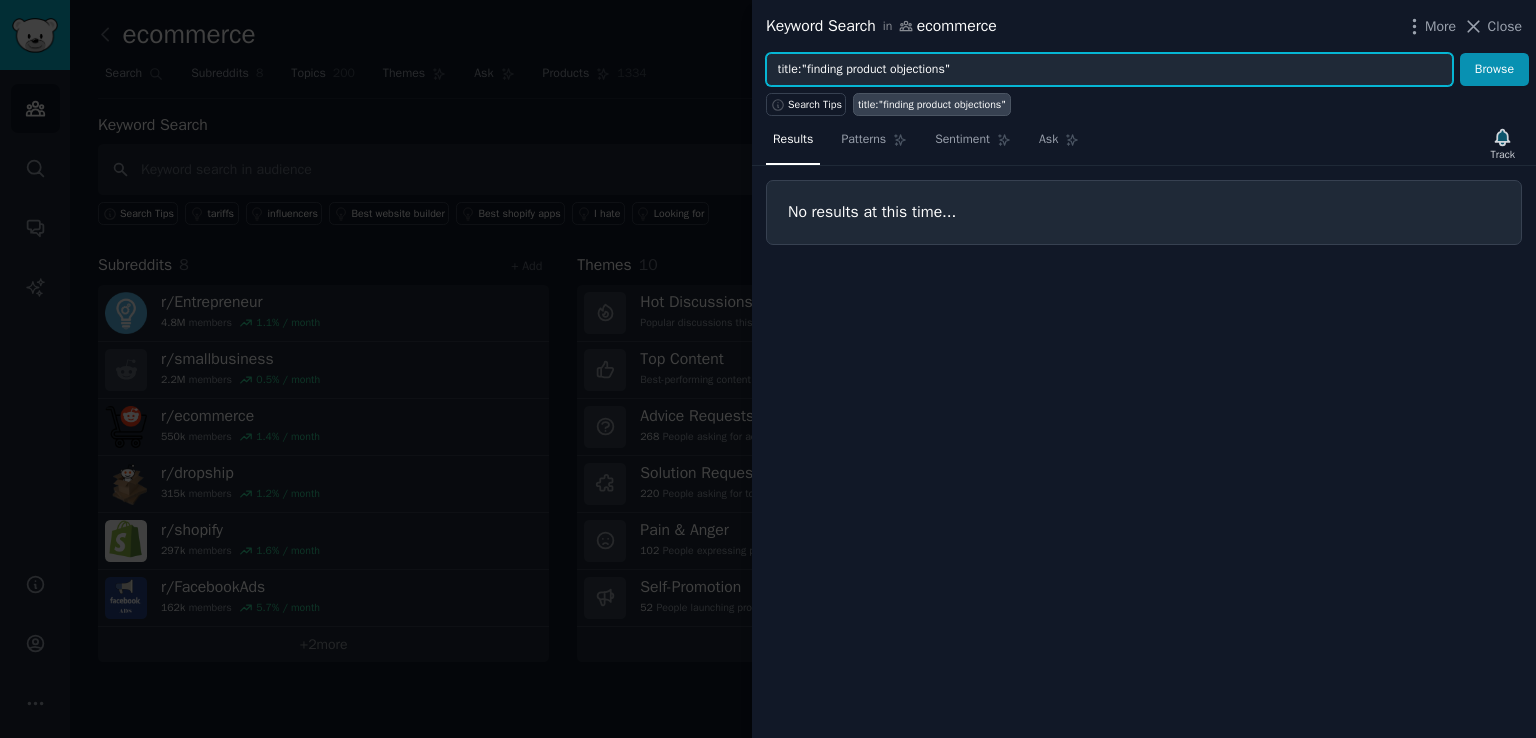 drag, startPoint x: 955, startPoint y: 68, endPoint x: 750, endPoint y: 49, distance: 205.8786 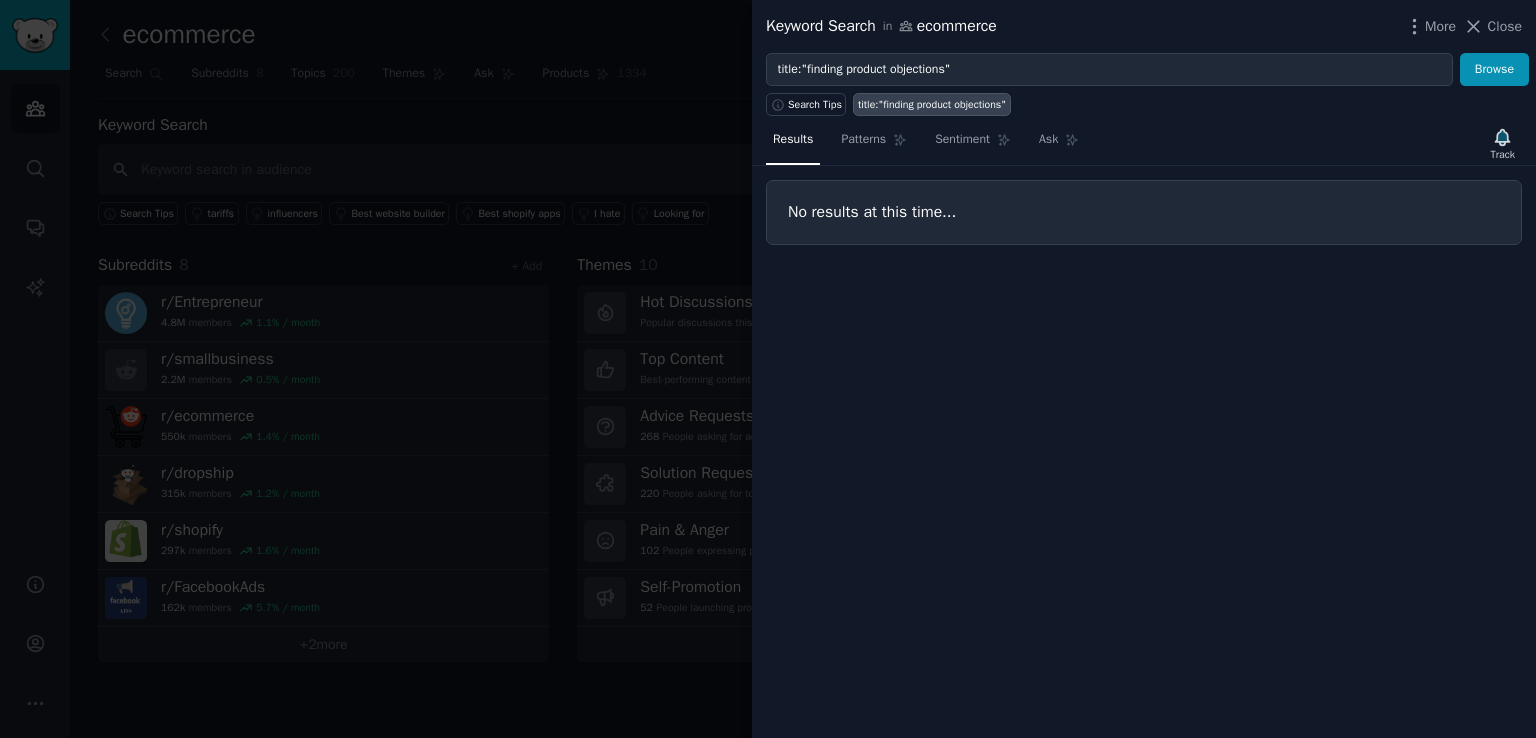 click on "Close" at bounding box center [1505, 26] 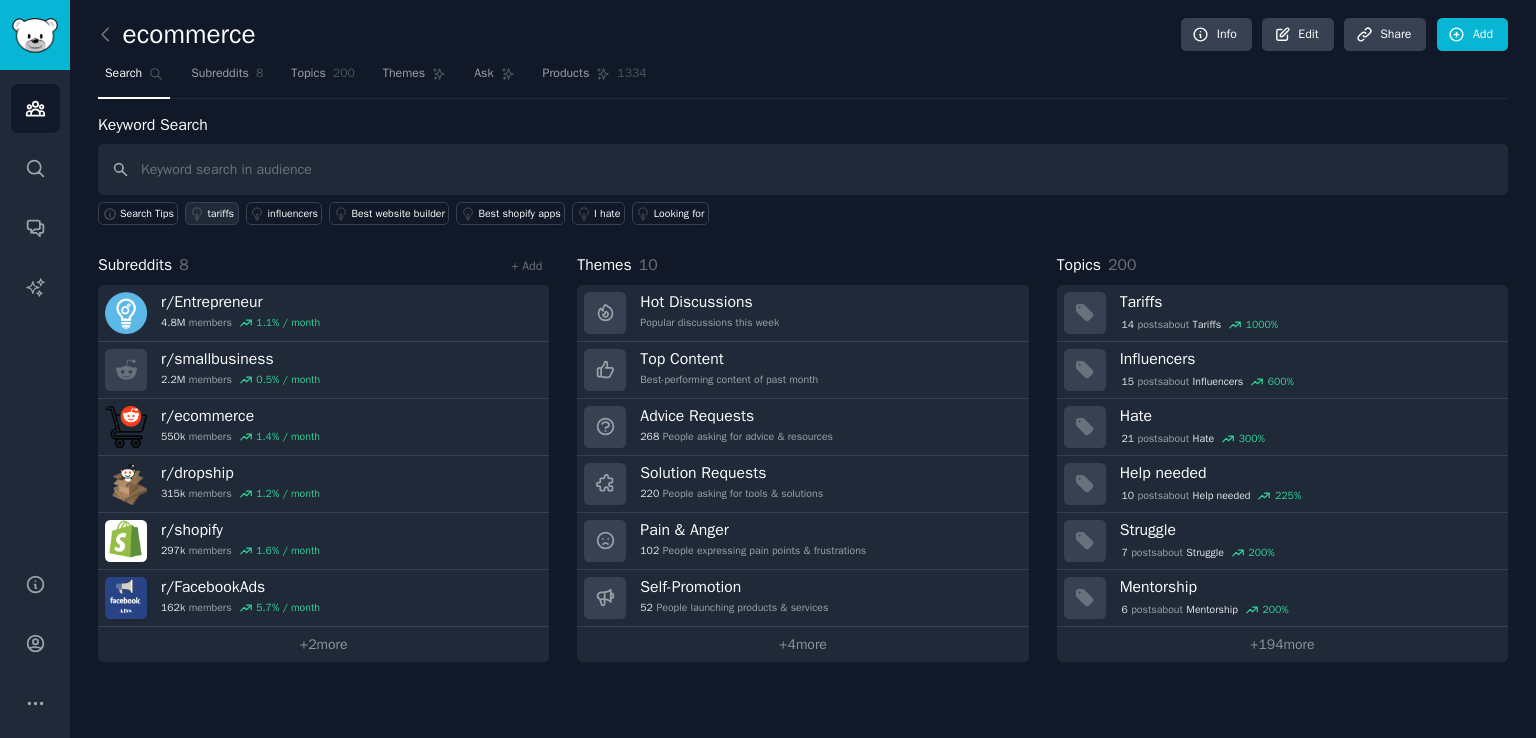 click on "tariffs" at bounding box center [220, 214] 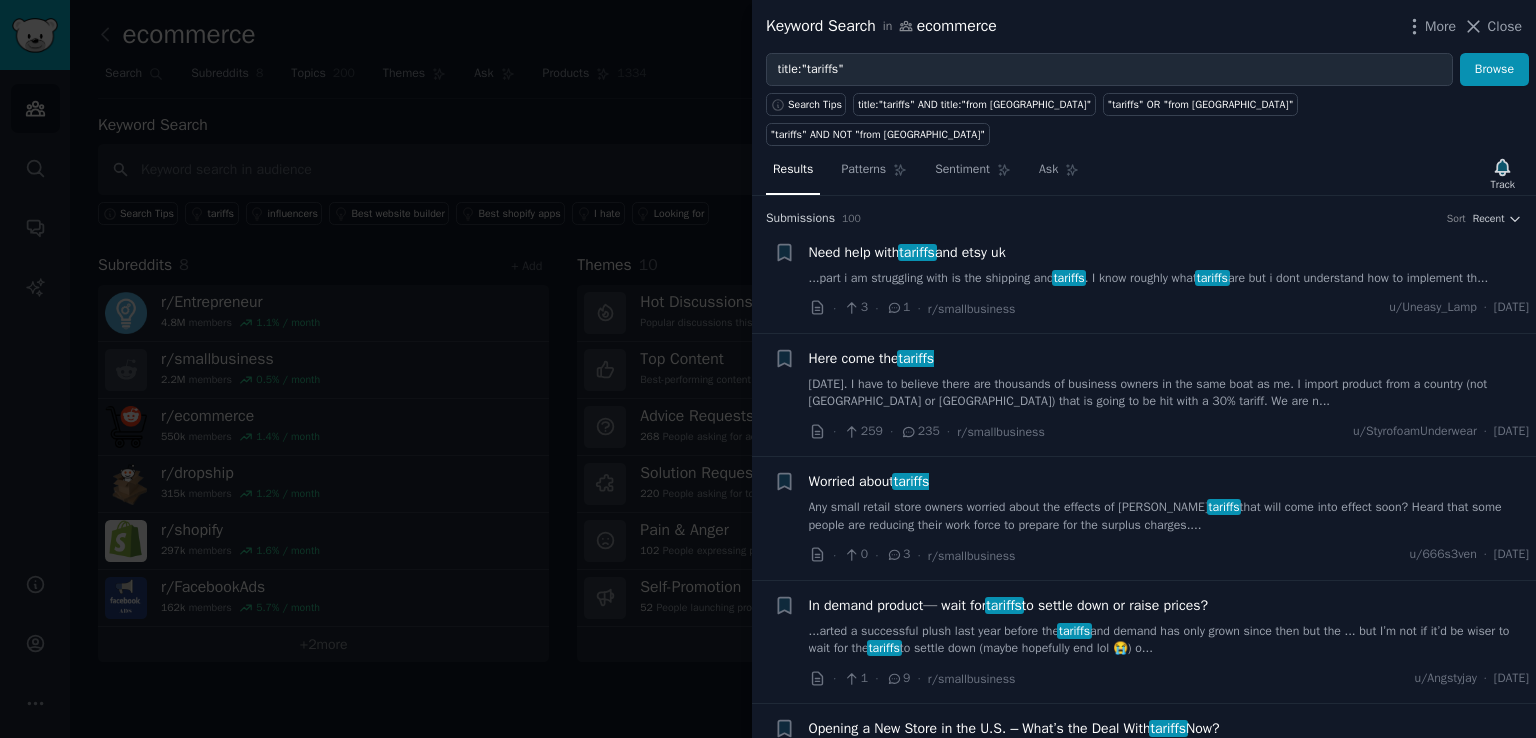 click on "Need help with  tariffs  and etsy uk" at bounding box center [907, 252] 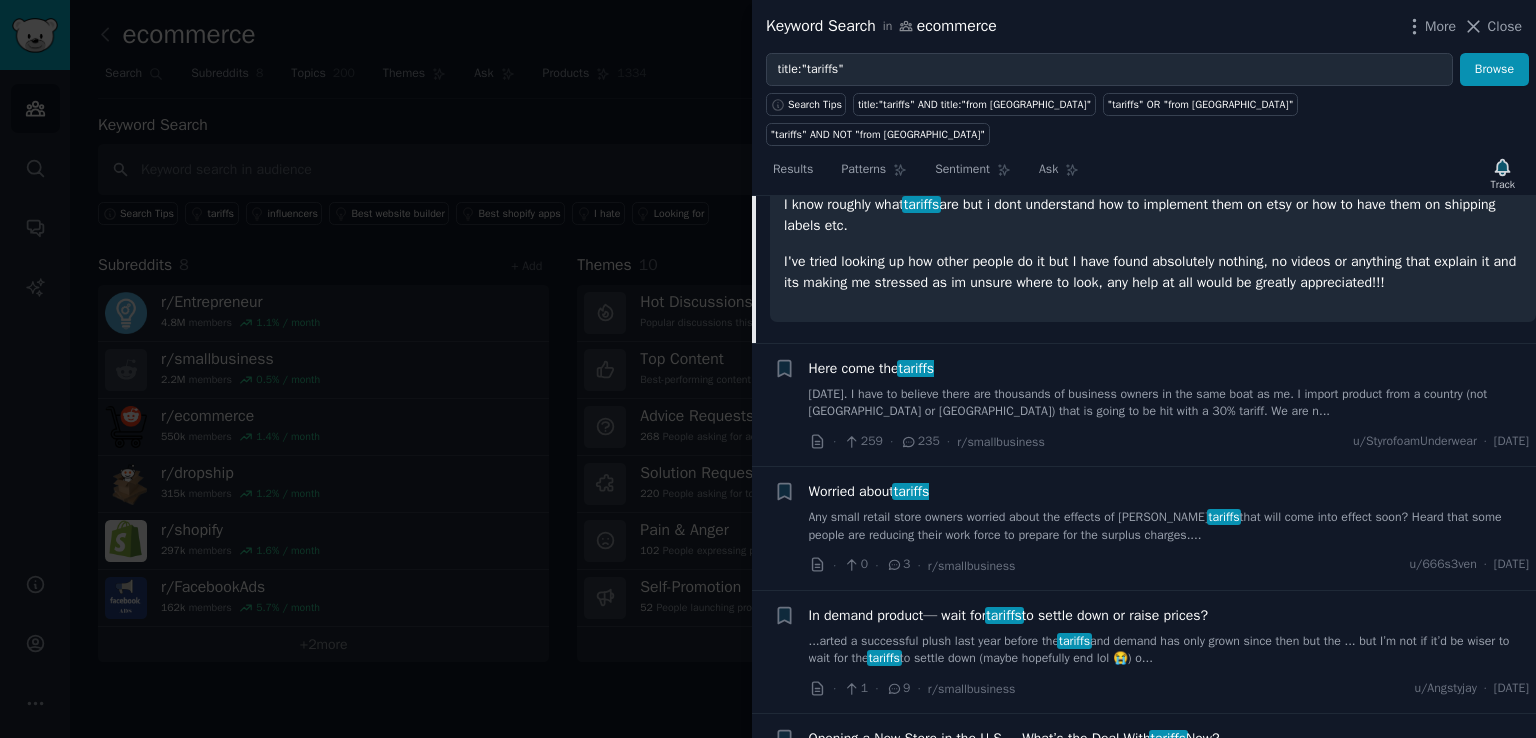 scroll, scrollTop: 331, scrollLeft: 0, axis: vertical 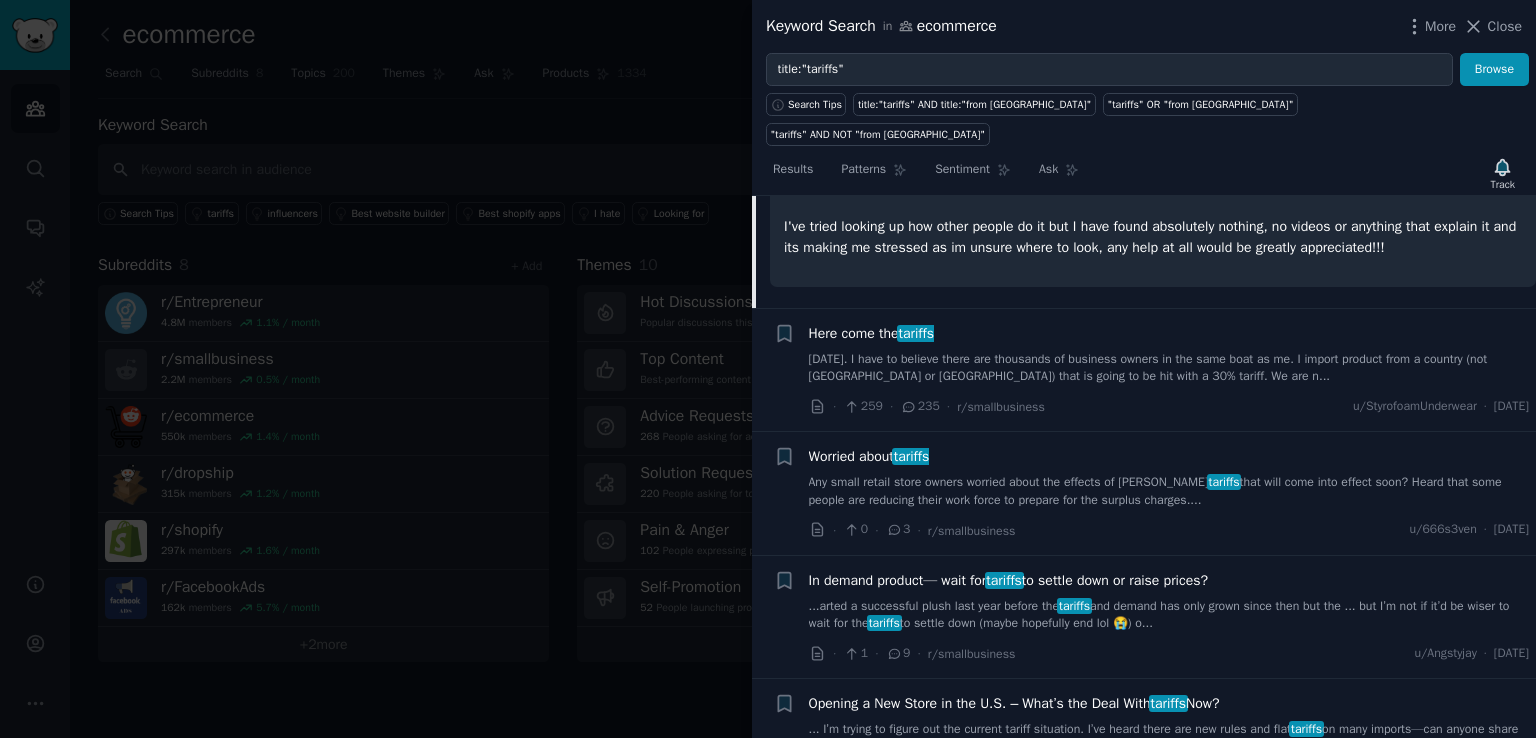 click on "Any small retail store owners worried about the effects of [PERSON_NAME]  tariffs  that will come into effect soon? Heard that some people are reducing their work force to prepare for the surplus charges...." at bounding box center [1169, 491] 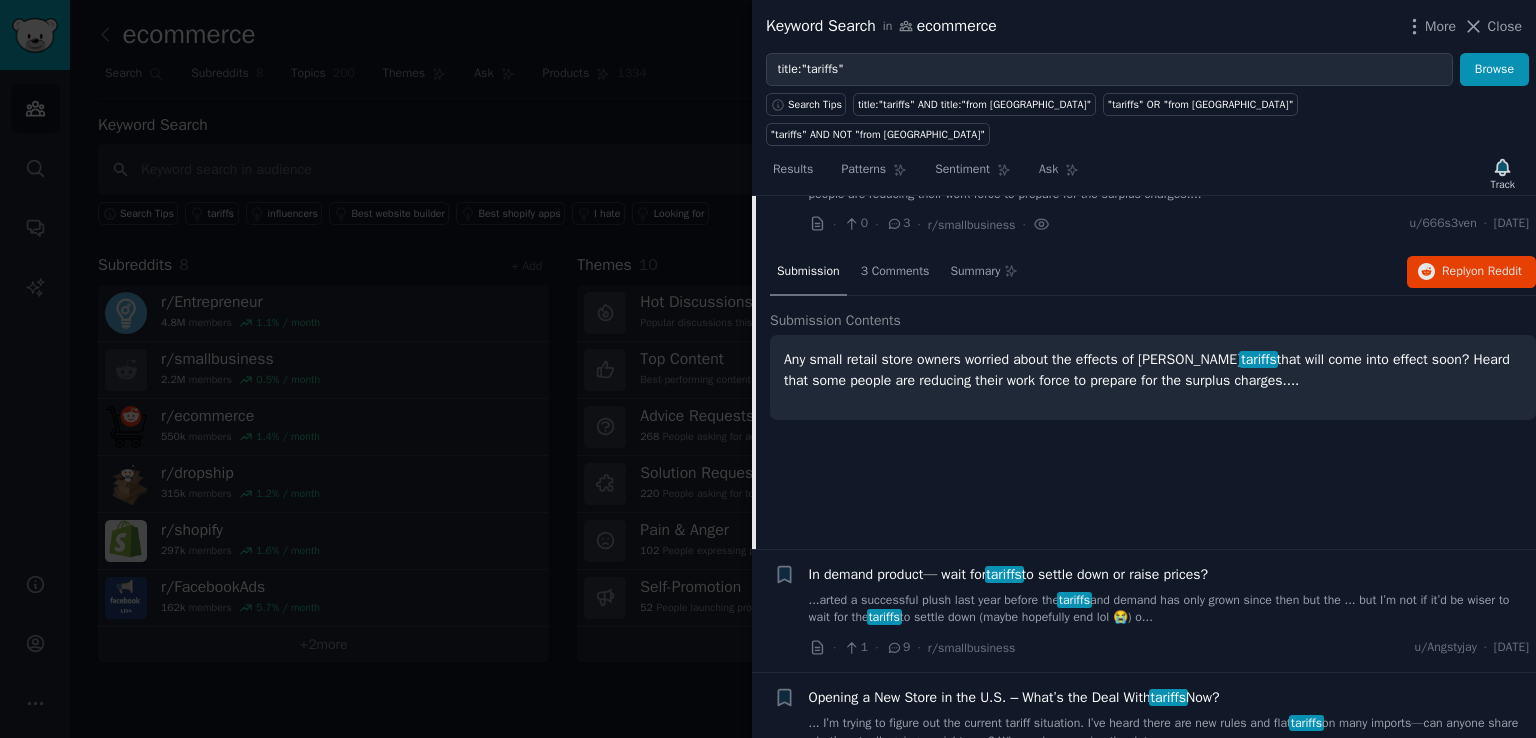 scroll, scrollTop: 260, scrollLeft: 0, axis: vertical 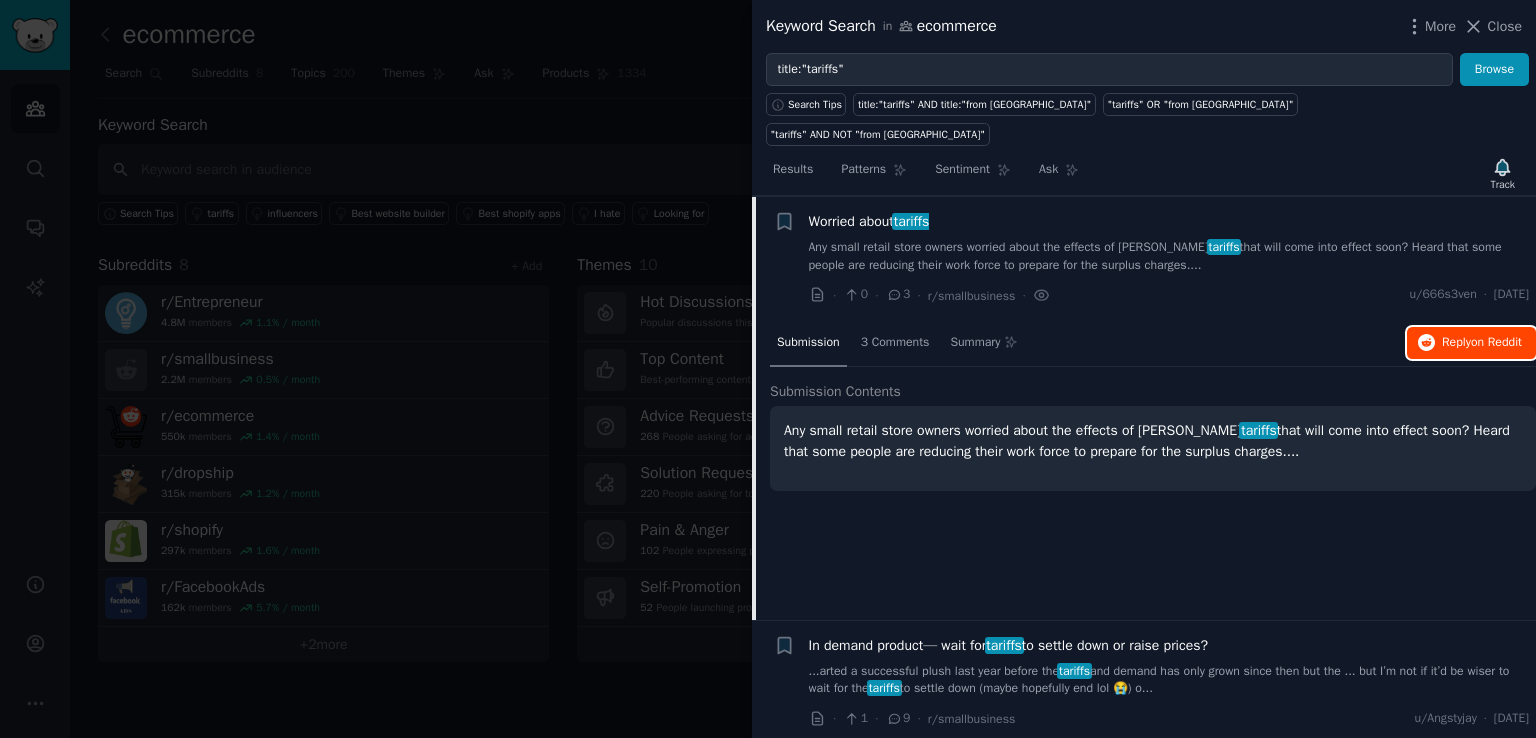 click on "Reply  on Reddit" at bounding box center (1482, 343) 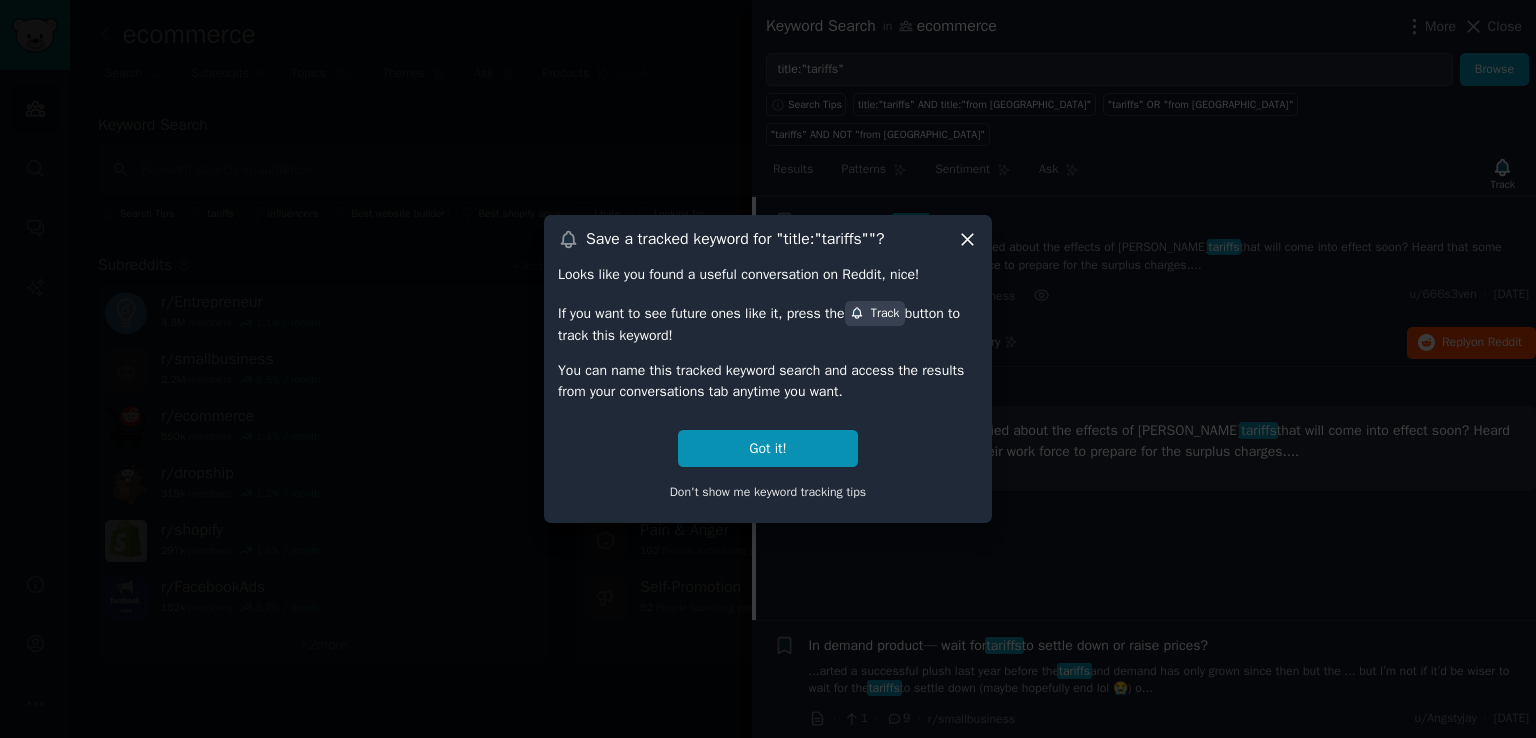 click 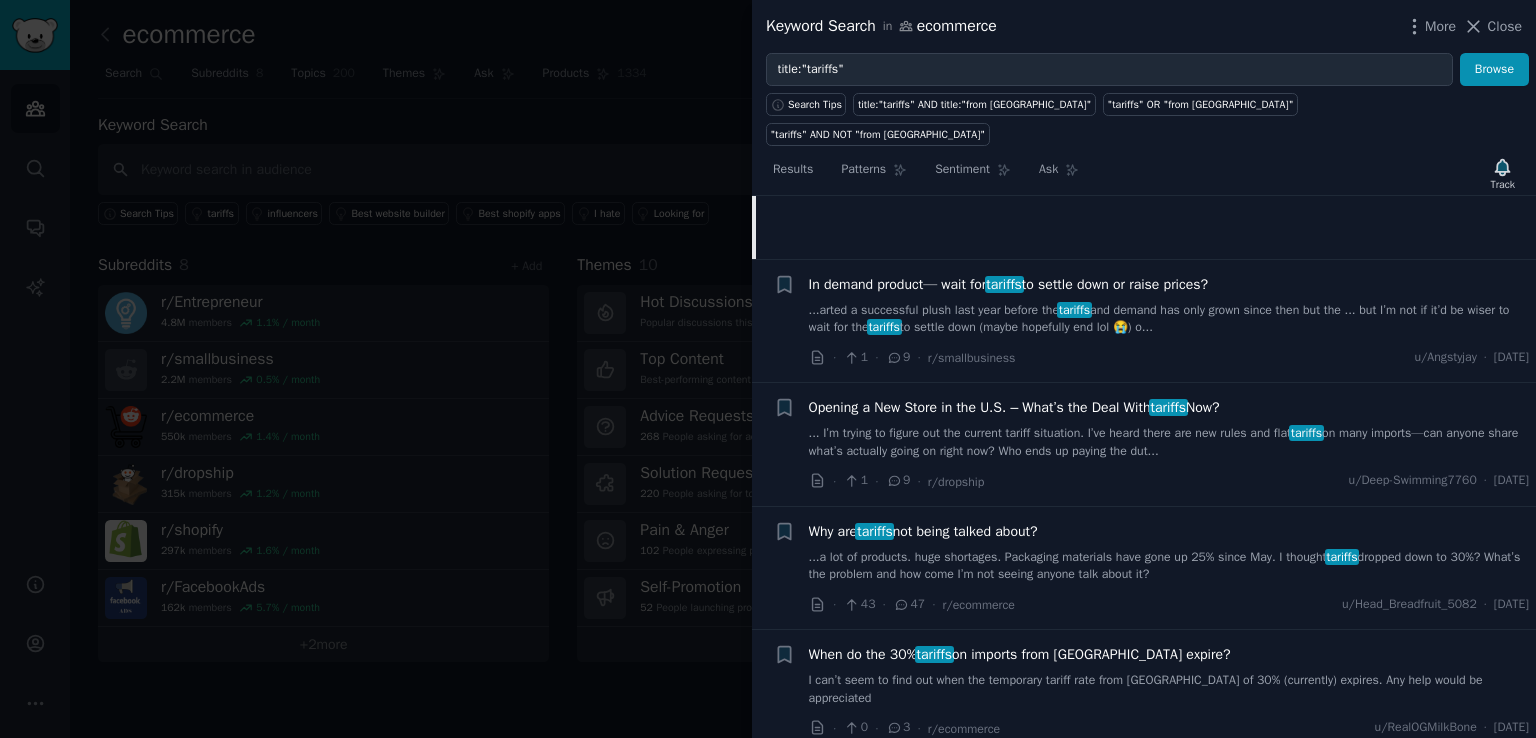 scroll, scrollTop: 660, scrollLeft: 0, axis: vertical 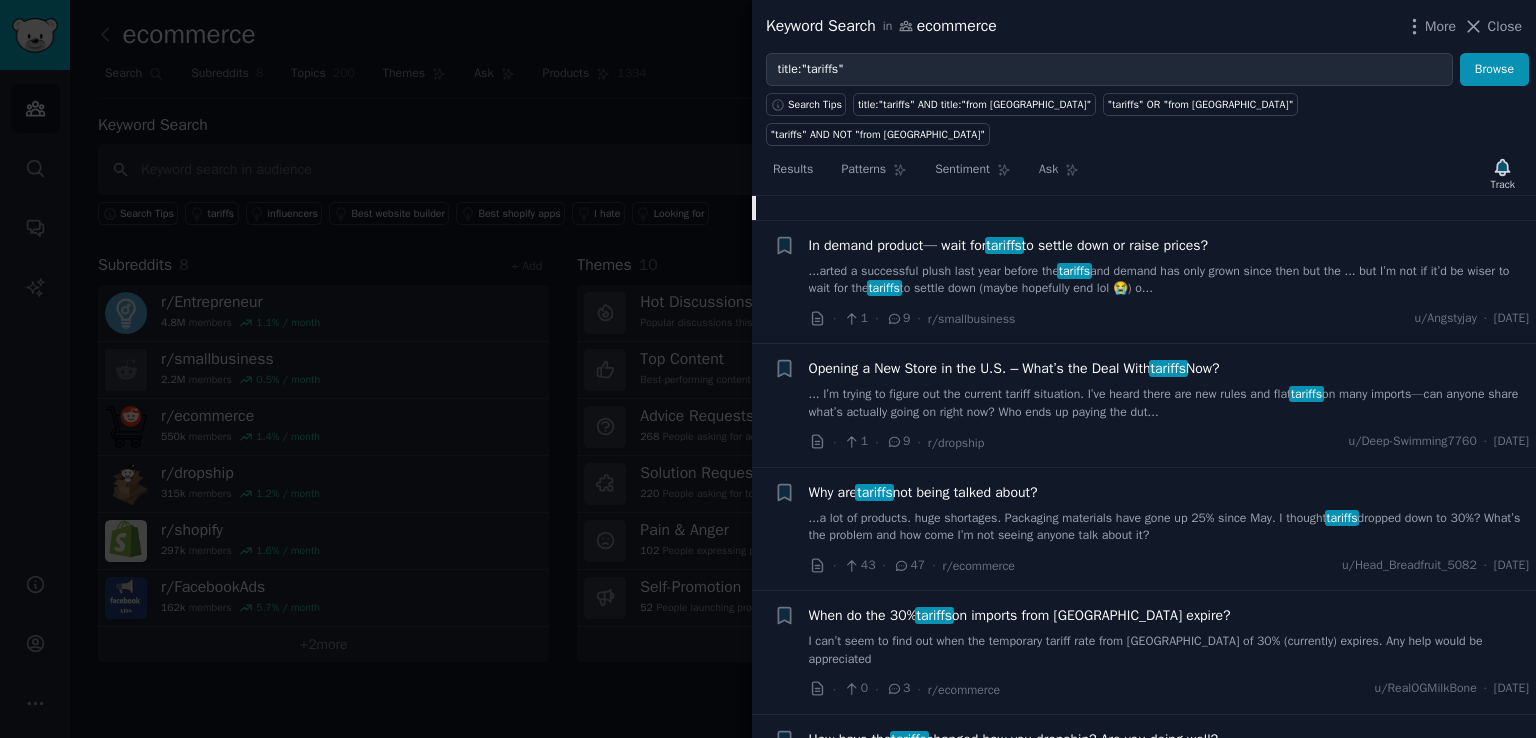 click on "...arted a successful plush last year before the  tariffs  and demand has only grown since then but the ... but I’m not if it’d be wiser to wait for the  tariffs  to settle down (maybe hopefully end lol 😭) o..." at bounding box center [1169, 280] 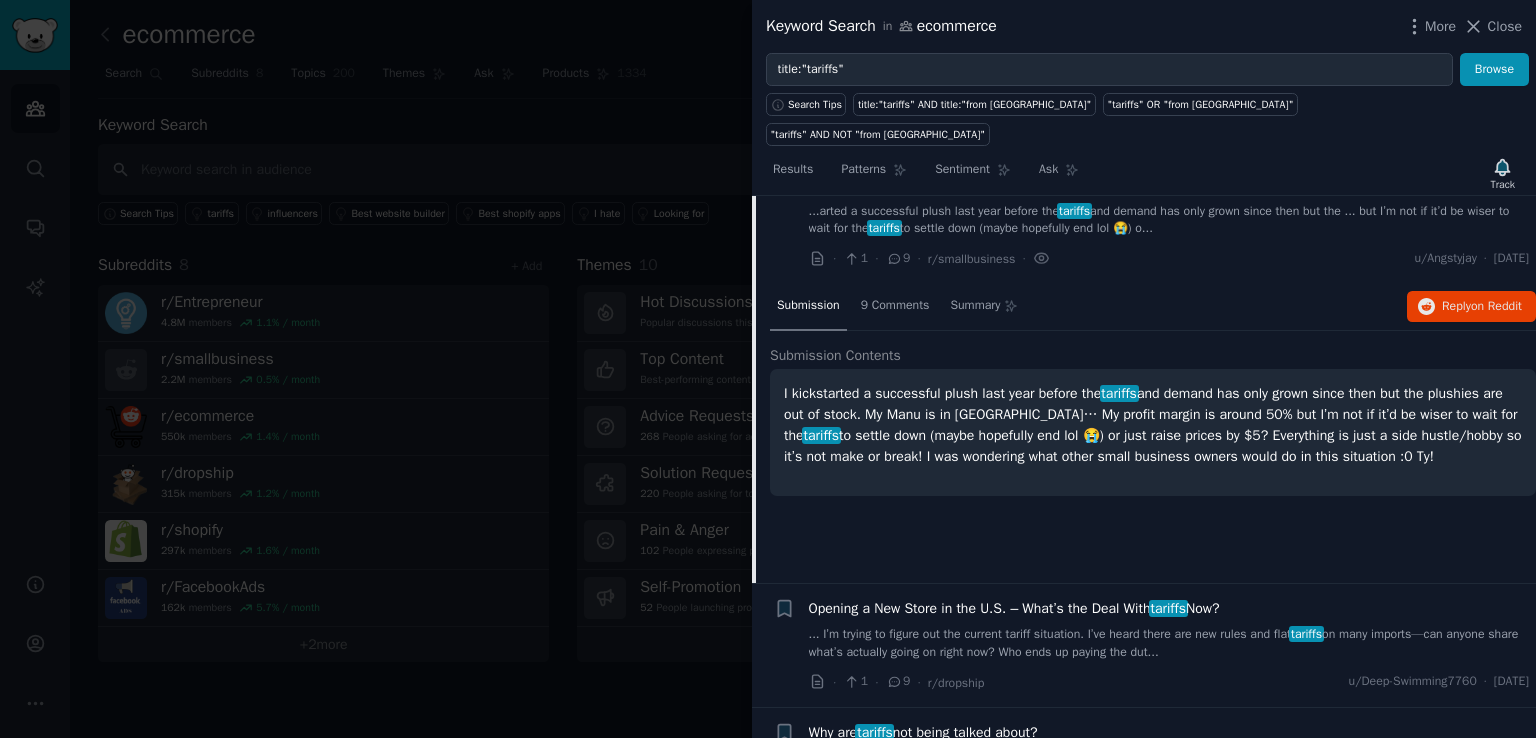 scroll, scrollTop: 384, scrollLeft: 0, axis: vertical 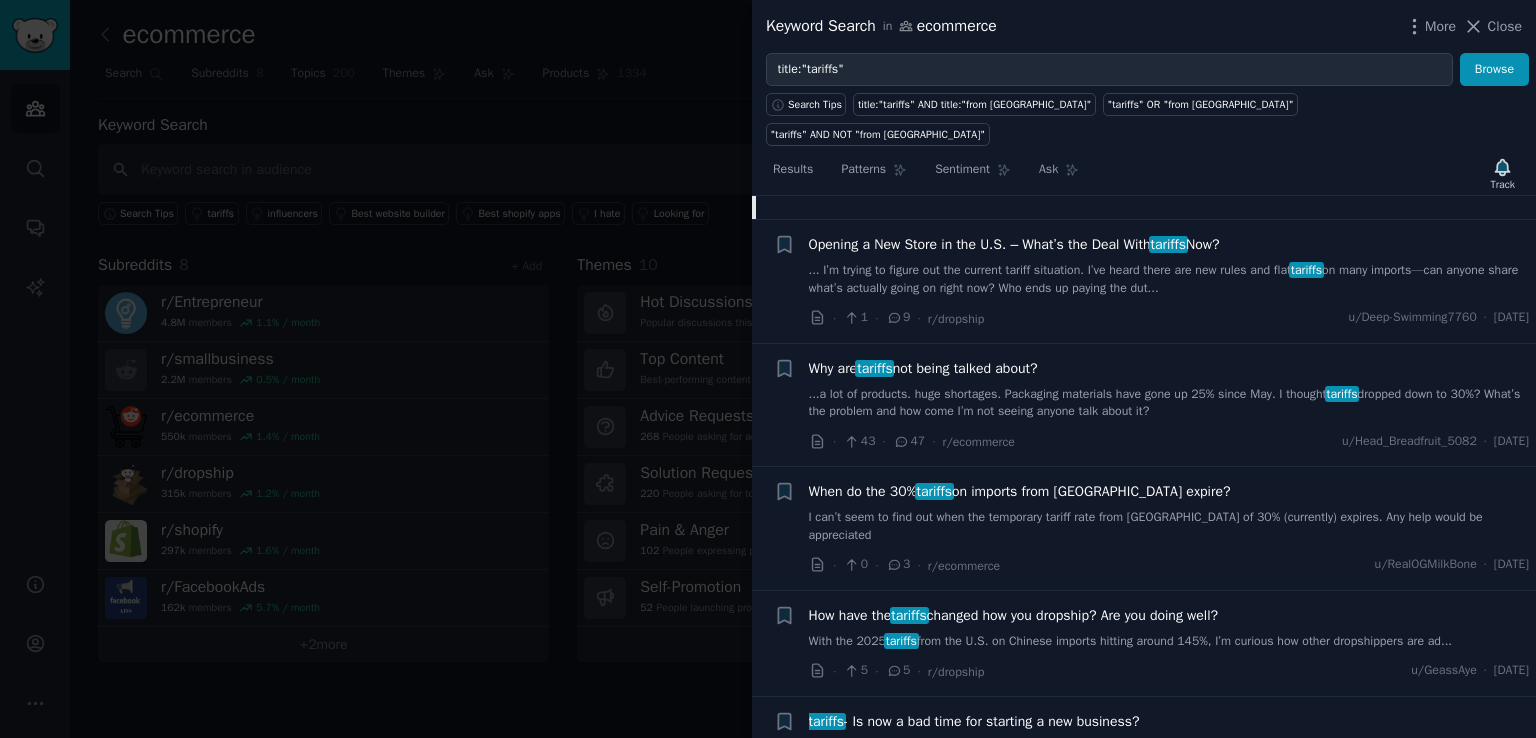 click on "When do the 30%  tariffs  on imports from [GEOGRAPHIC_DATA] expire?" at bounding box center (1020, 491) 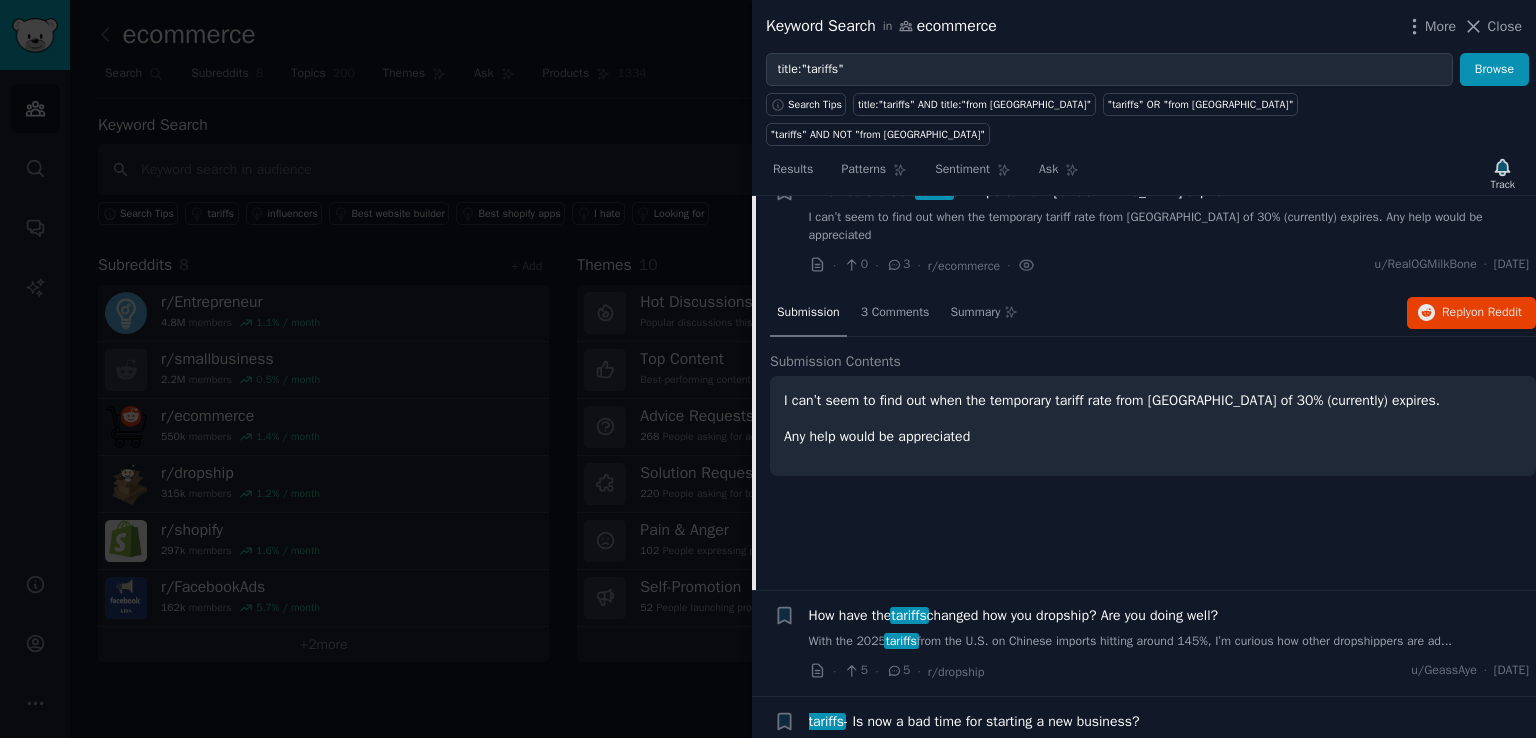 scroll, scrollTop: 753, scrollLeft: 0, axis: vertical 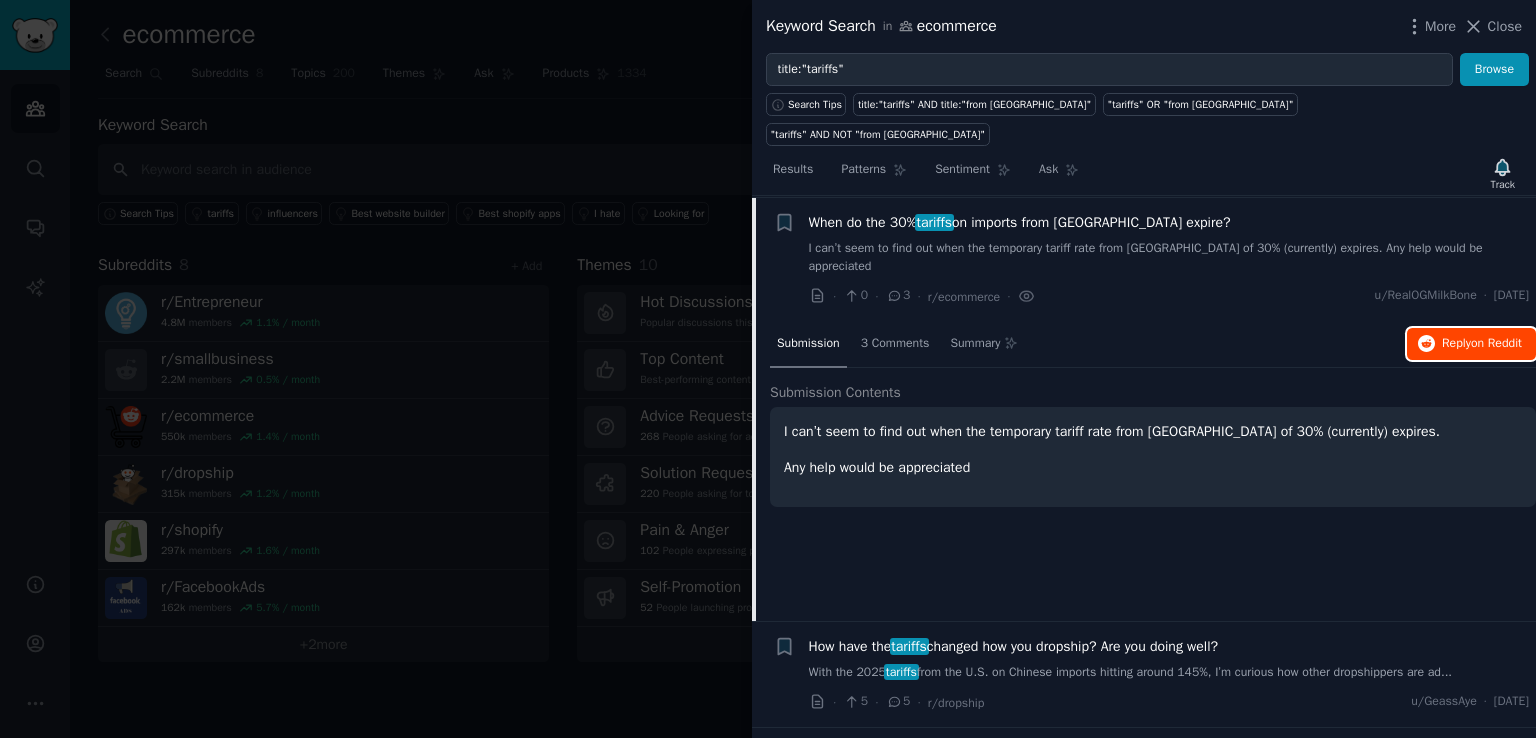 click on "Reply  on Reddit" at bounding box center (1471, 344) 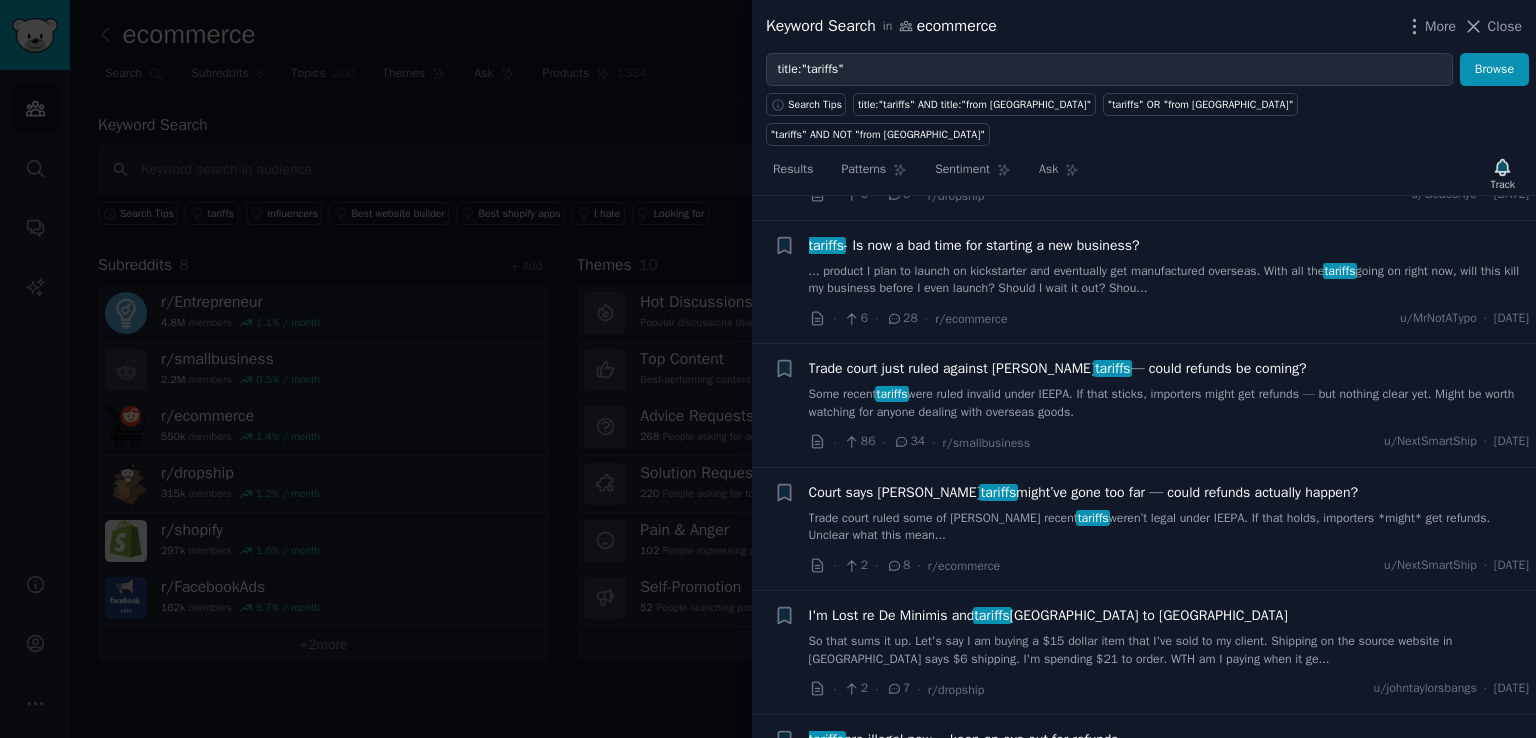 scroll, scrollTop: 1153, scrollLeft: 0, axis: vertical 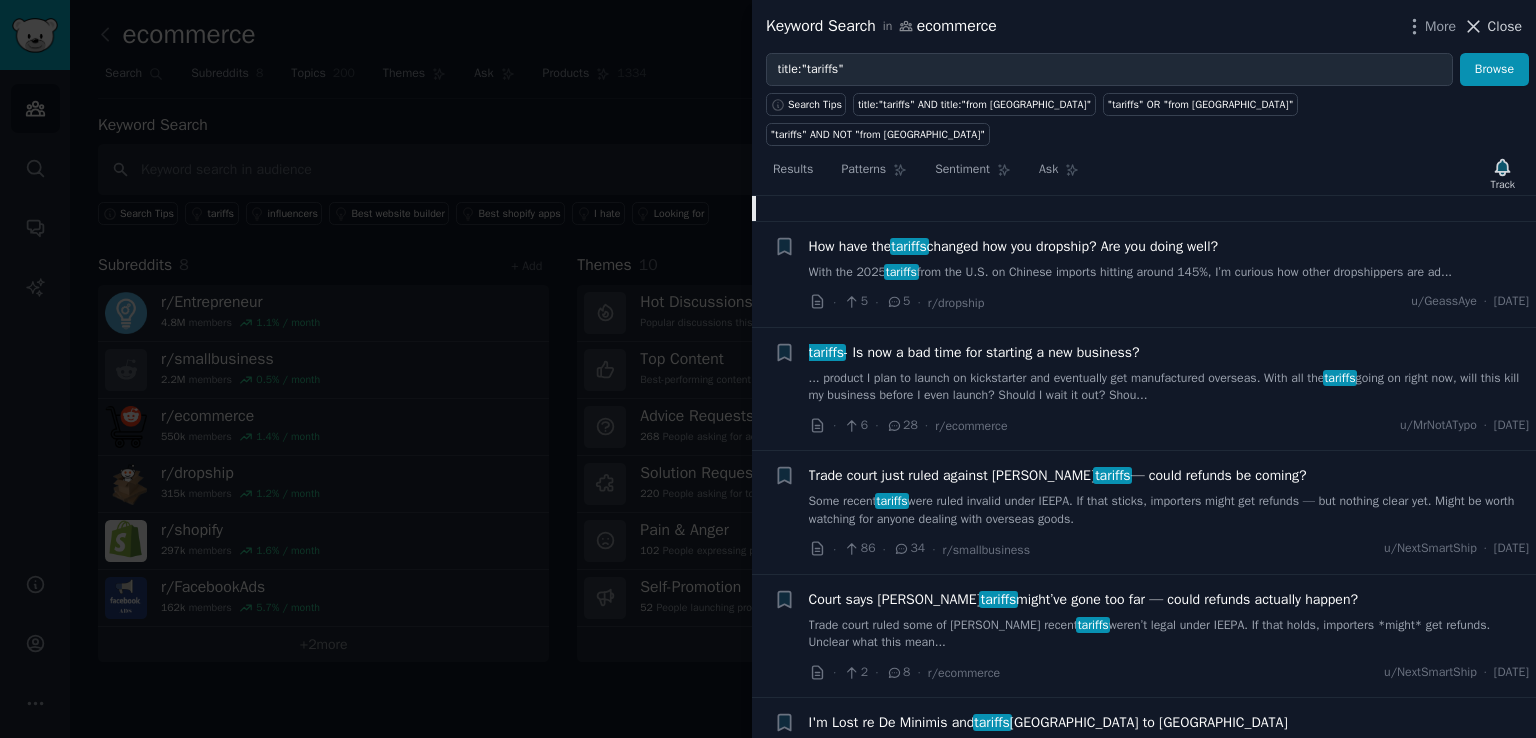 click on "Close" at bounding box center [1505, 26] 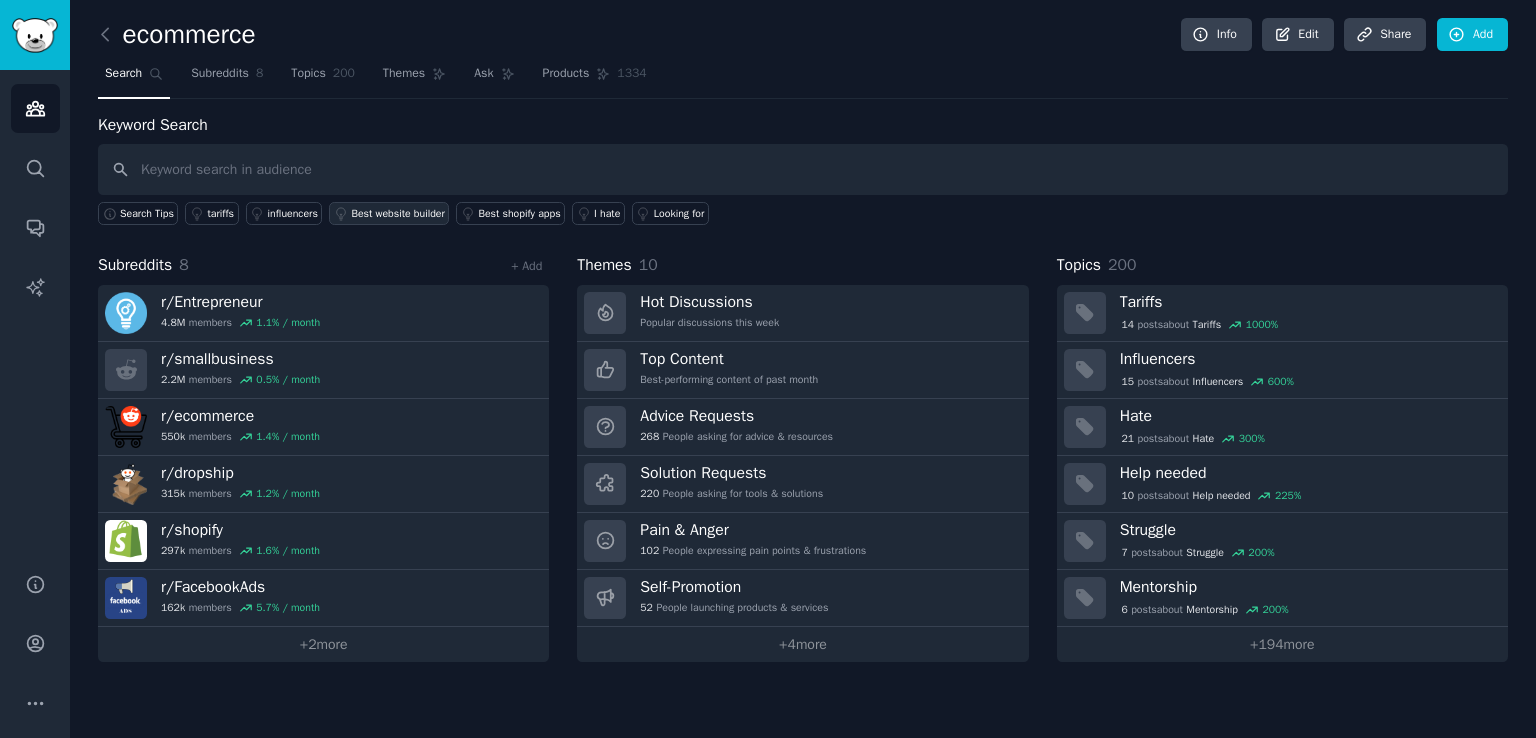 click on "Best website builder" at bounding box center (398, 214) 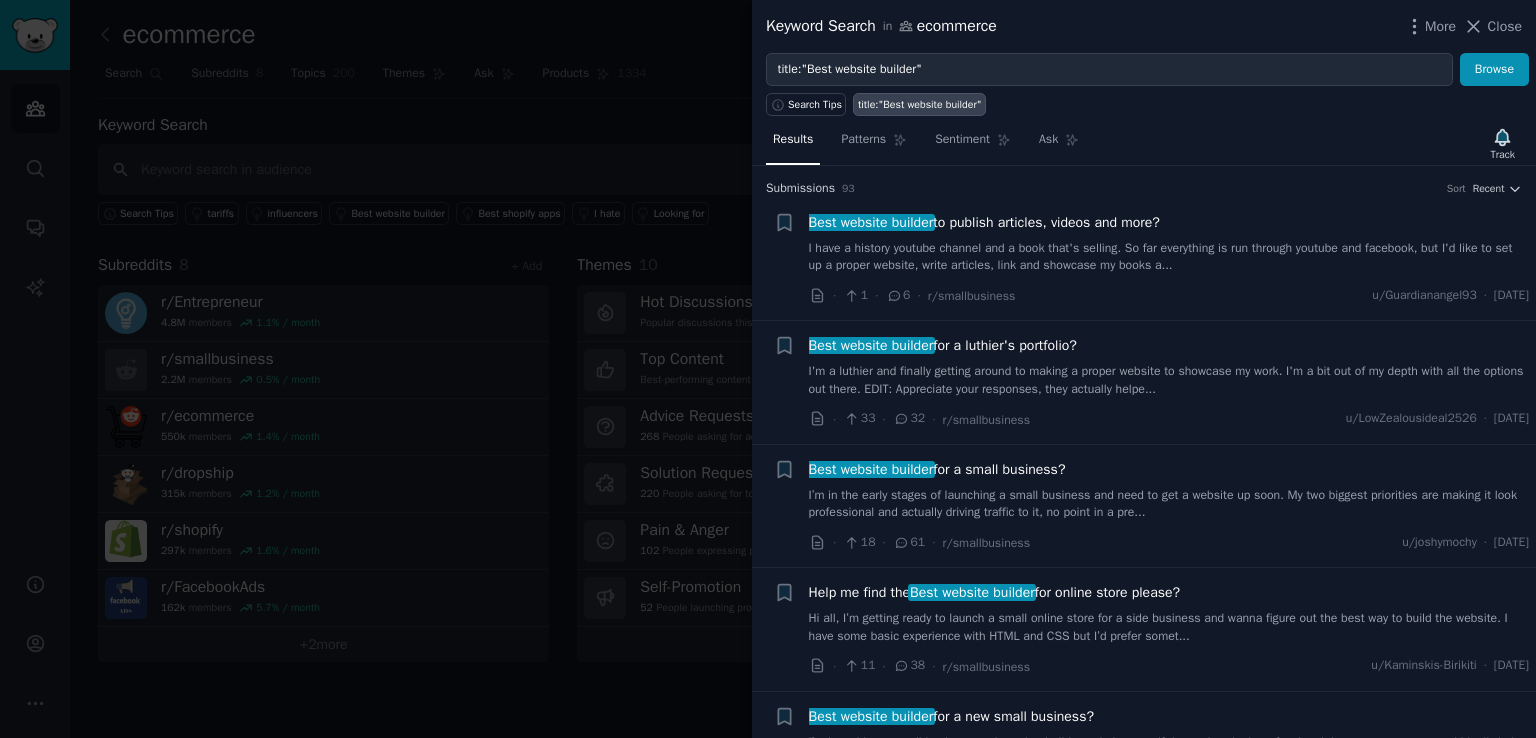 click on "Best website builder  to publish articles, videos and more? I have a history youtube channel and a book that's selling. So far everything is run through youtube and facebook, but I'd like to set up a proper website, write articles, link and showcase my books a..." at bounding box center [1169, 243] 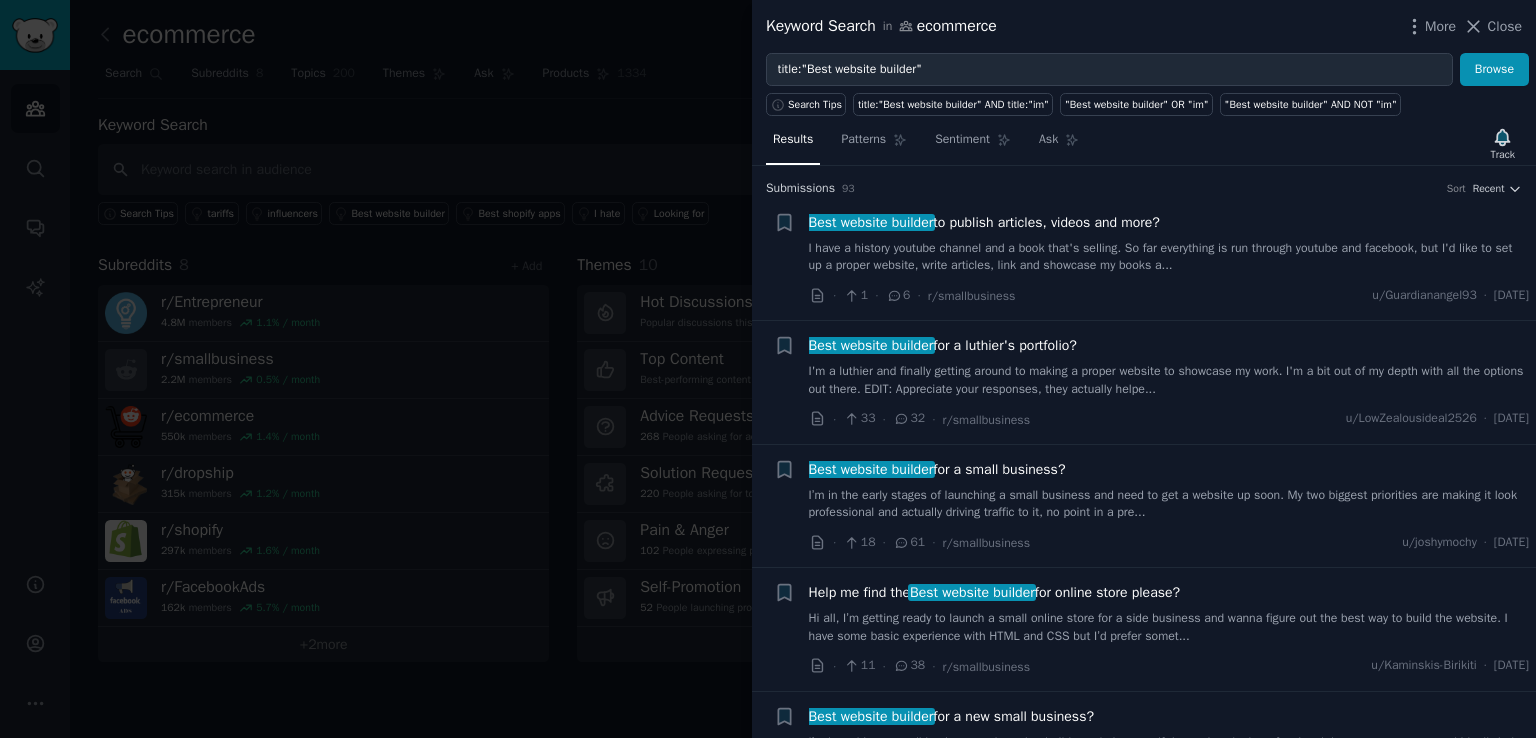 click on "Best website builder  to publish articles, videos and more?" at bounding box center (984, 222) 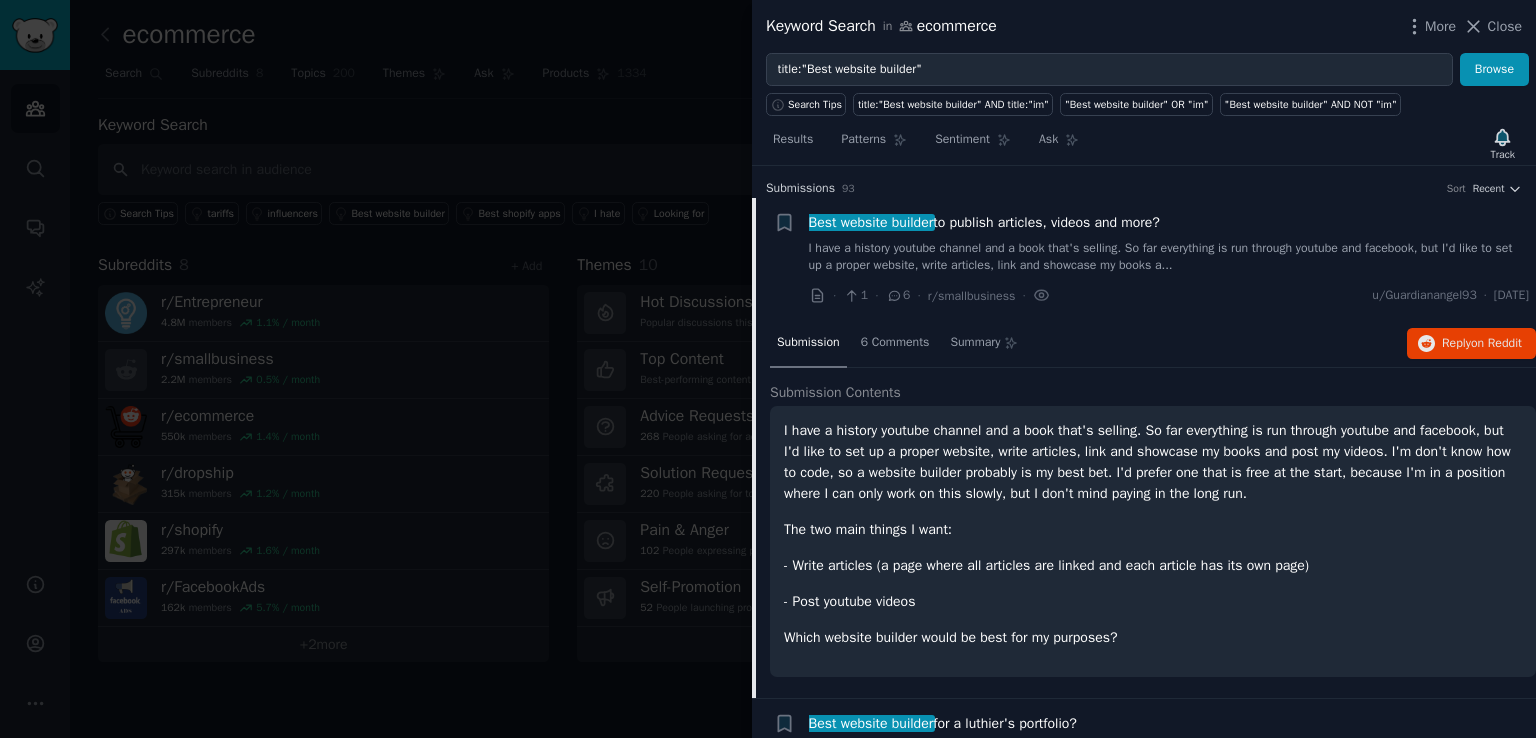 scroll, scrollTop: 31, scrollLeft: 0, axis: vertical 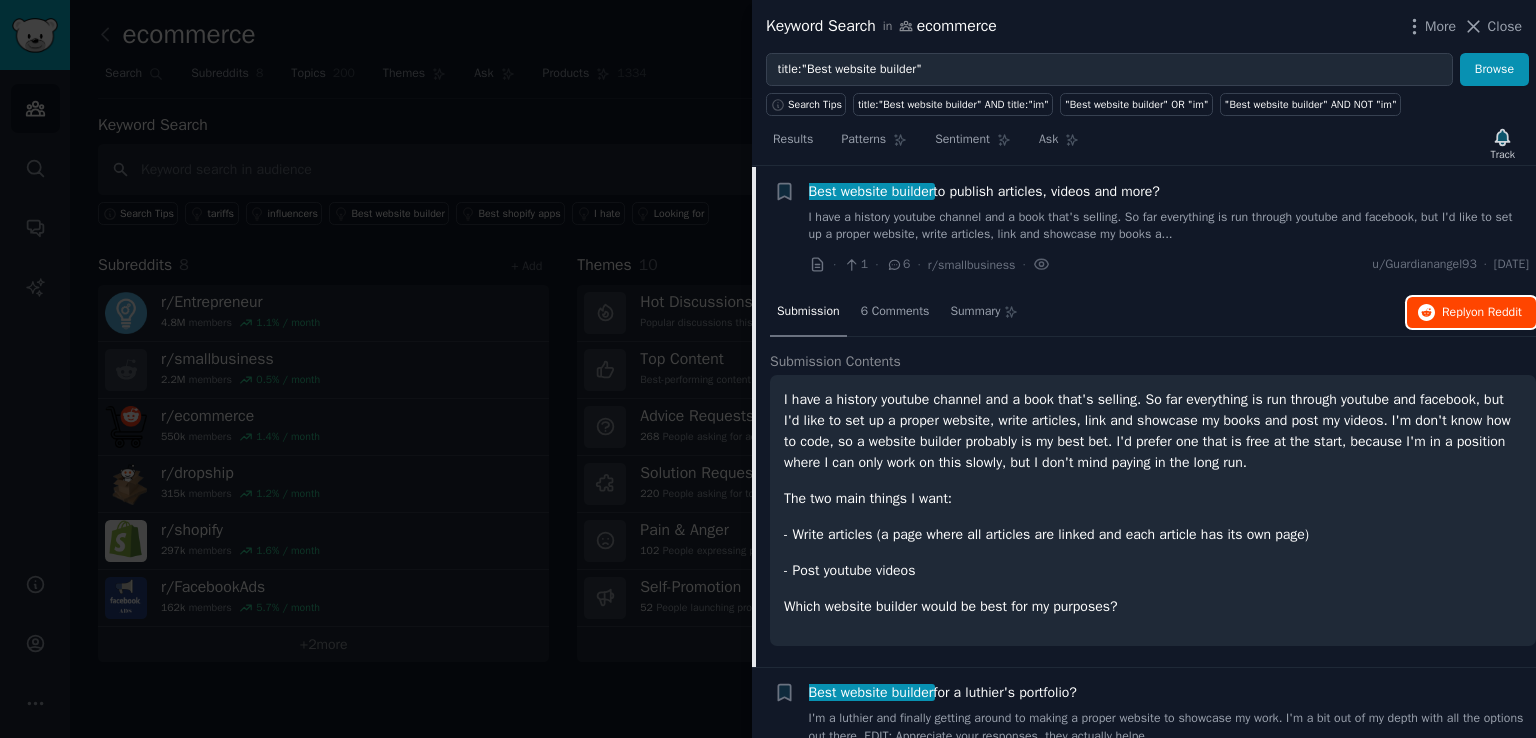 click on "Reply  on Reddit" at bounding box center [1482, 313] 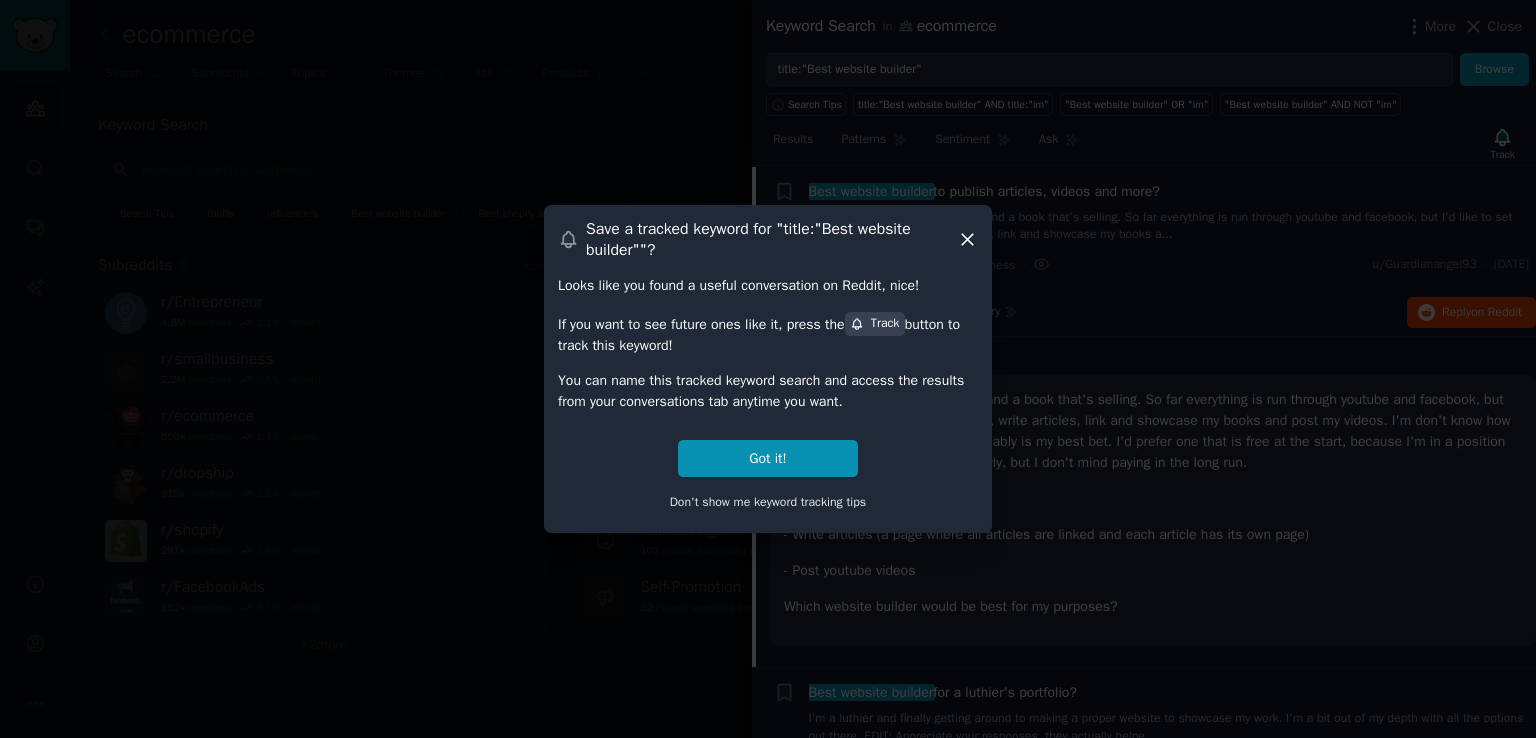 click 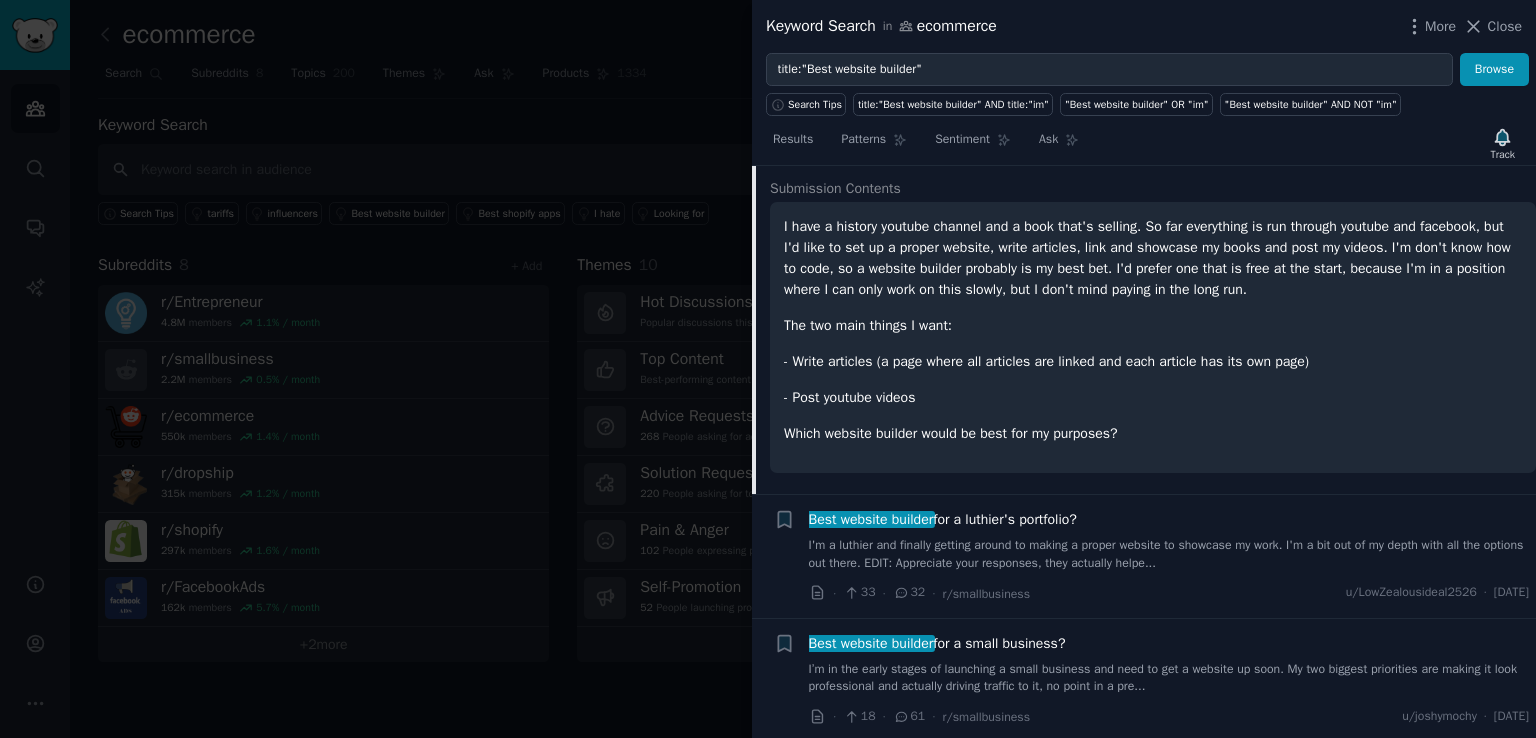 scroll, scrollTop: 131, scrollLeft: 0, axis: vertical 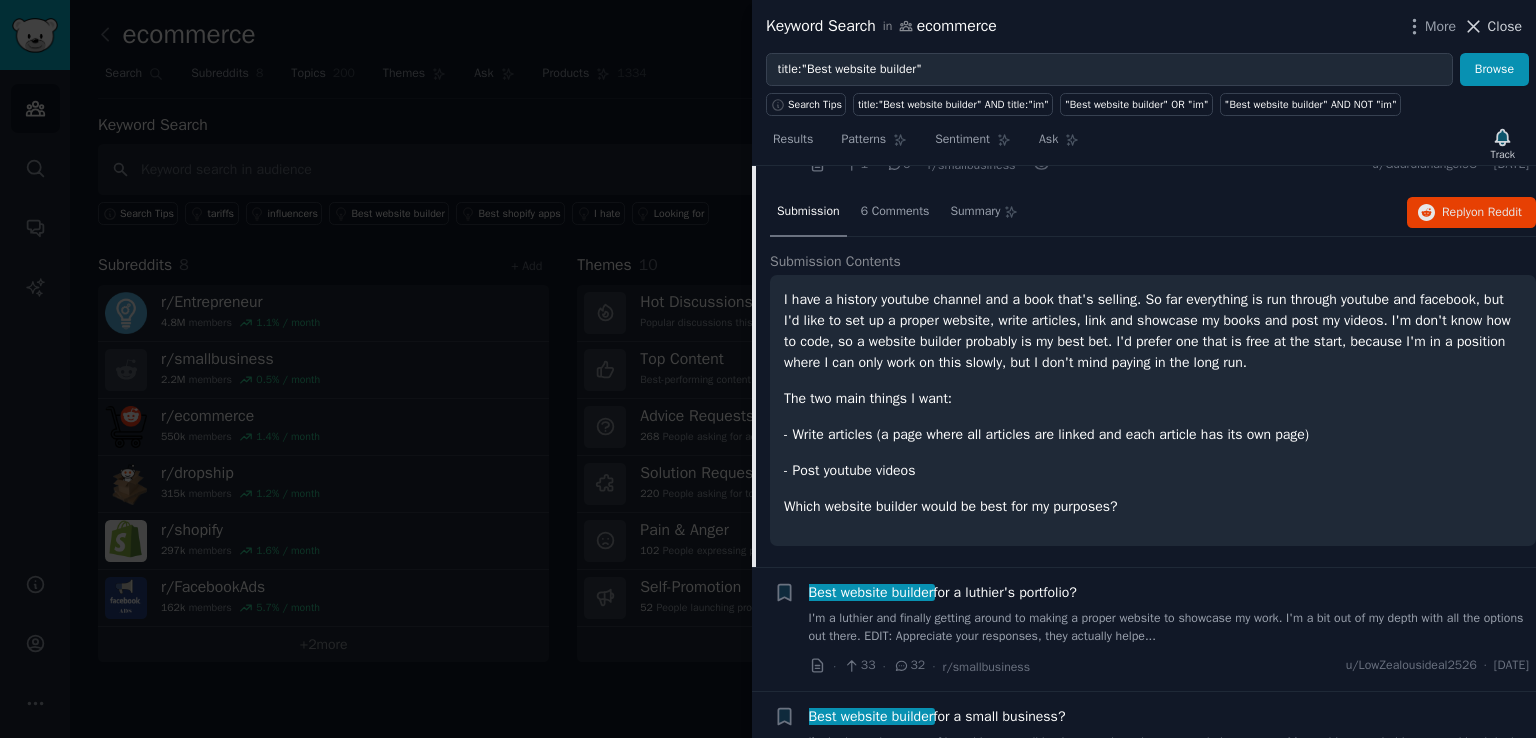 click 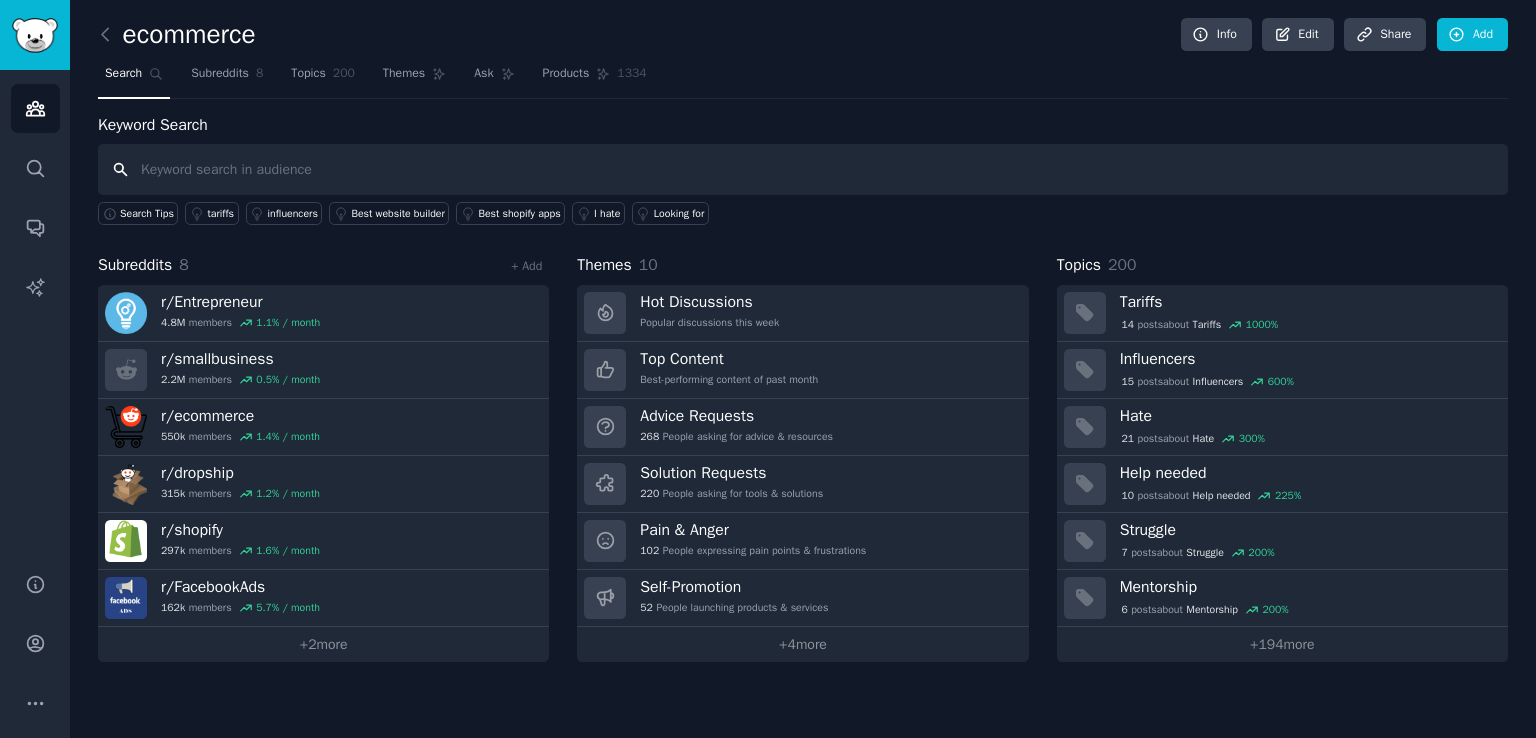 click at bounding box center (803, 169) 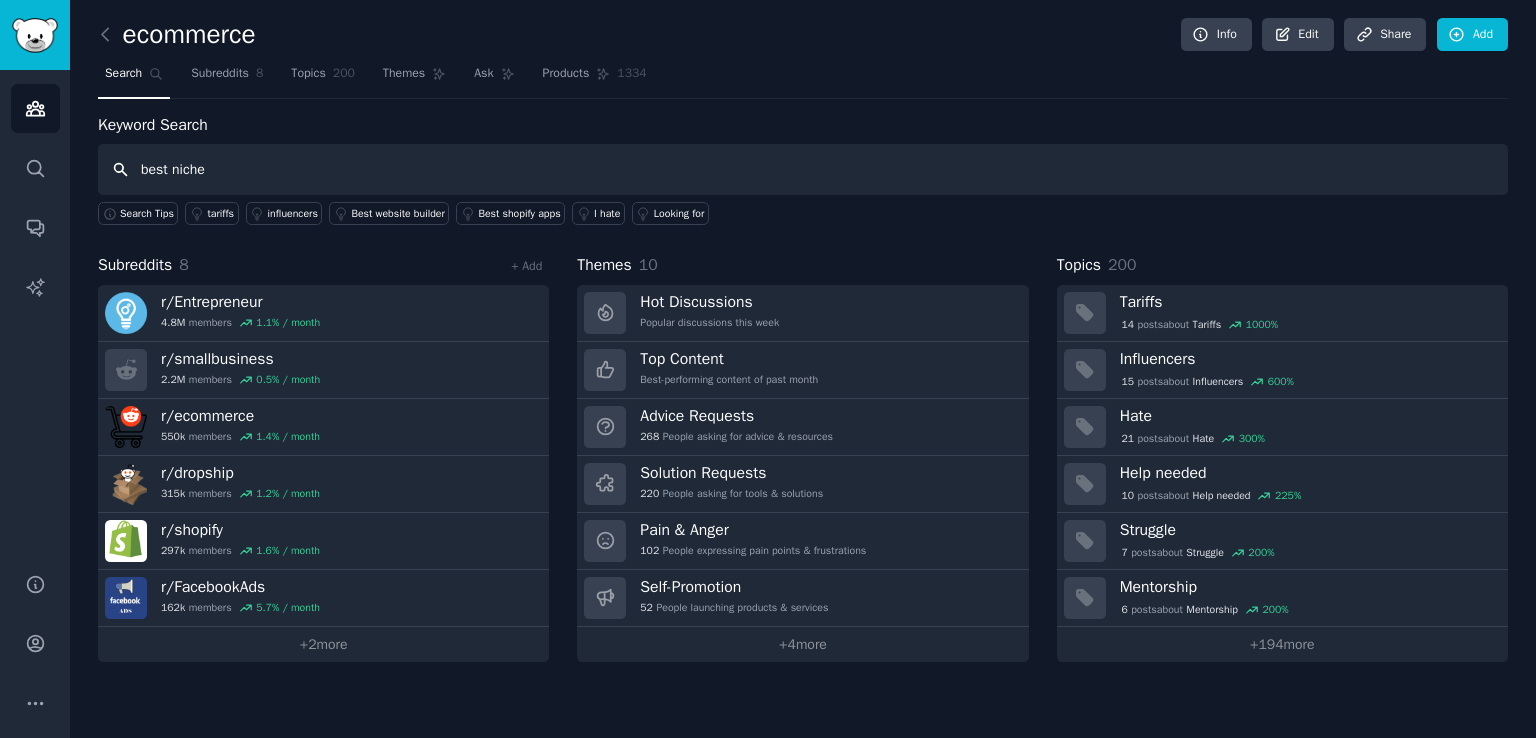 type on "best niche" 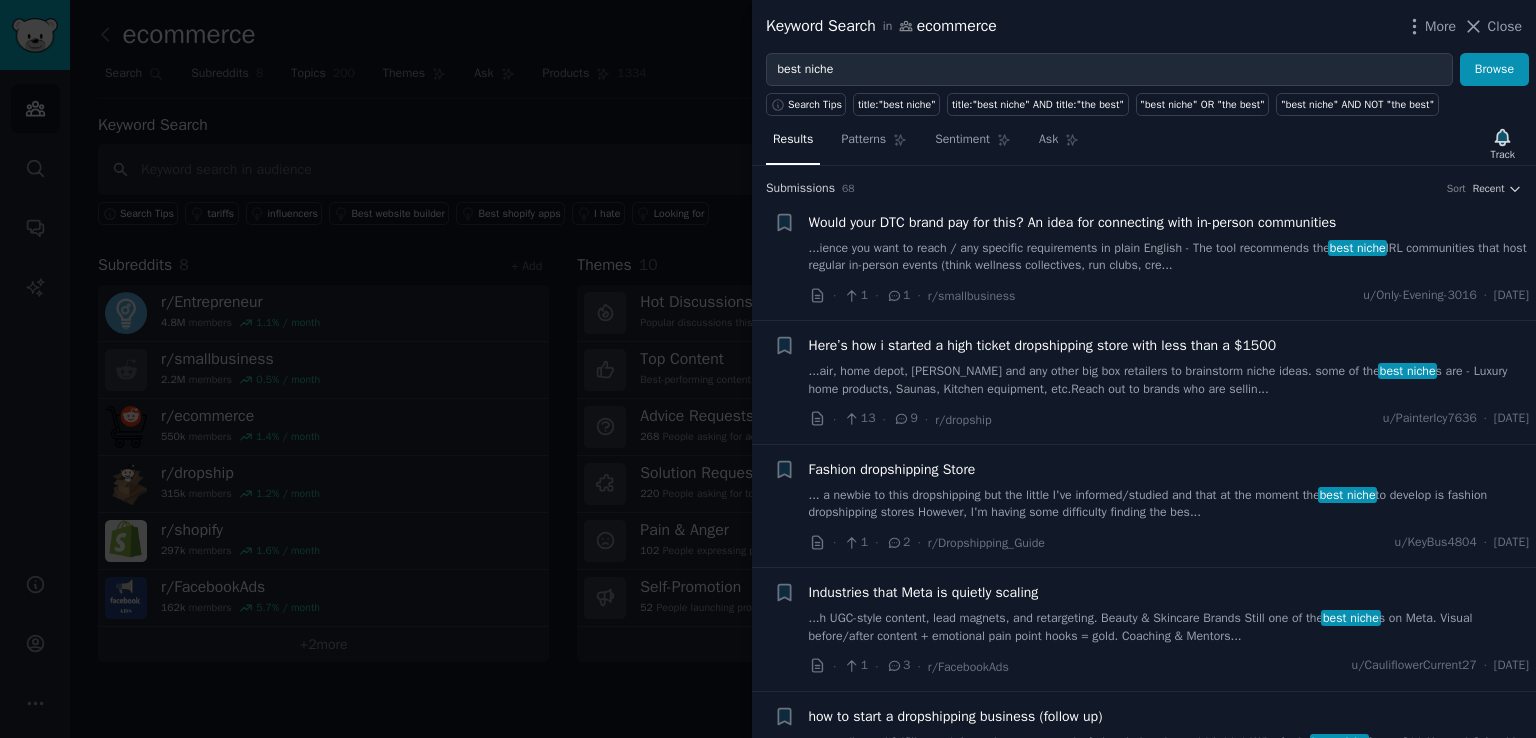 click on "Here’s how i started a high ticket dropshipping store with less than a $1500" at bounding box center [1043, 345] 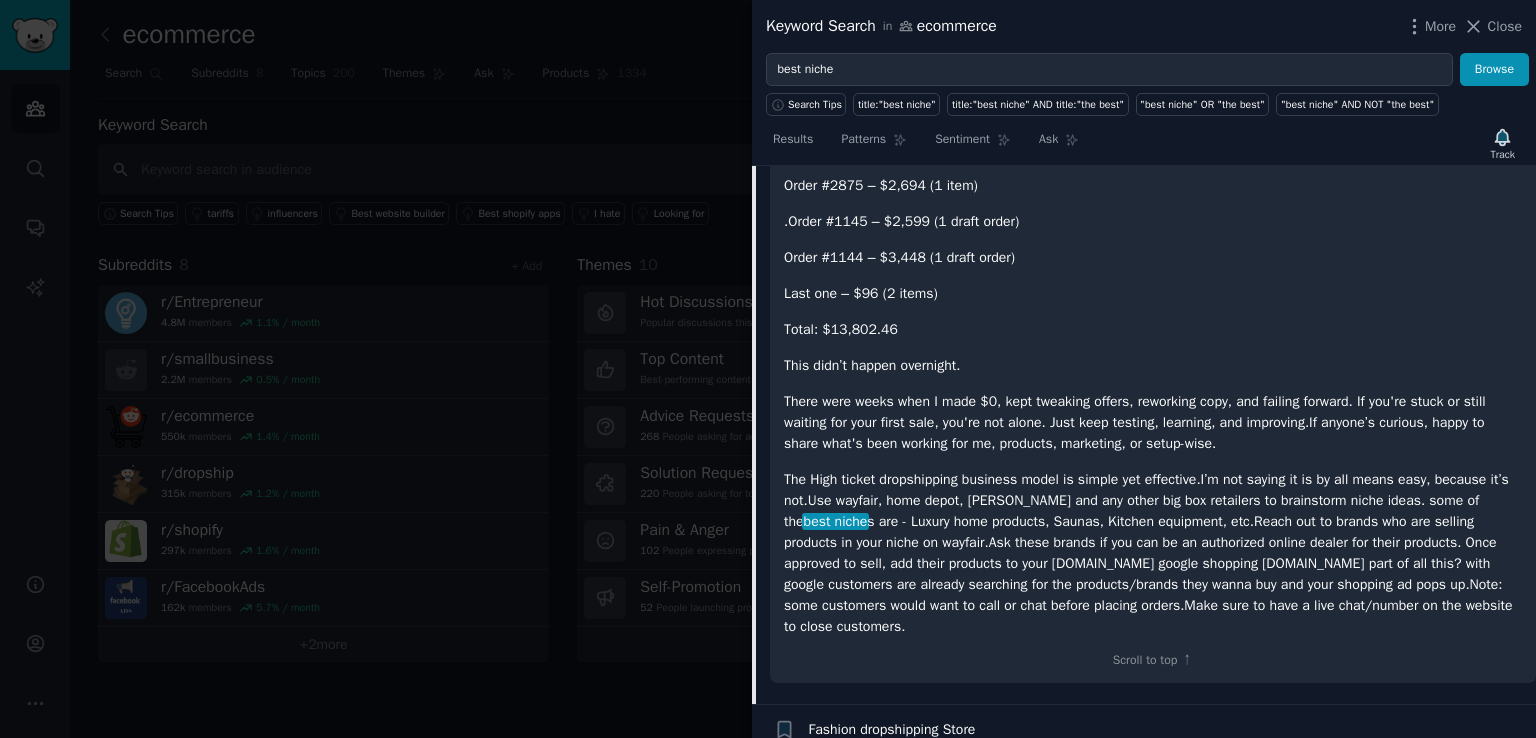 scroll, scrollTop: 655, scrollLeft: 0, axis: vertical 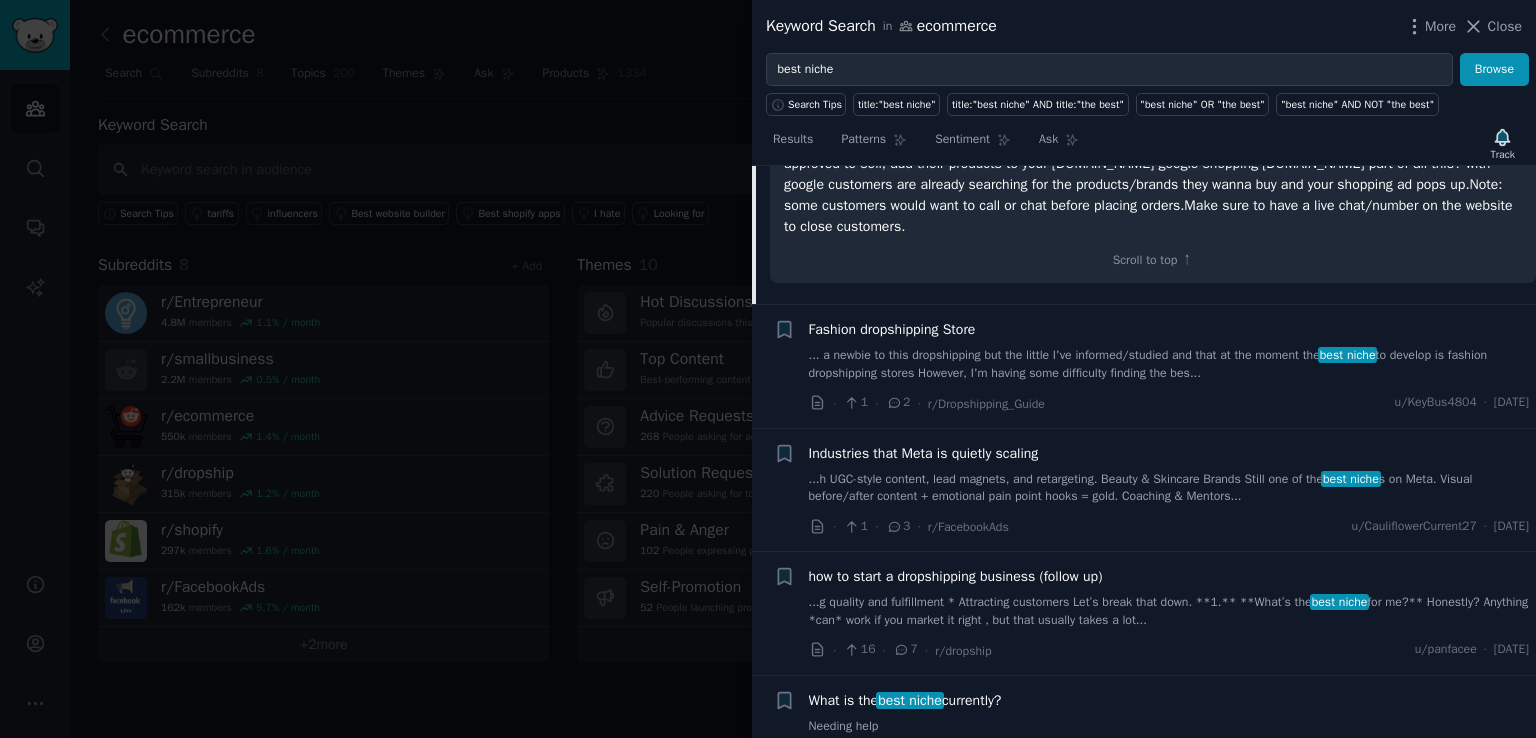 click on "Industries that Meta is quietly scaling" at bounding box center [924, 453] 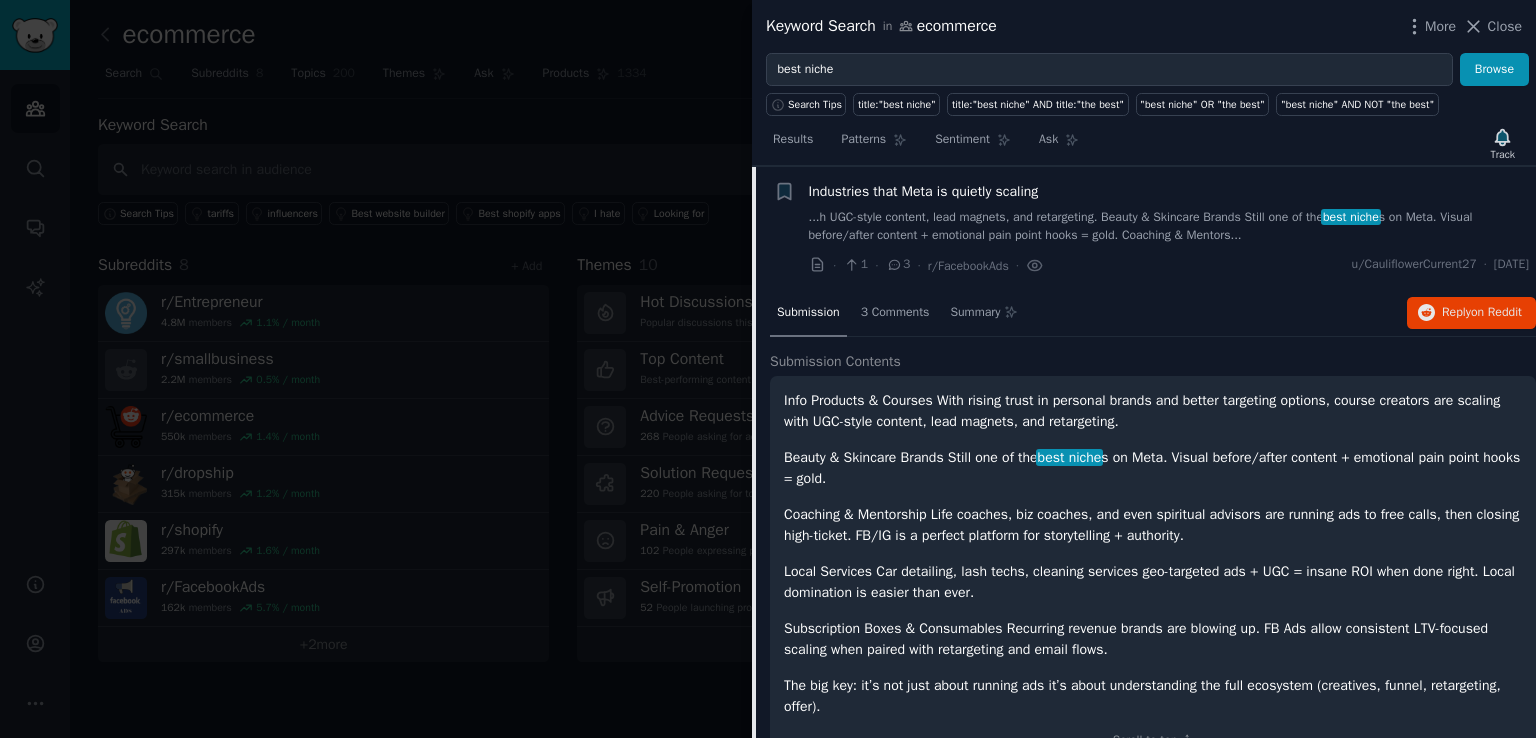 scroll, scrollTop: 701, scrollLeft: 0, axis: vertical 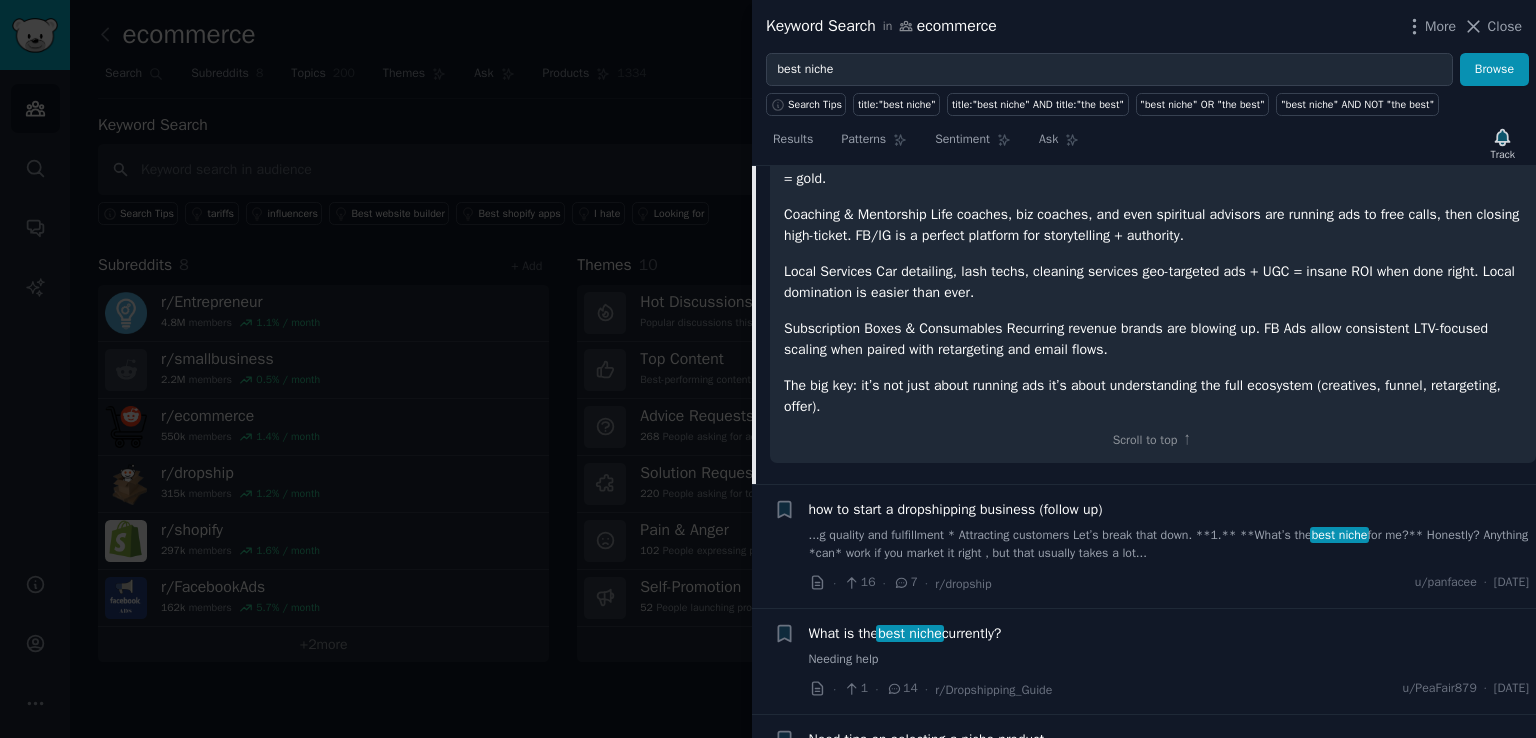 click on "how to start a dropshipping business (follow up)" at bounding box center (956, 509) 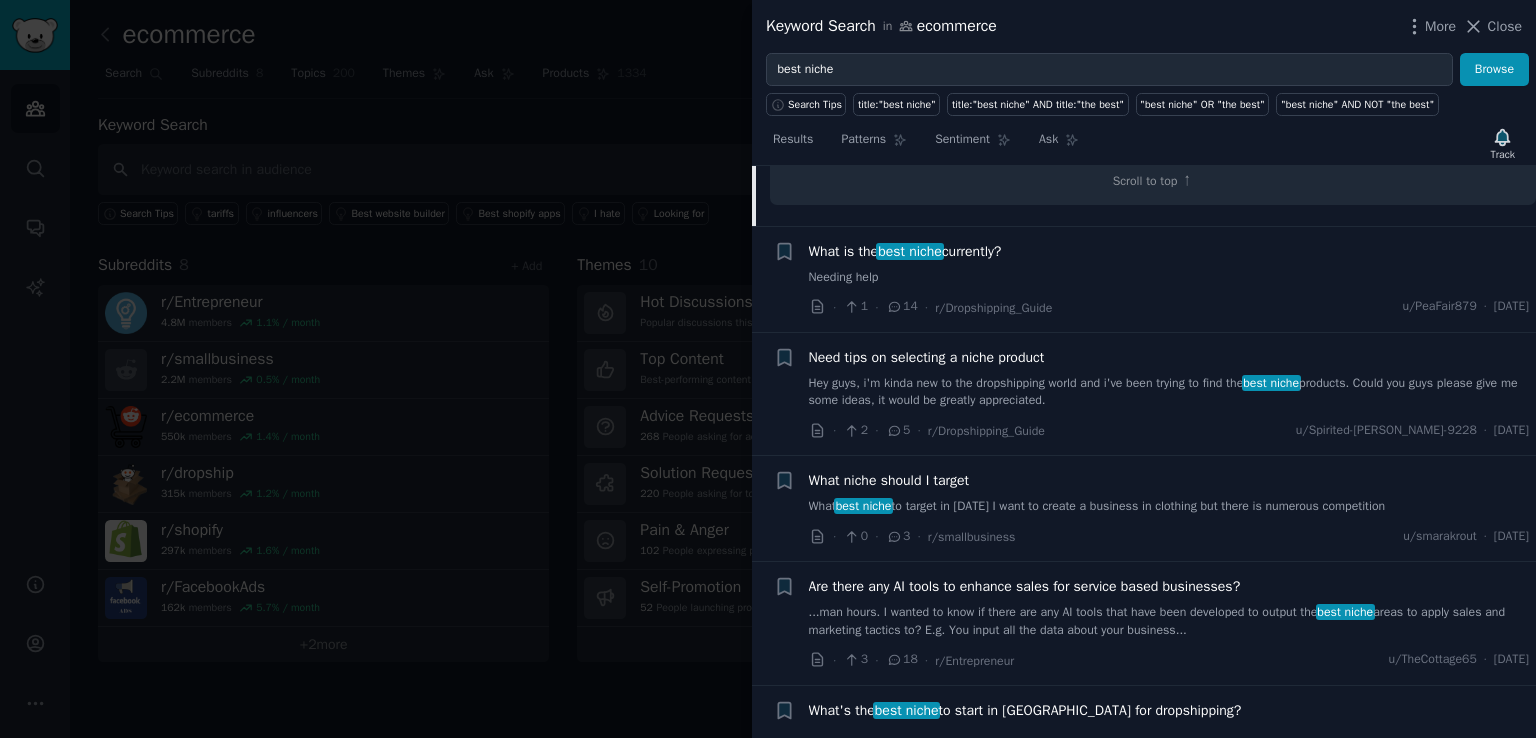 scroll, scrollTop: 2524, scrollLeft: 0, axis: vertical 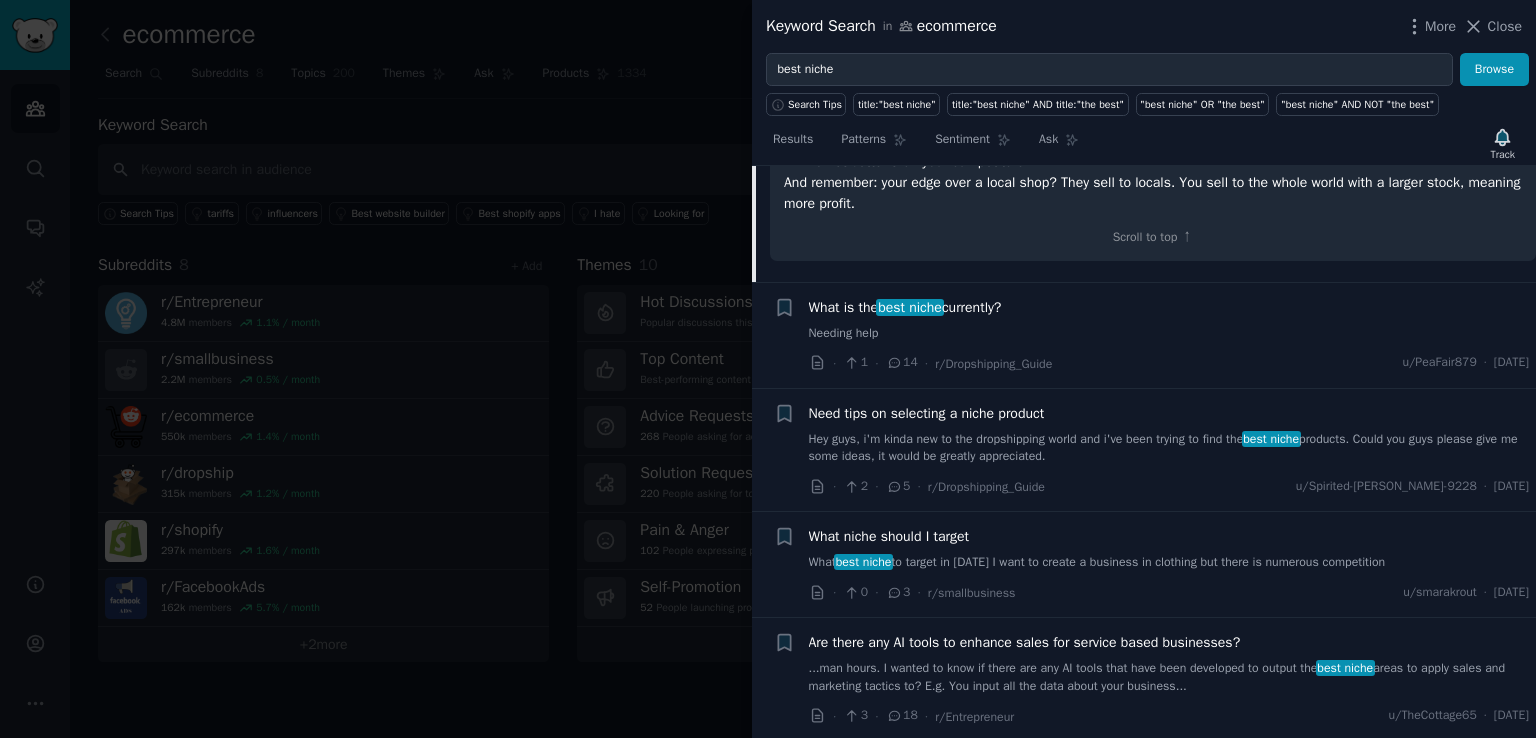 click on "What niche should I target" at bounding box center [889, 536] 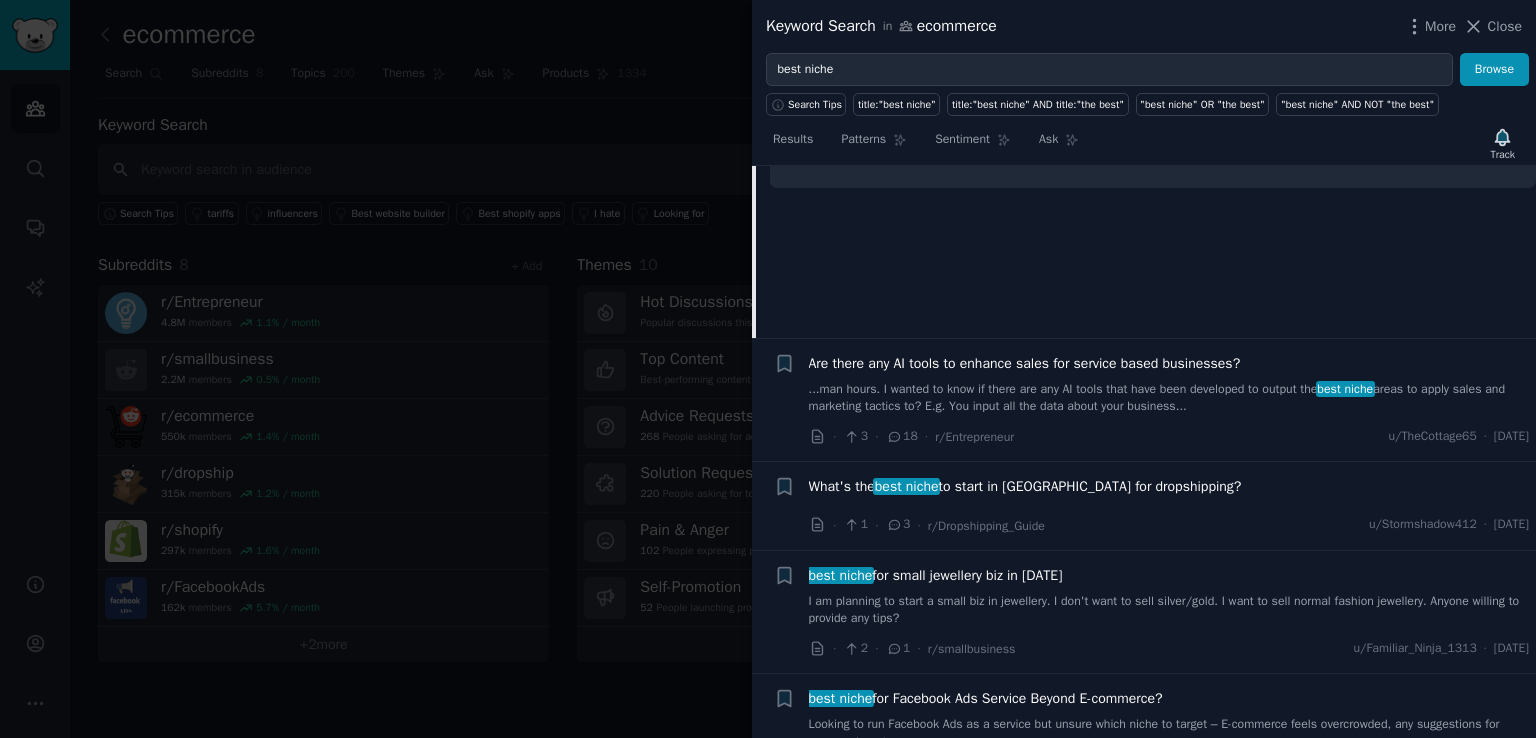 scroll, scrollTop: 876, scrollLeft: 0, axis: vertical 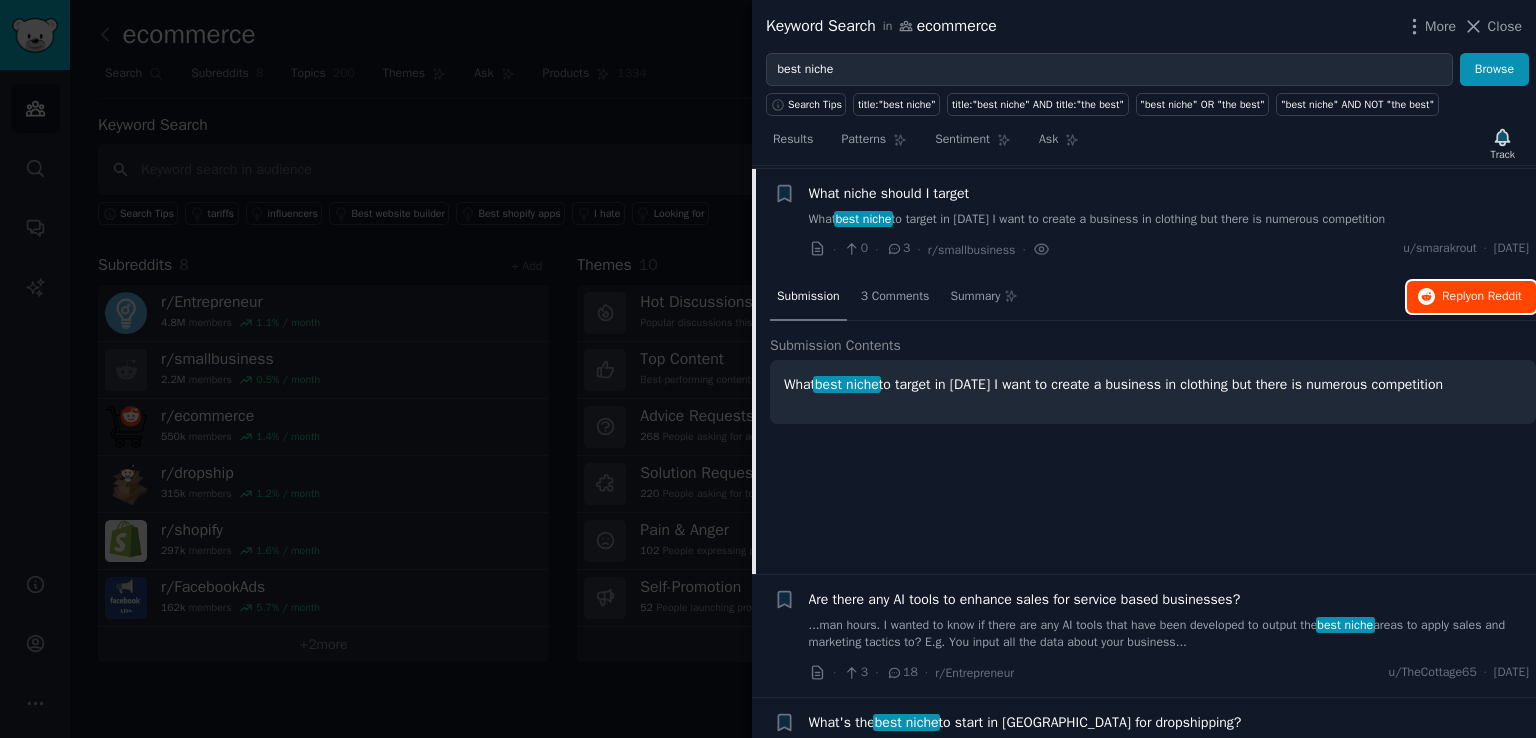 click on "Reply  on Reddit" at bounding box center [1482, 297] 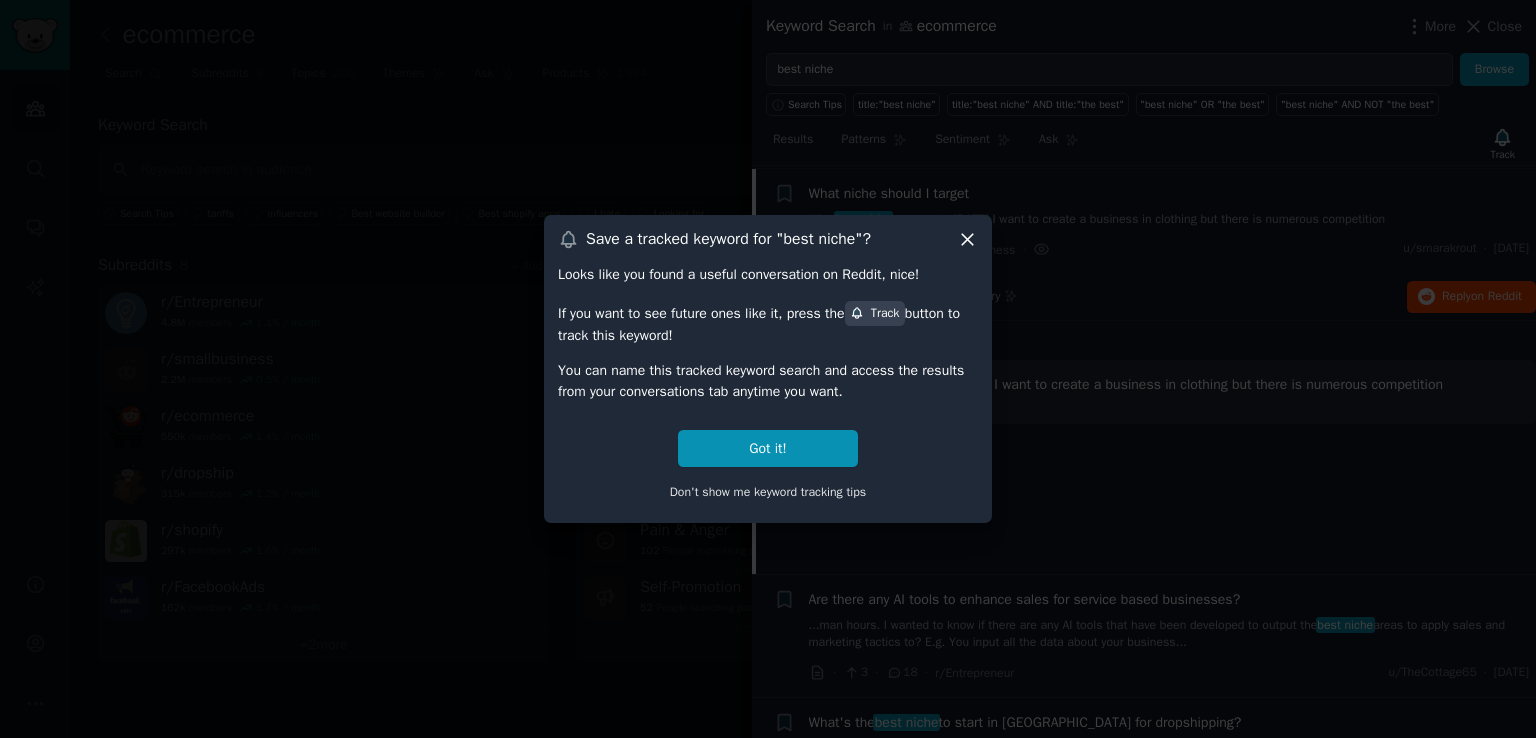 click 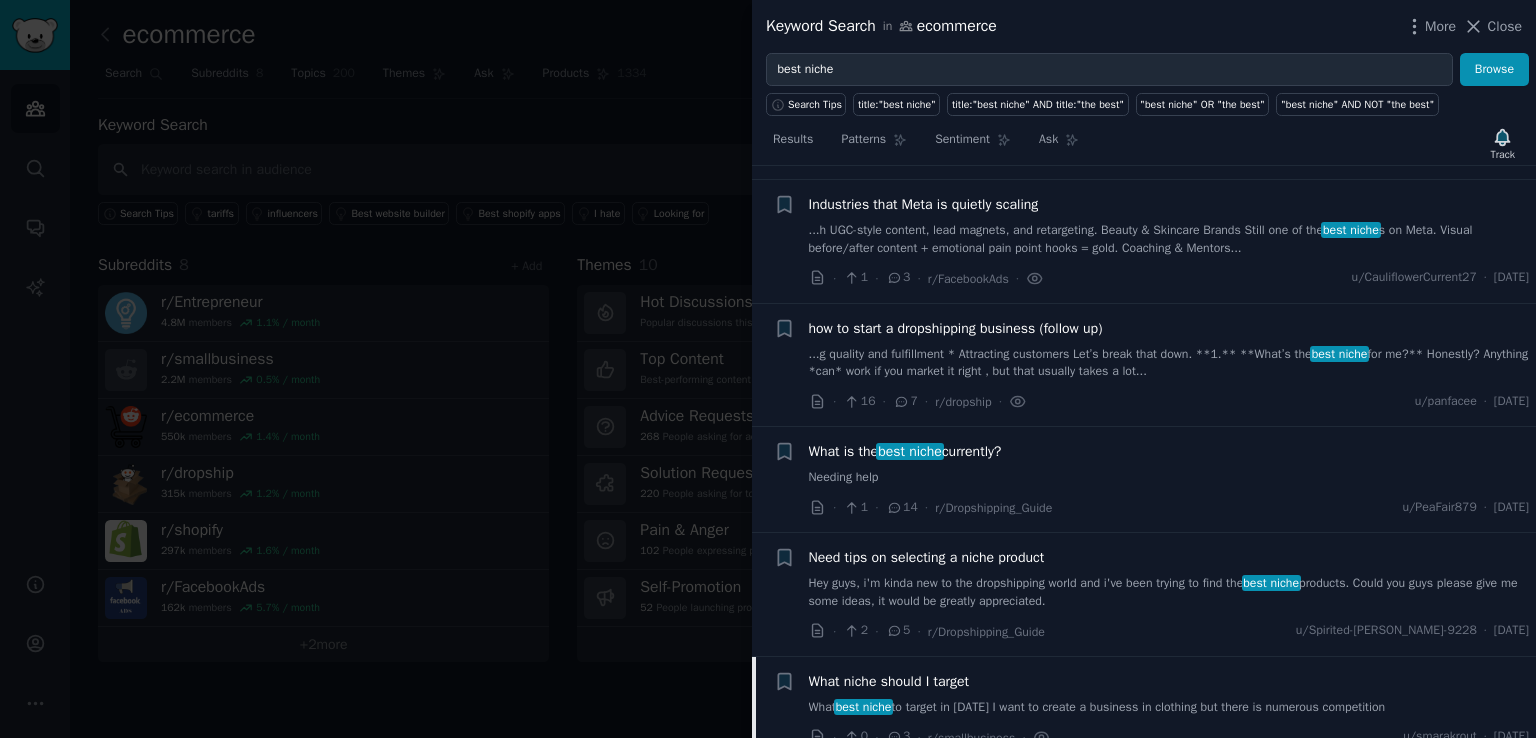 scroll, scrollTop: 376, scrollLeft: 0, axis: vertical 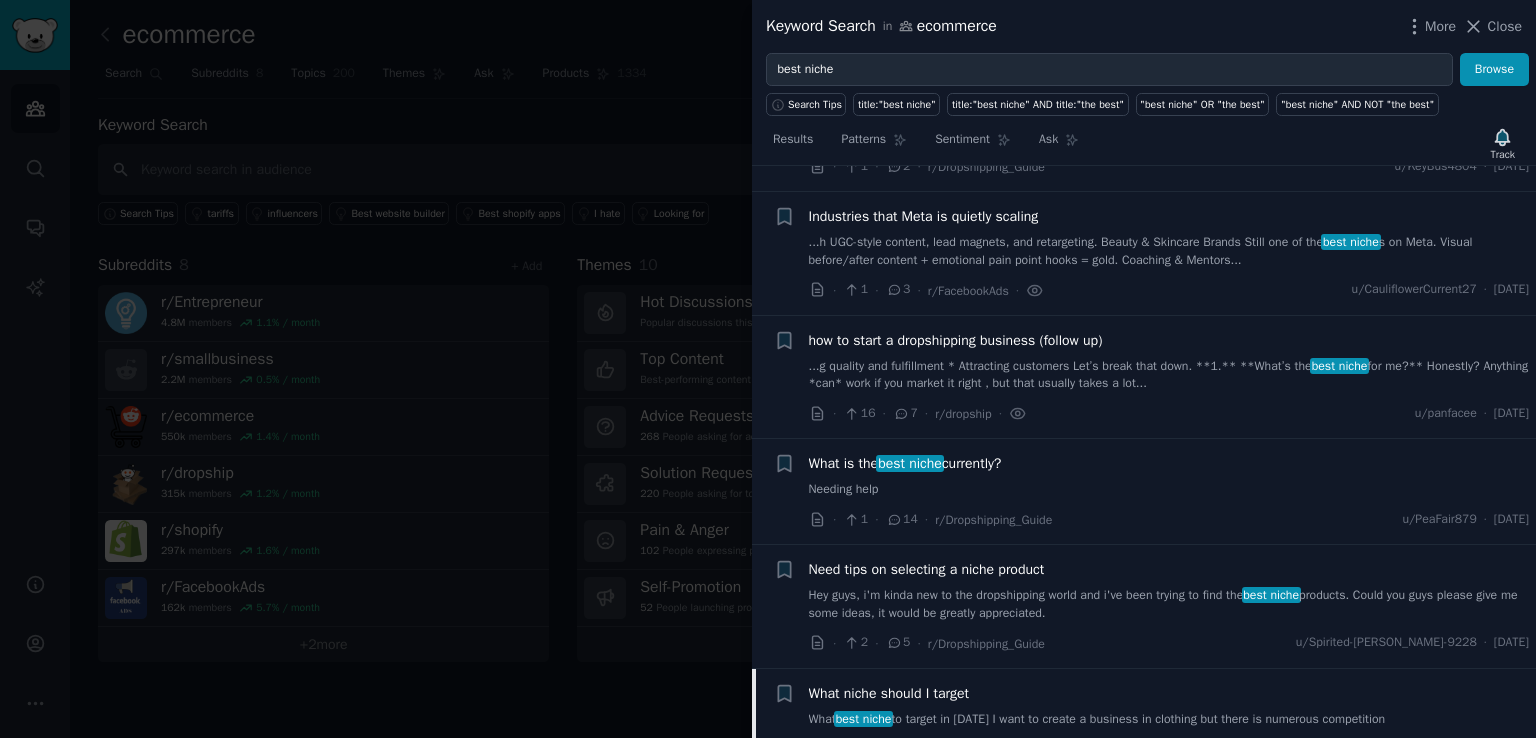 drag, startPoint x: 1497, startPoint y: 18, endPoint x: 1455, endPoint y: 69, distance: 66.068146 